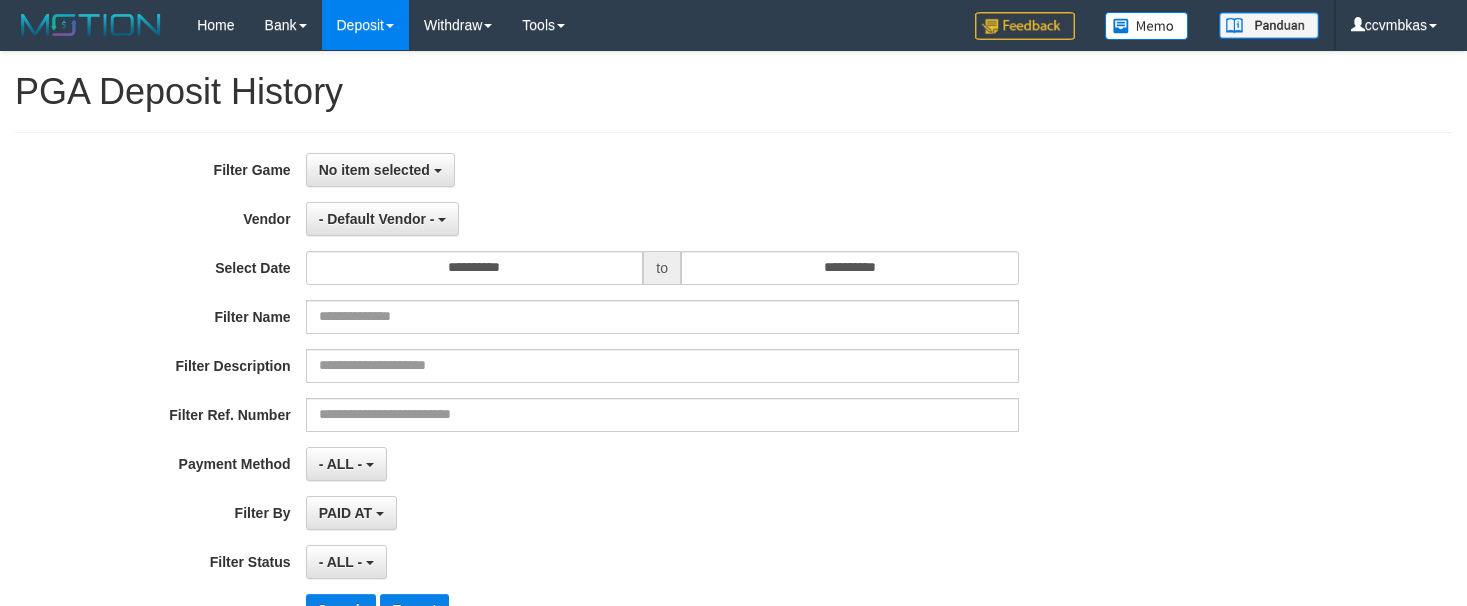 select on "**********" 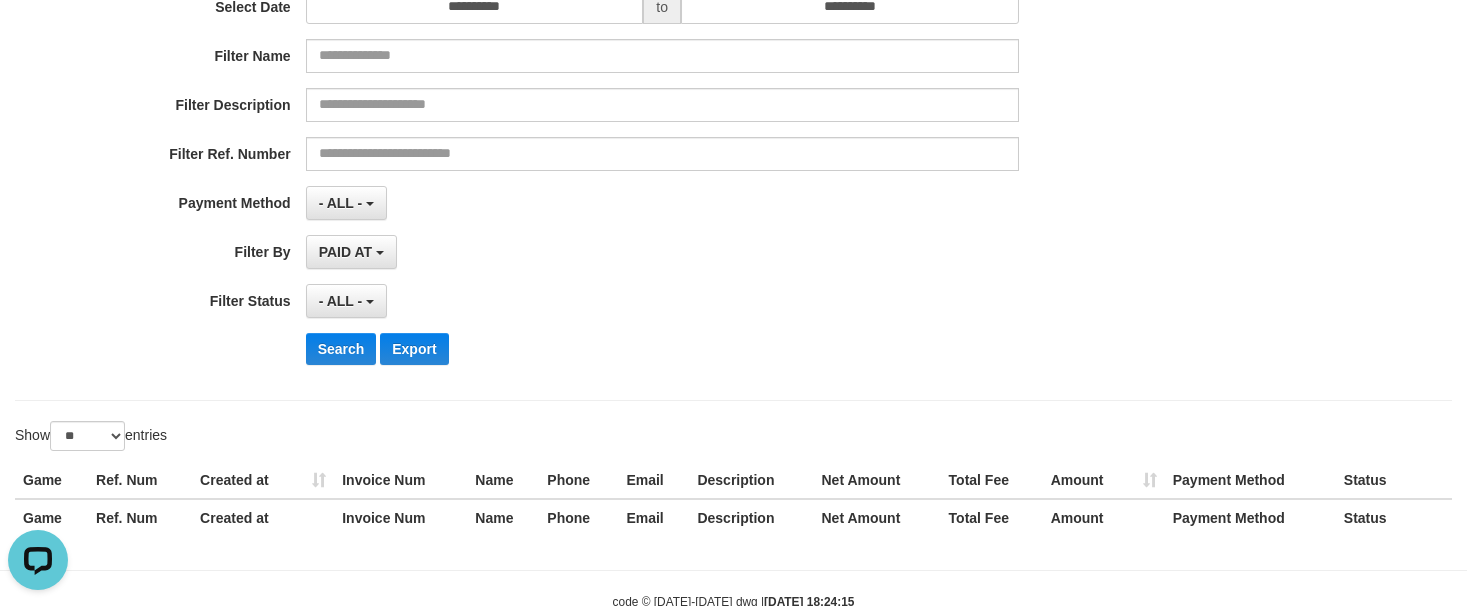 scroll, scrollTop: 0, scrollLeft: 0, axis: both 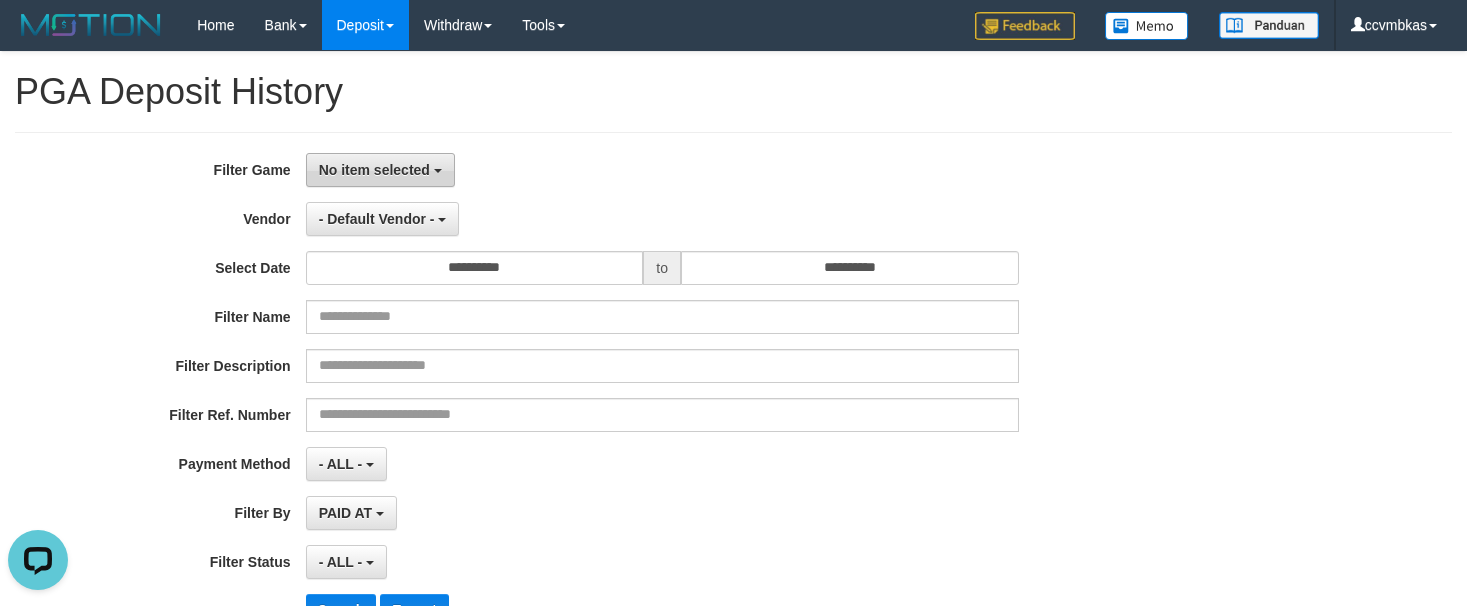 click on "No item selected" at bounding box center [374, 170] 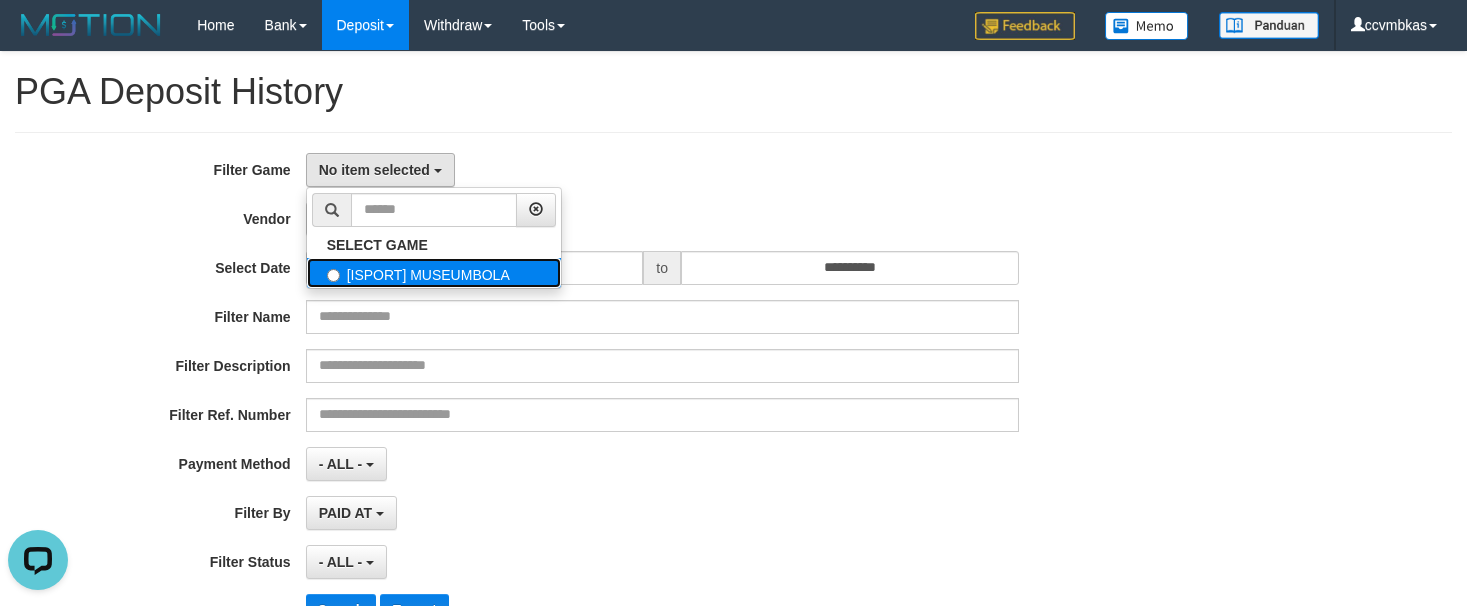 click on "[ISPORT] MUSEUMBOLA" at bounding box center (434, 273) 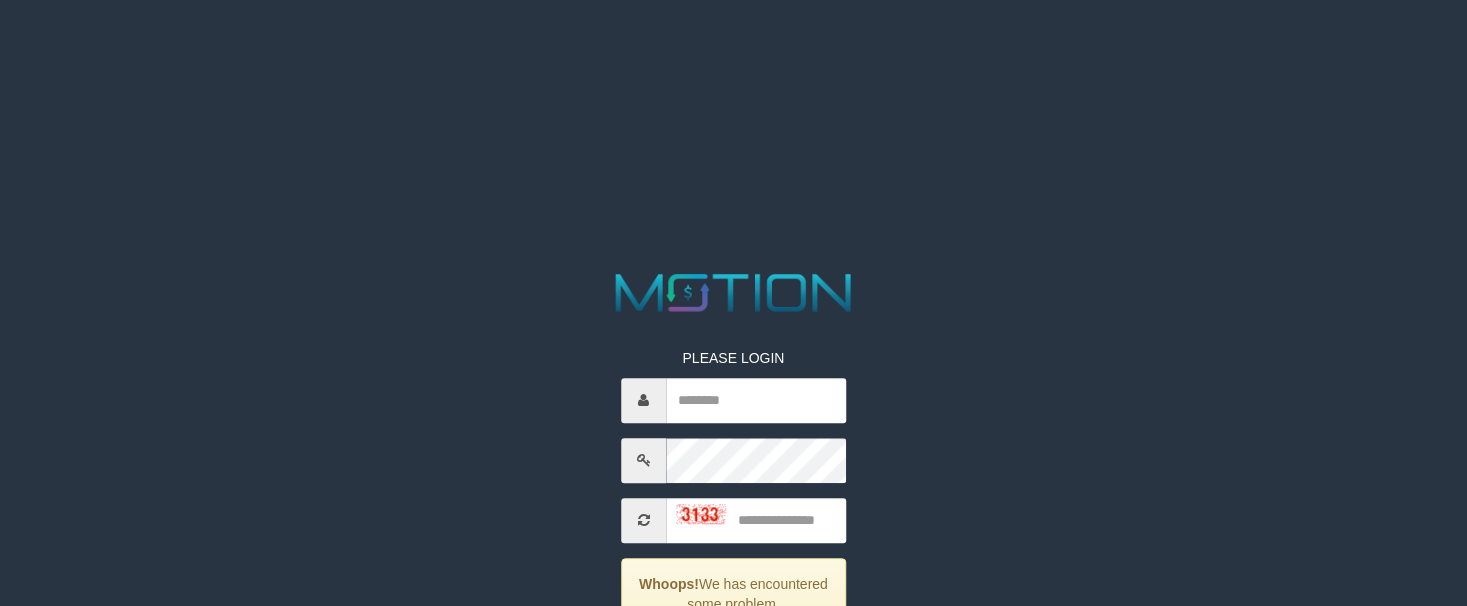 scroll, scrollTop: 0, scrollLeft: 0, axis: both 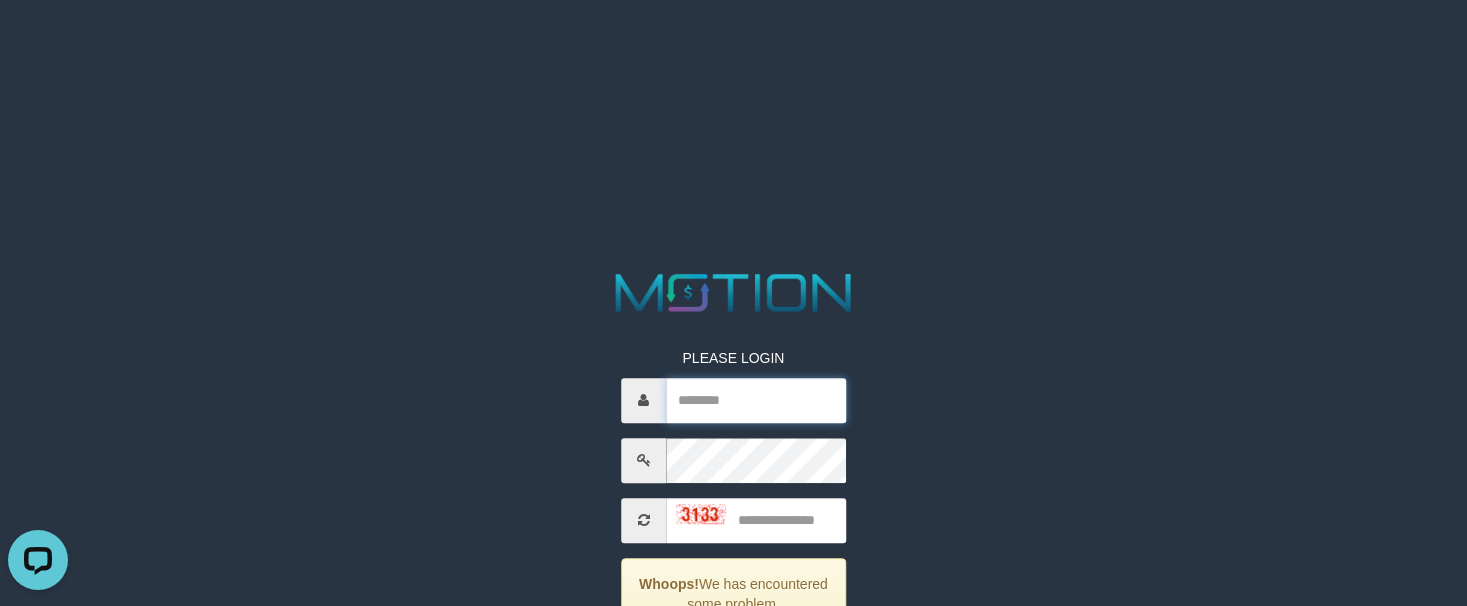 type on "********" 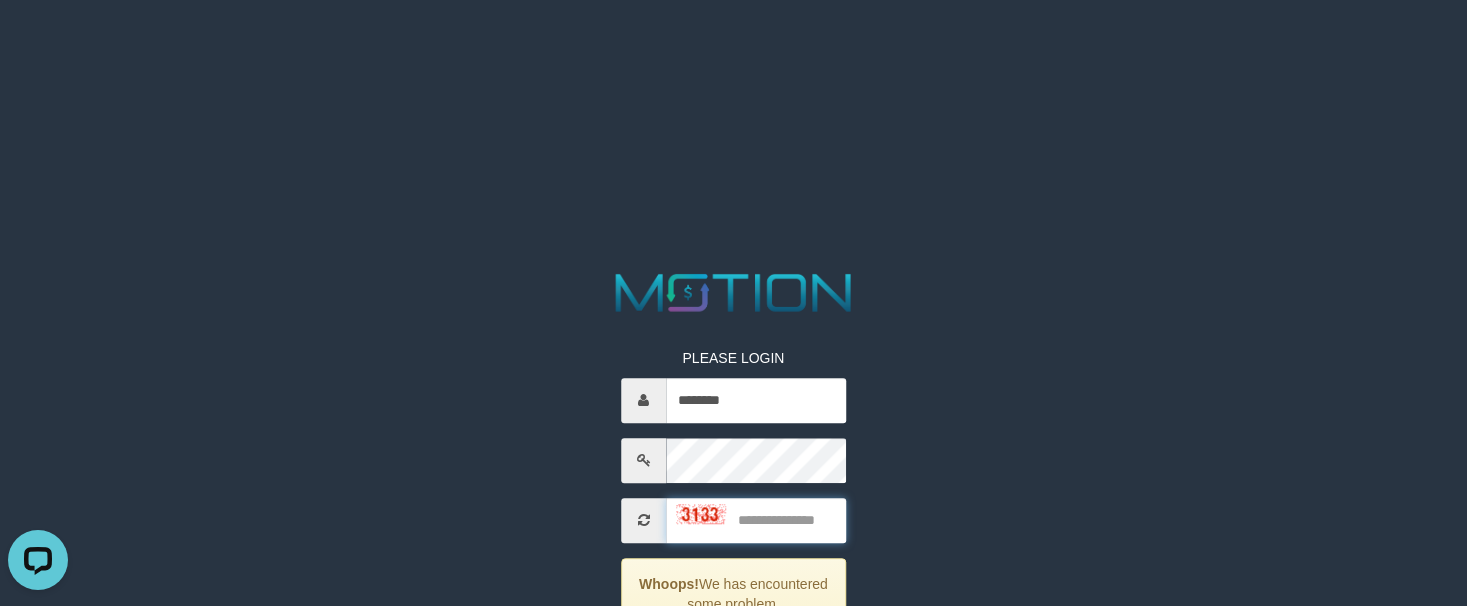 click at bounding box center [756, 520] 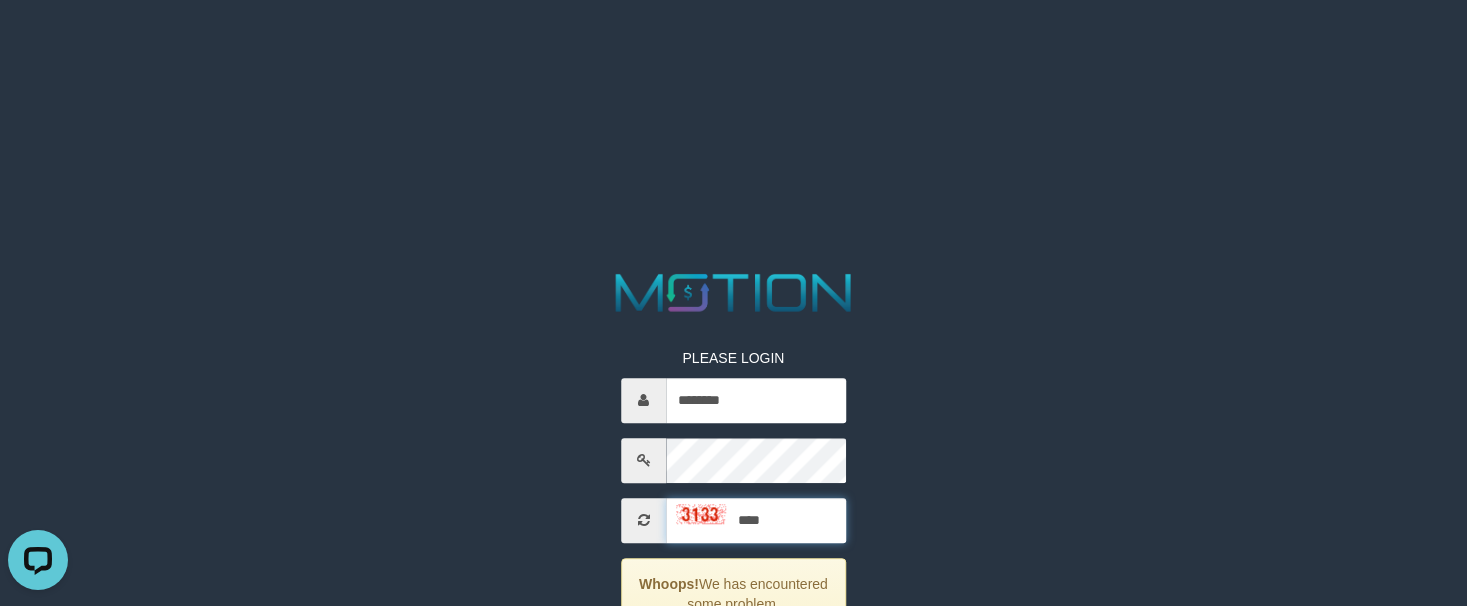 type on "****" 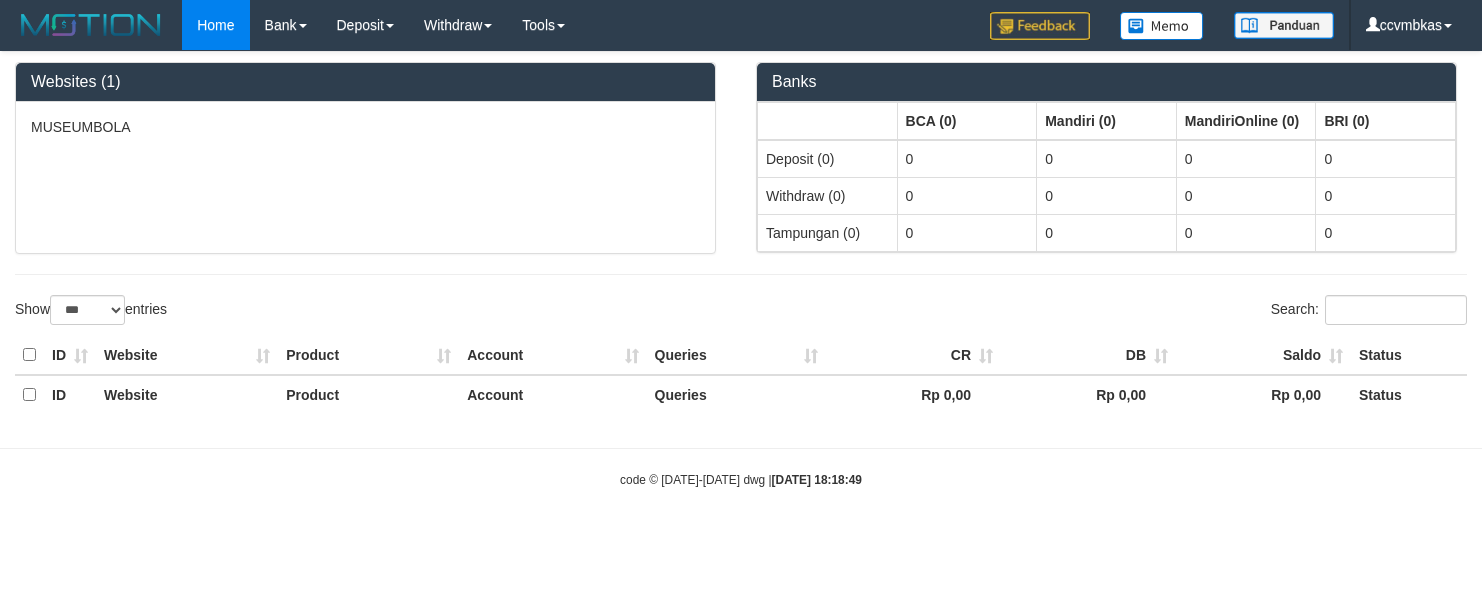 select on "***" 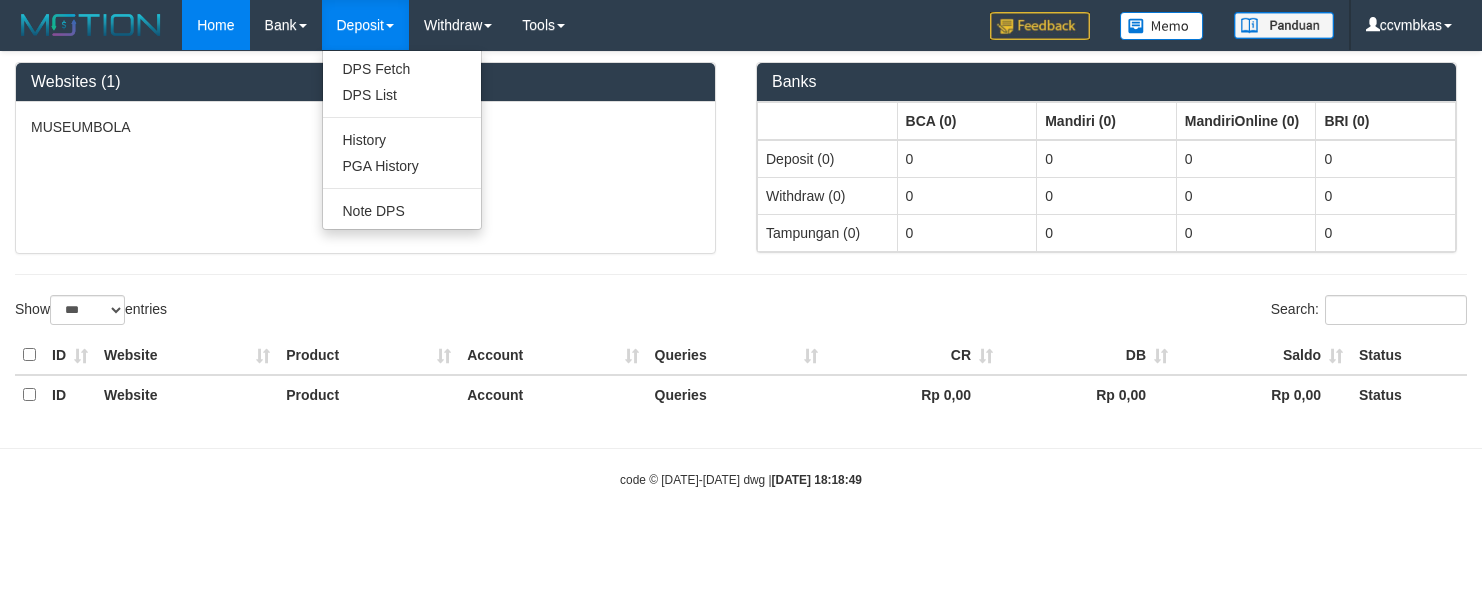 drag, startPoint x: 391, startPoint y: 22, endPoint x: 365, endPoint y: 36, distance: 29.529646 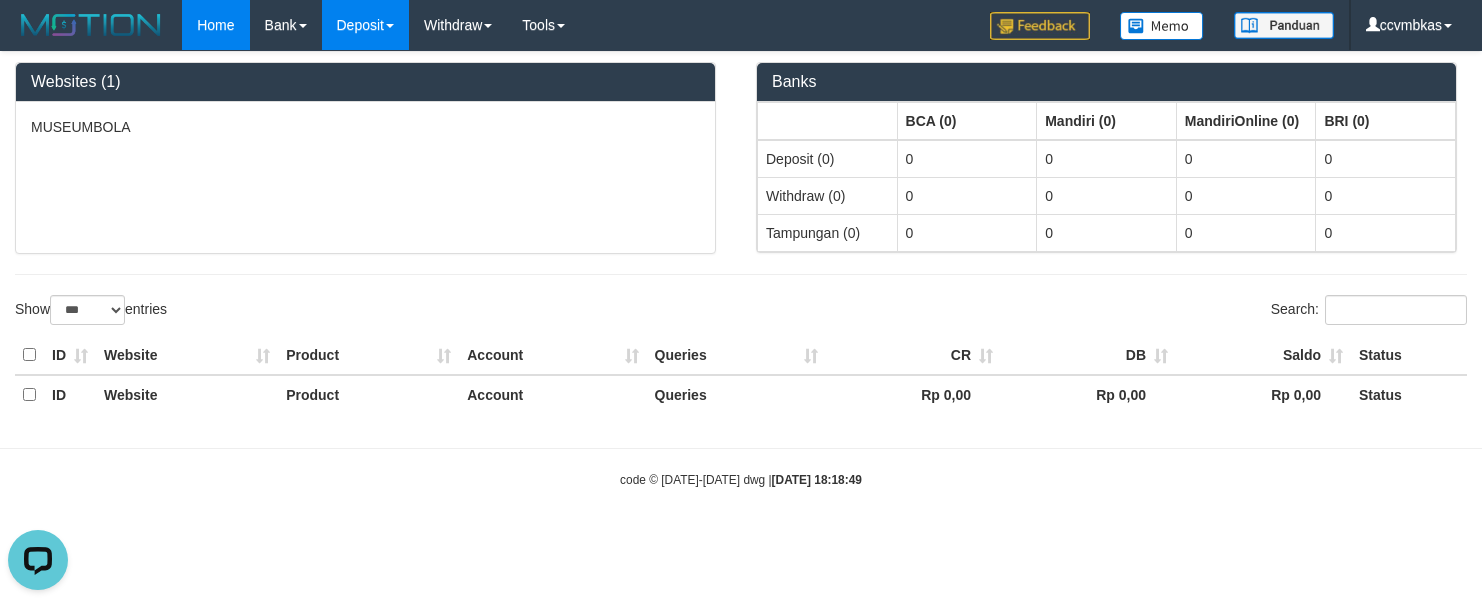 scroll, scrollTop: 0, scrollLeft: 0, axis: both 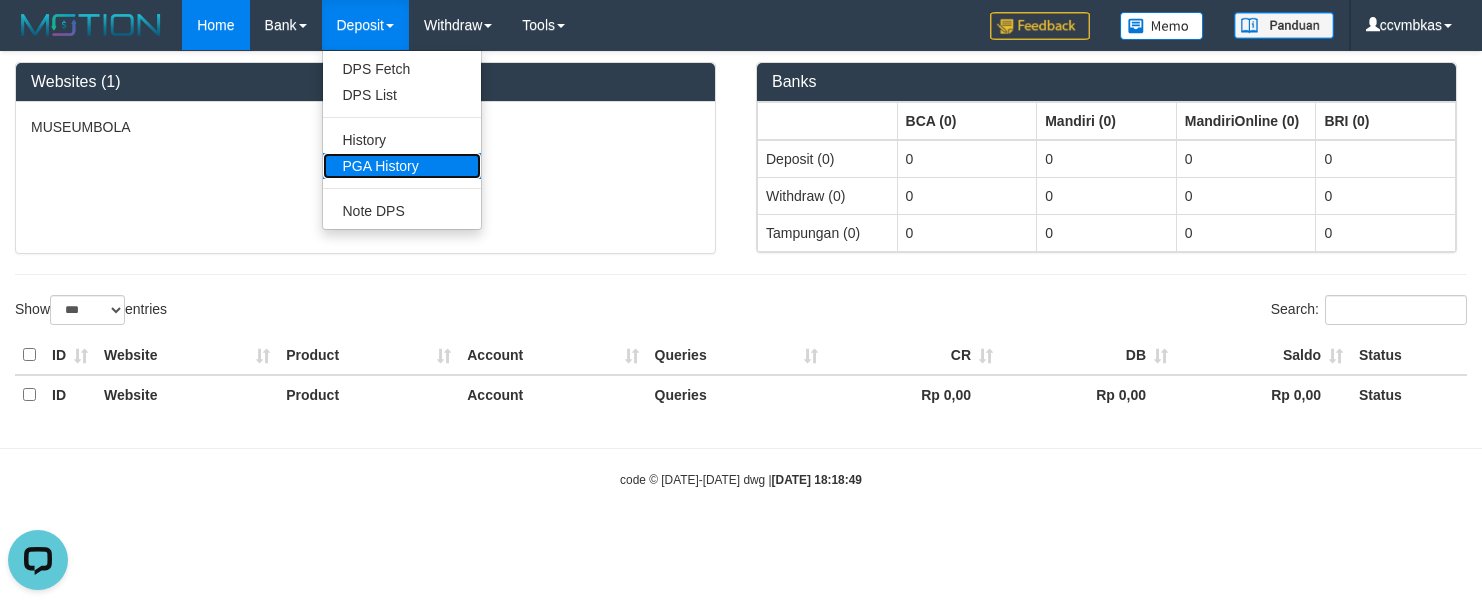 click on "PGA History" at bounding box center (402, 166) 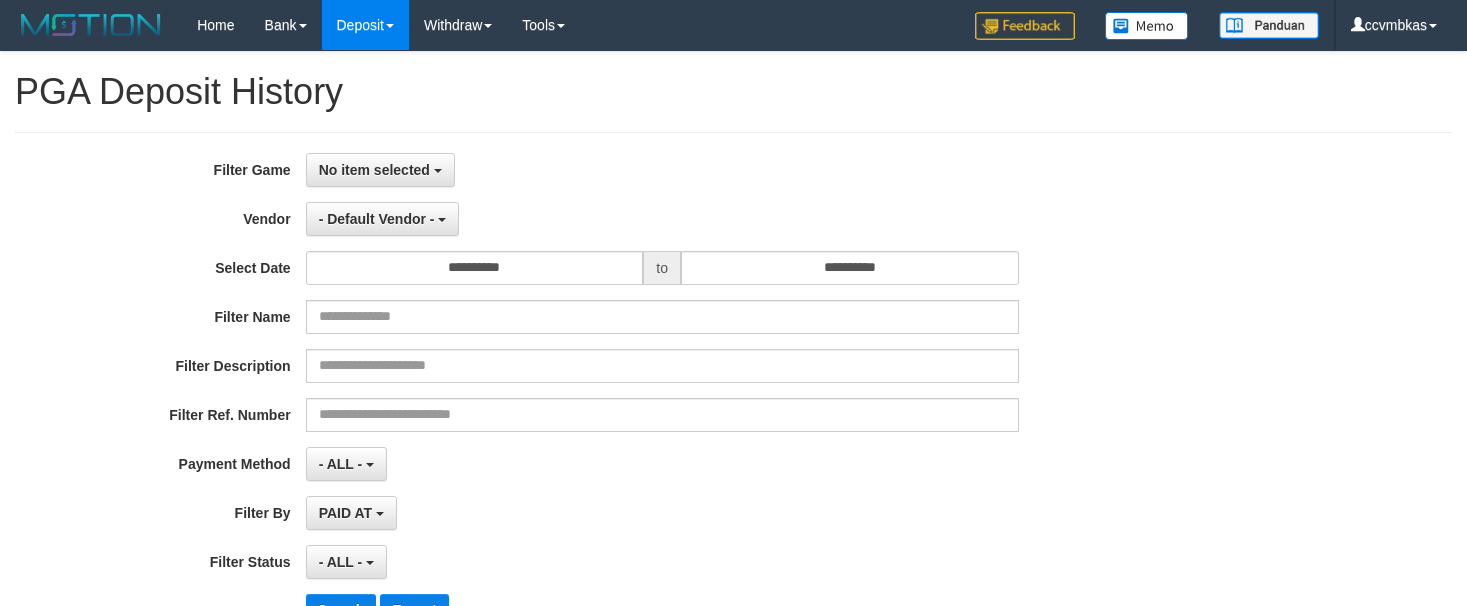 select 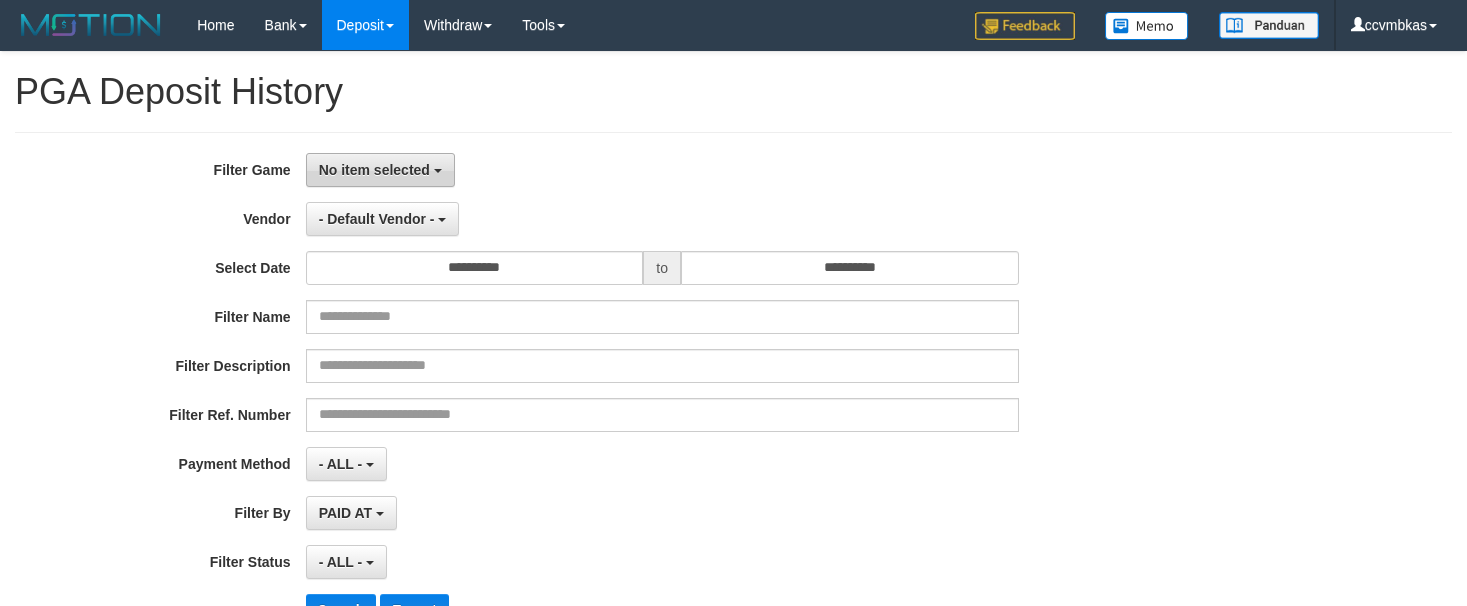 drag, startPoint x: 389, startPoint y: 159, endPoint x: 402, endPoint y: 184, distance: 28.178005 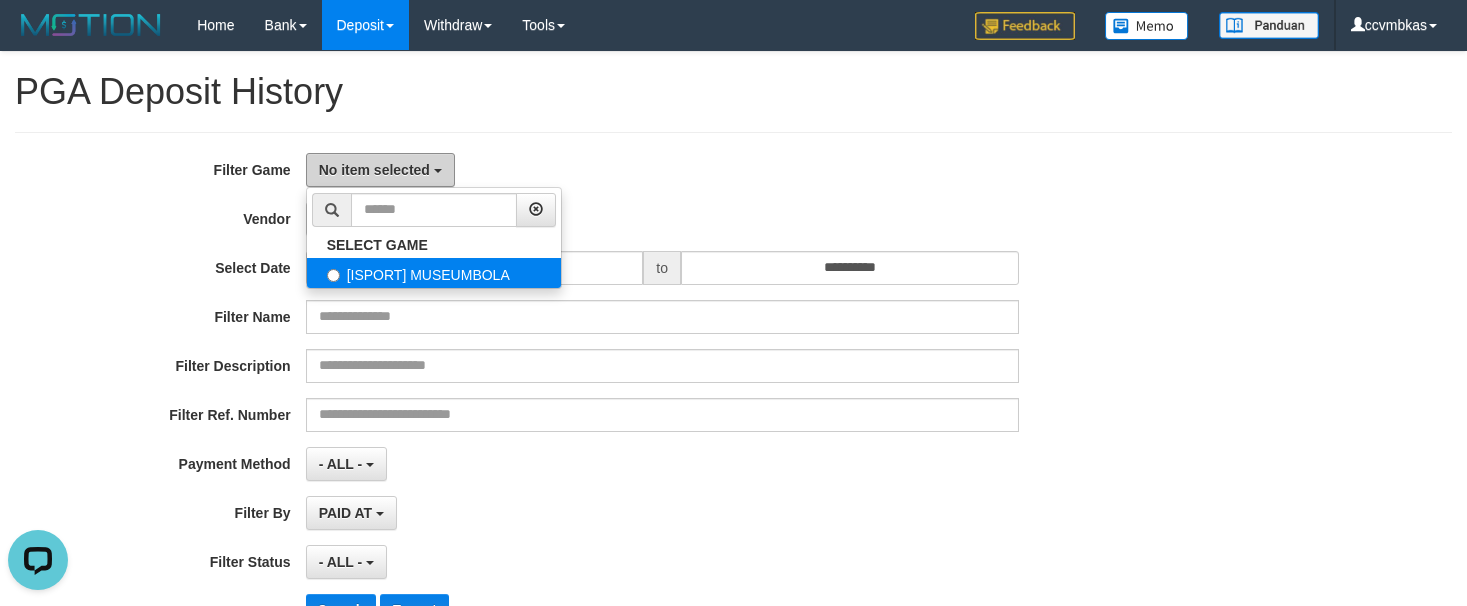 scroll, scrollTop: 0, scrollLeft: 0, axis: both 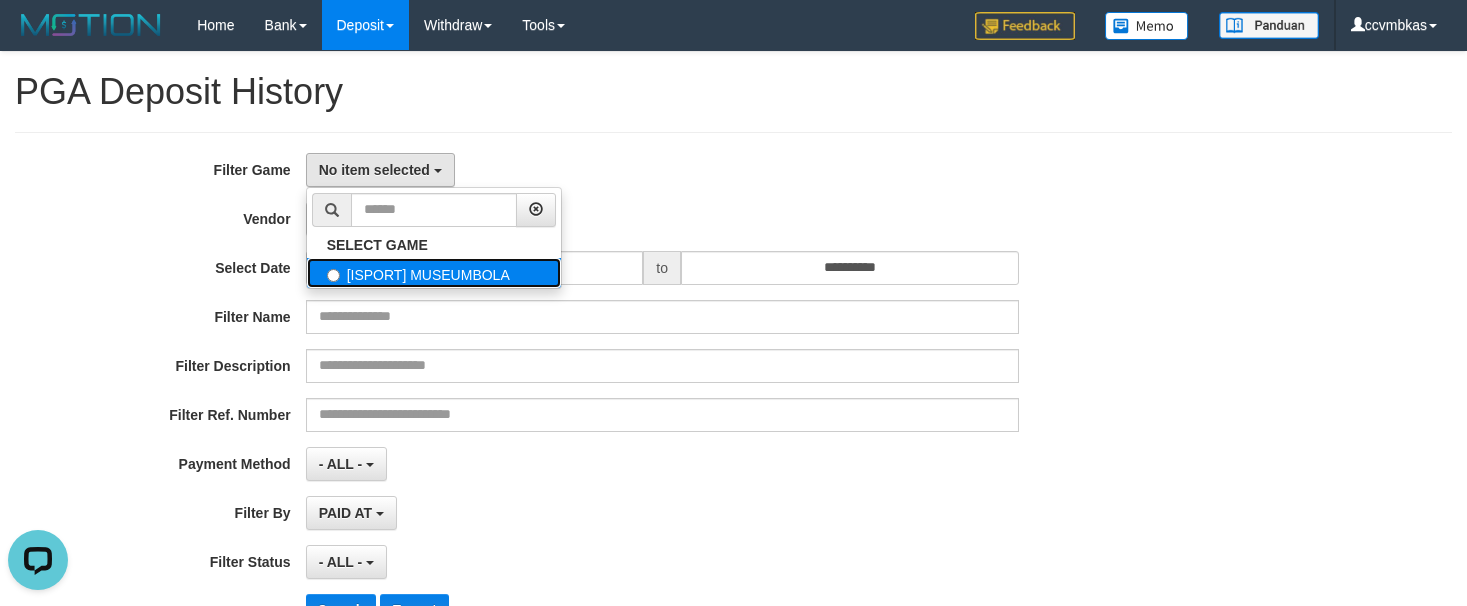 click on "[ISPORT] MUSEUMBOLA" at bounding box center (434, 273) 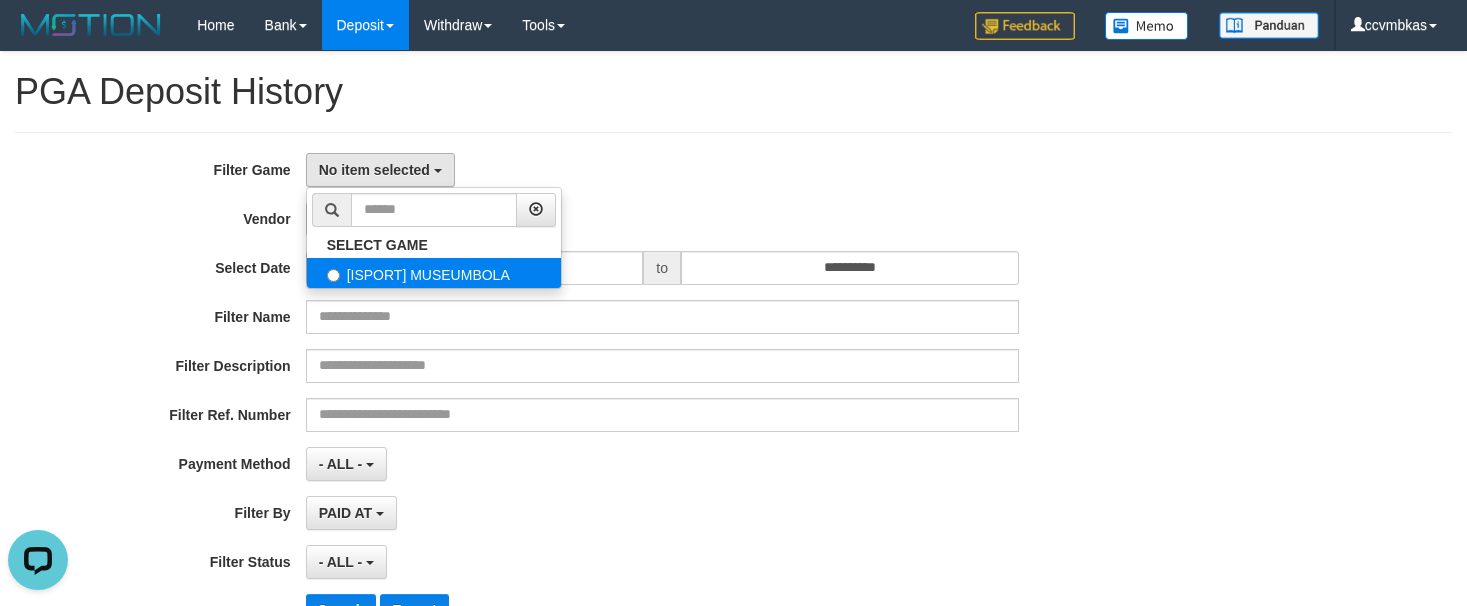 select on "****" 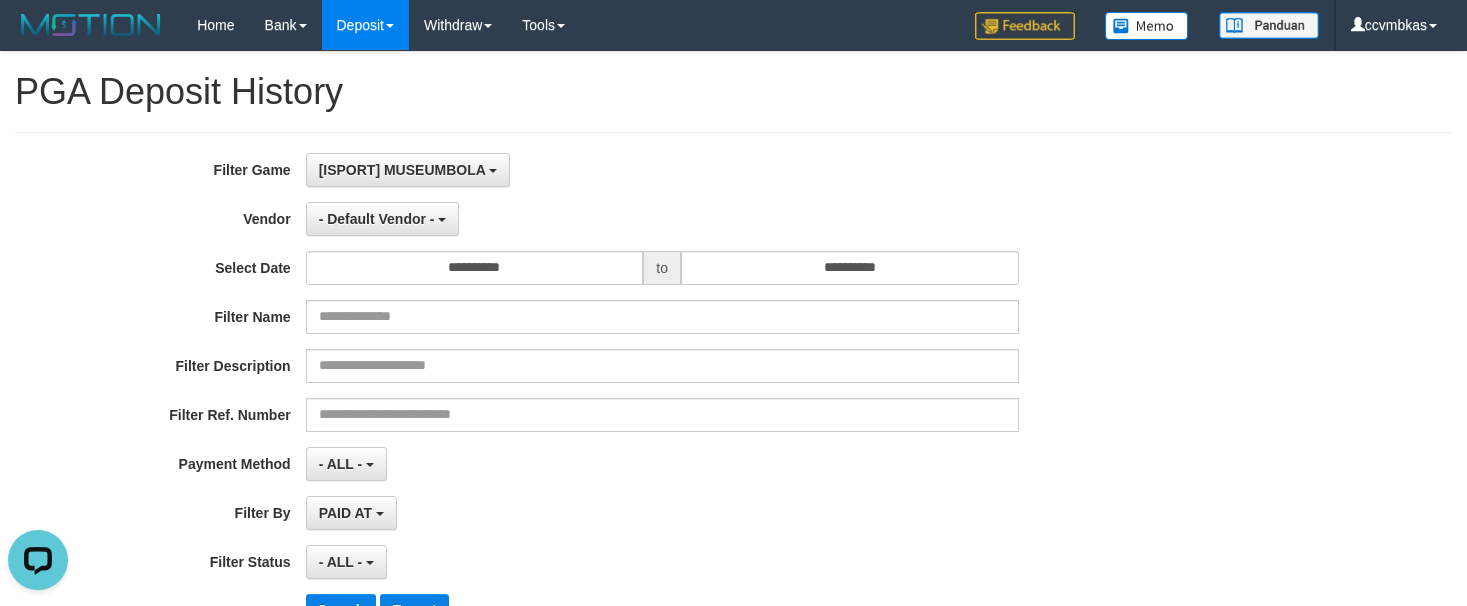 scroll, scrollTop: 18, scrollLeft: 0, axis: vertical 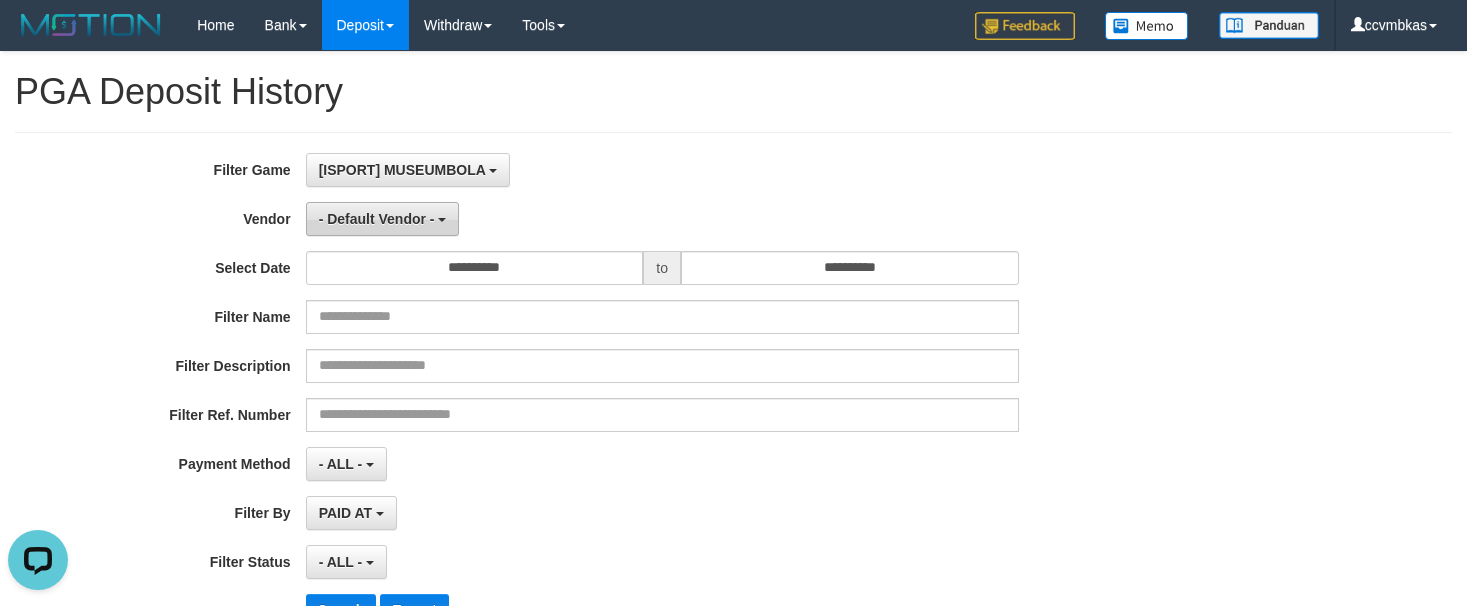click on "- Default Vendor -" at bounding box center (377, 219) 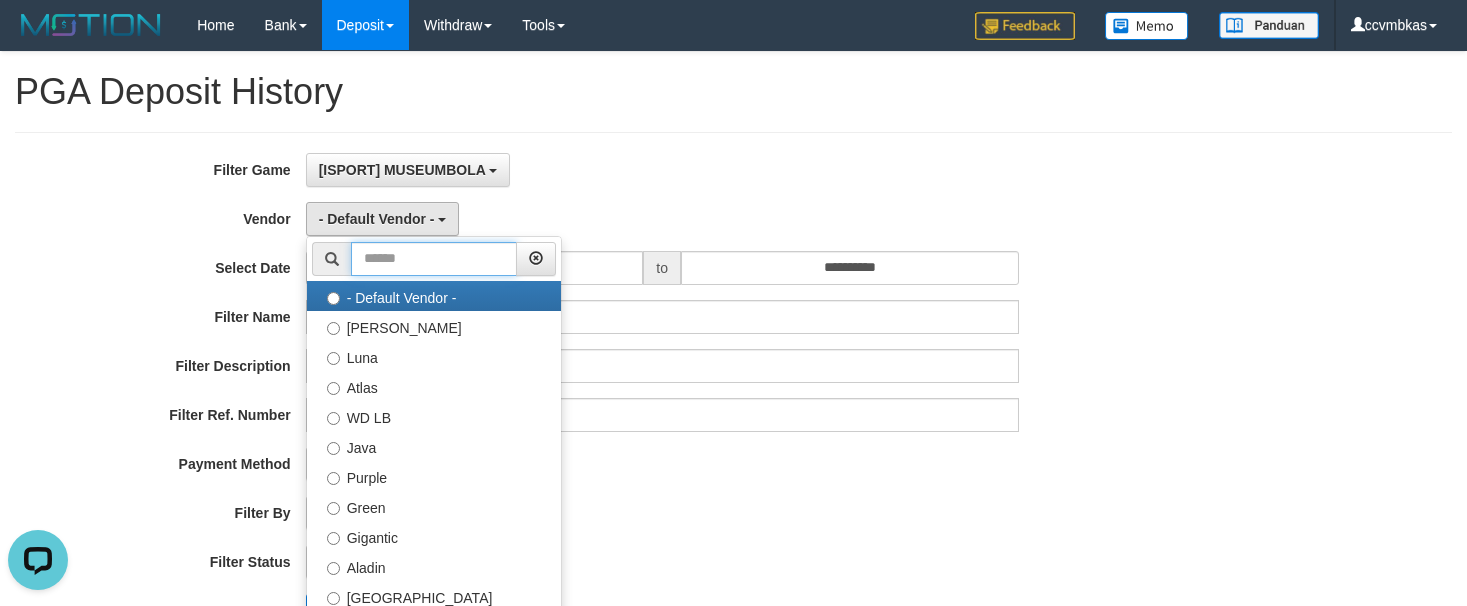 click at bounding box center [434, 259] 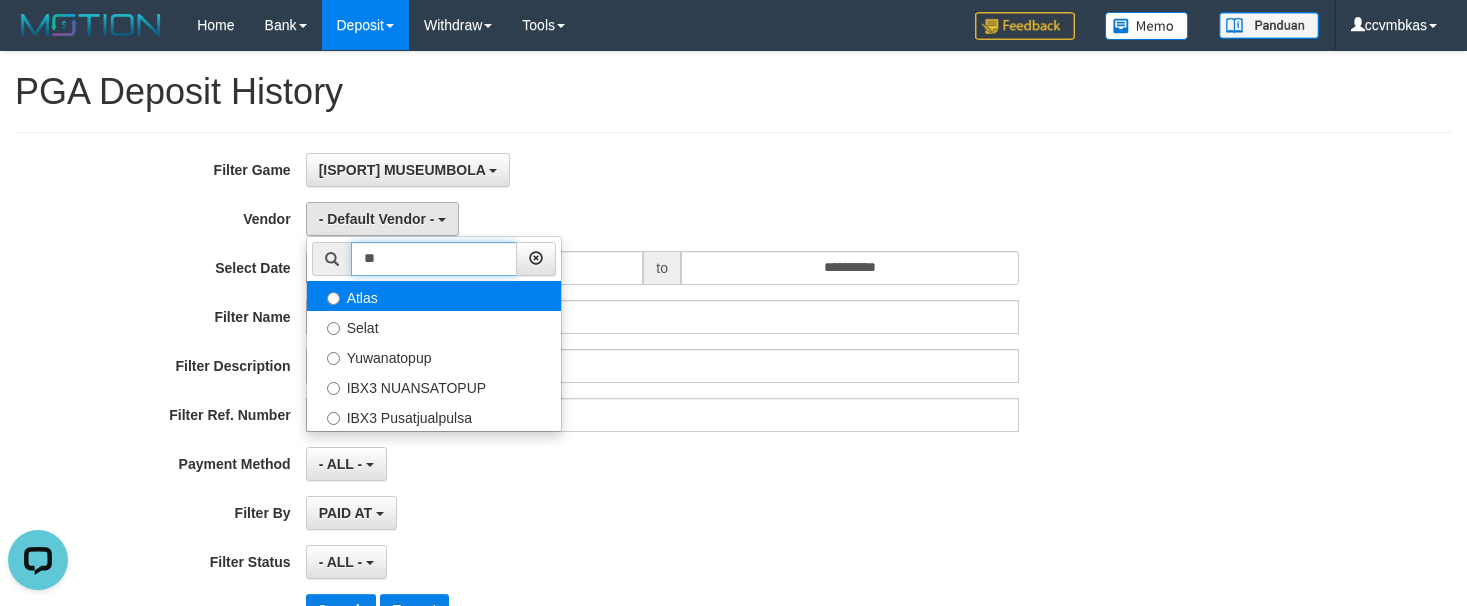 type on "**" 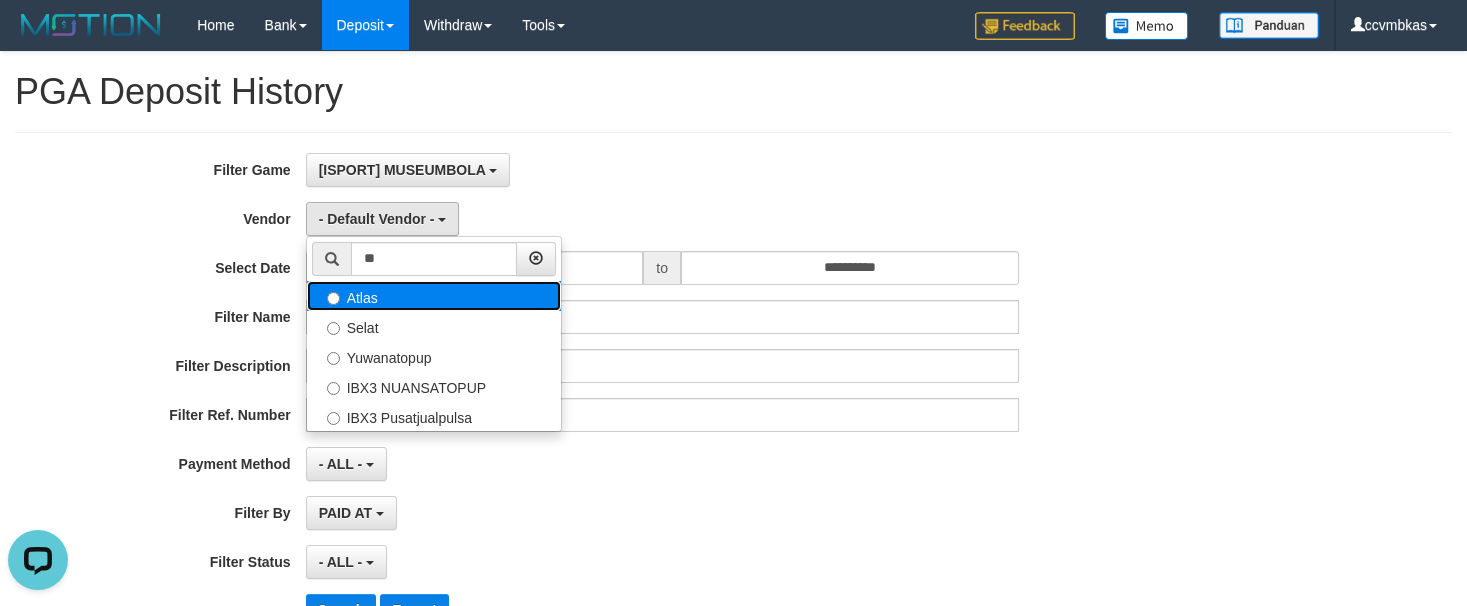 click on "Atlas" at bounding box center [434, 296] 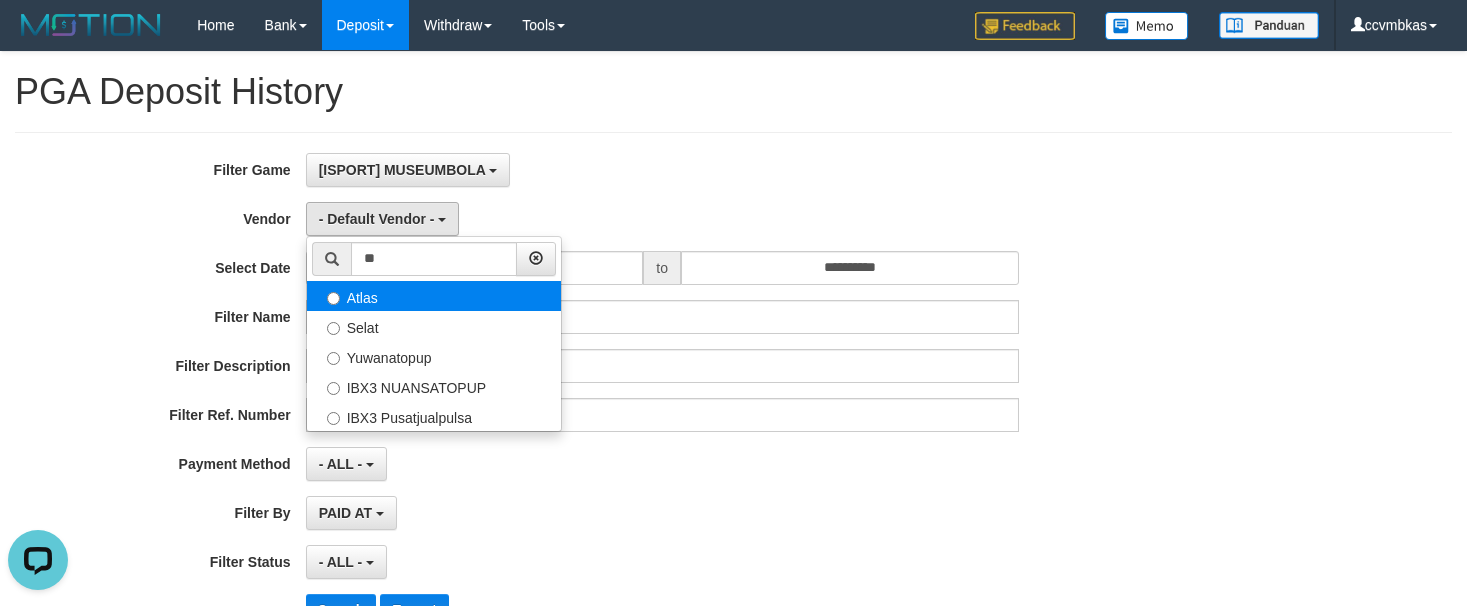 select on "**********" 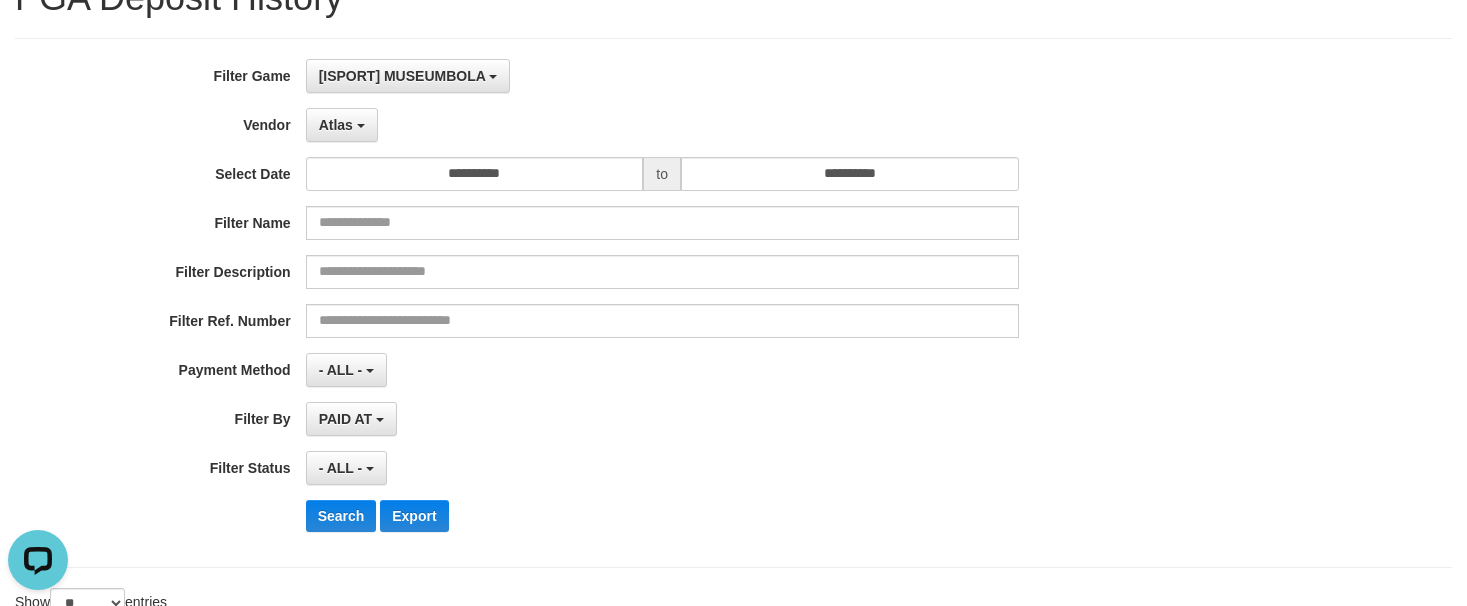 scroll, scrollTop: 200, scrollLeft: 0, axis: vertical 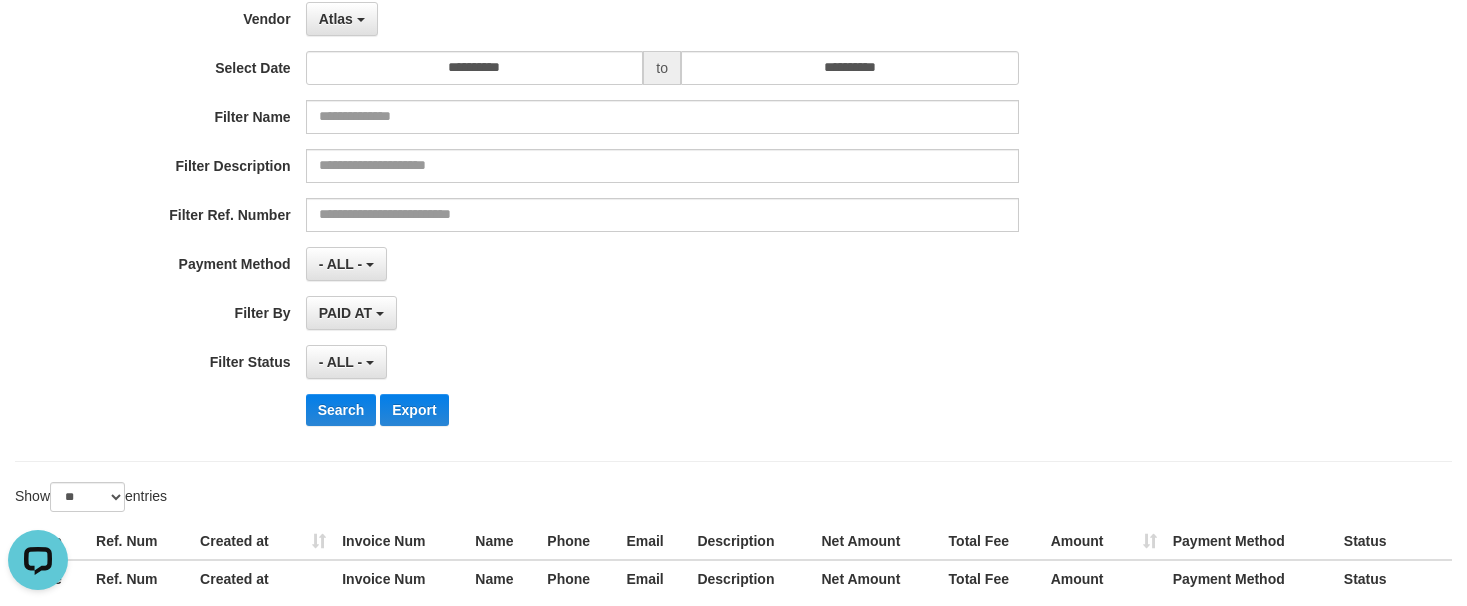 click on "**********" at bounding box center [611, 197] 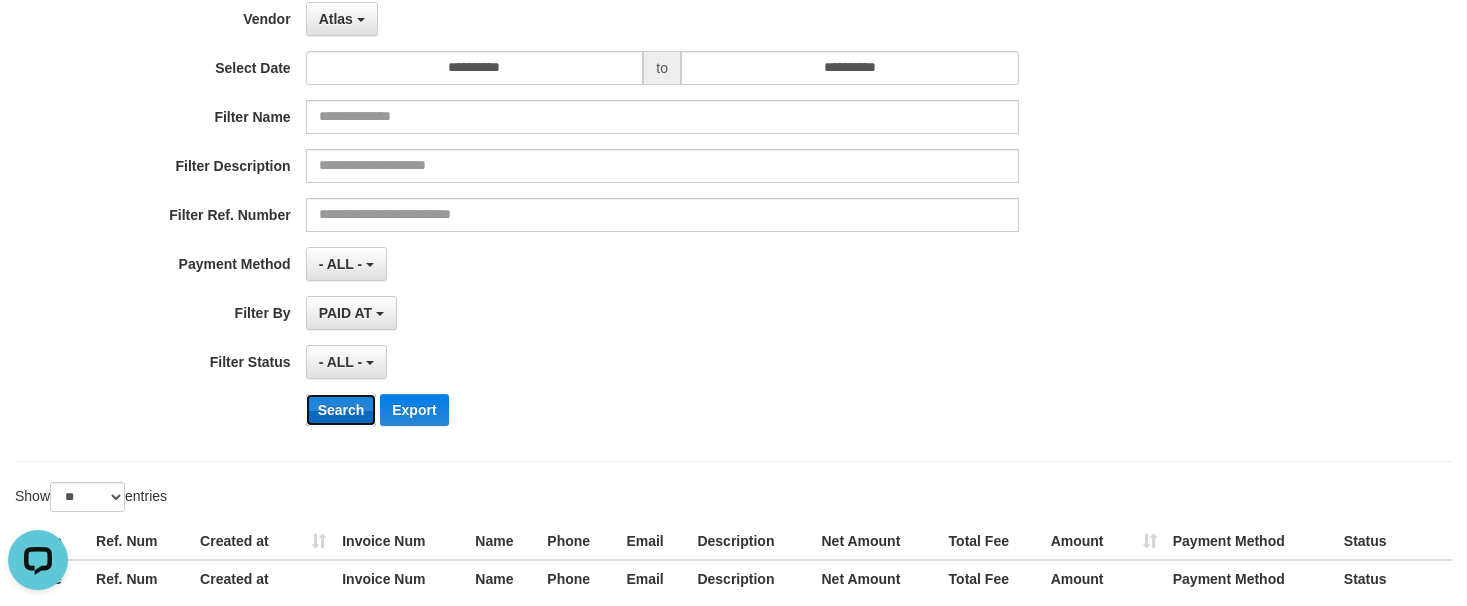 click on "Search" at bounding box center [341, 410] 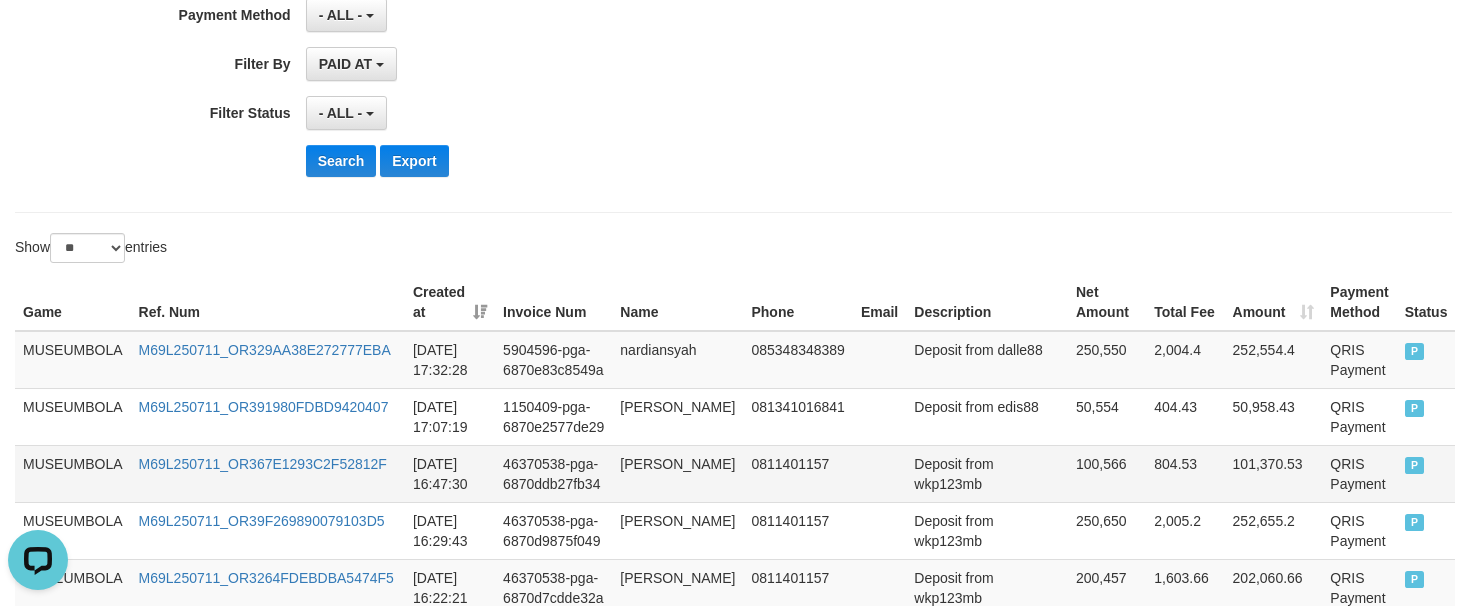 scroll, scrollTop: 600, scrollLeft: 0, axis: vertical 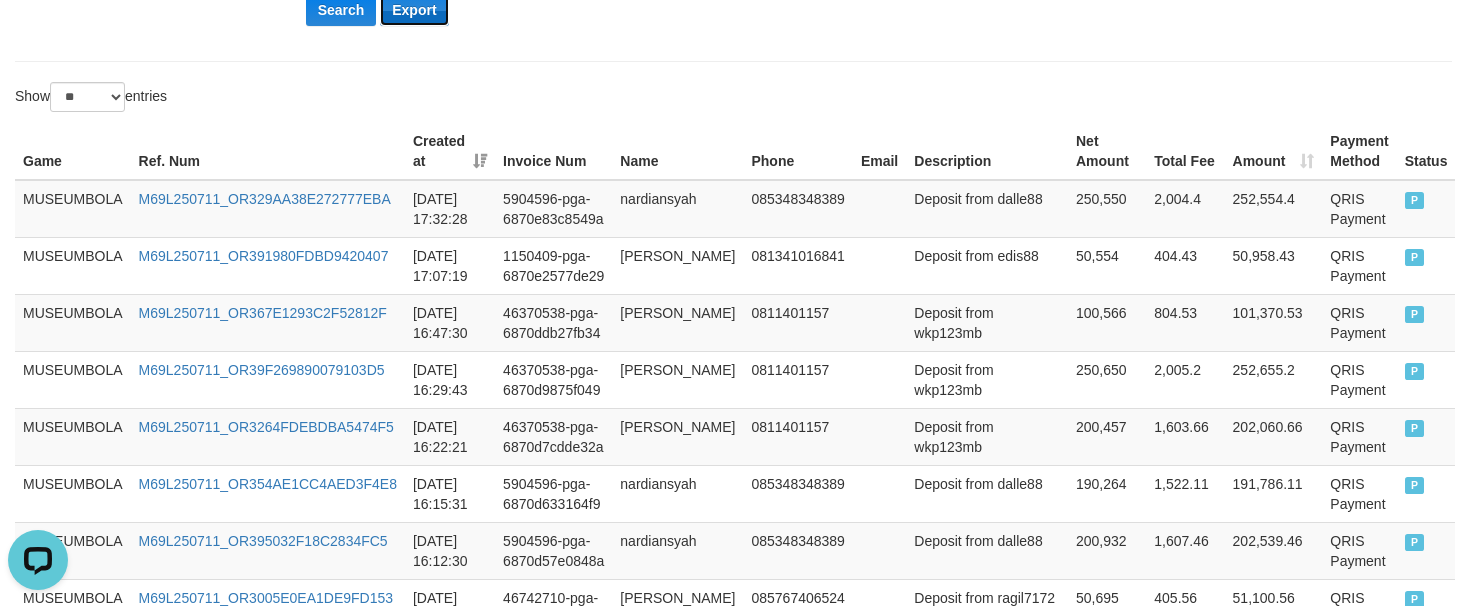 click on "Export" at bounding box center (414, 10) 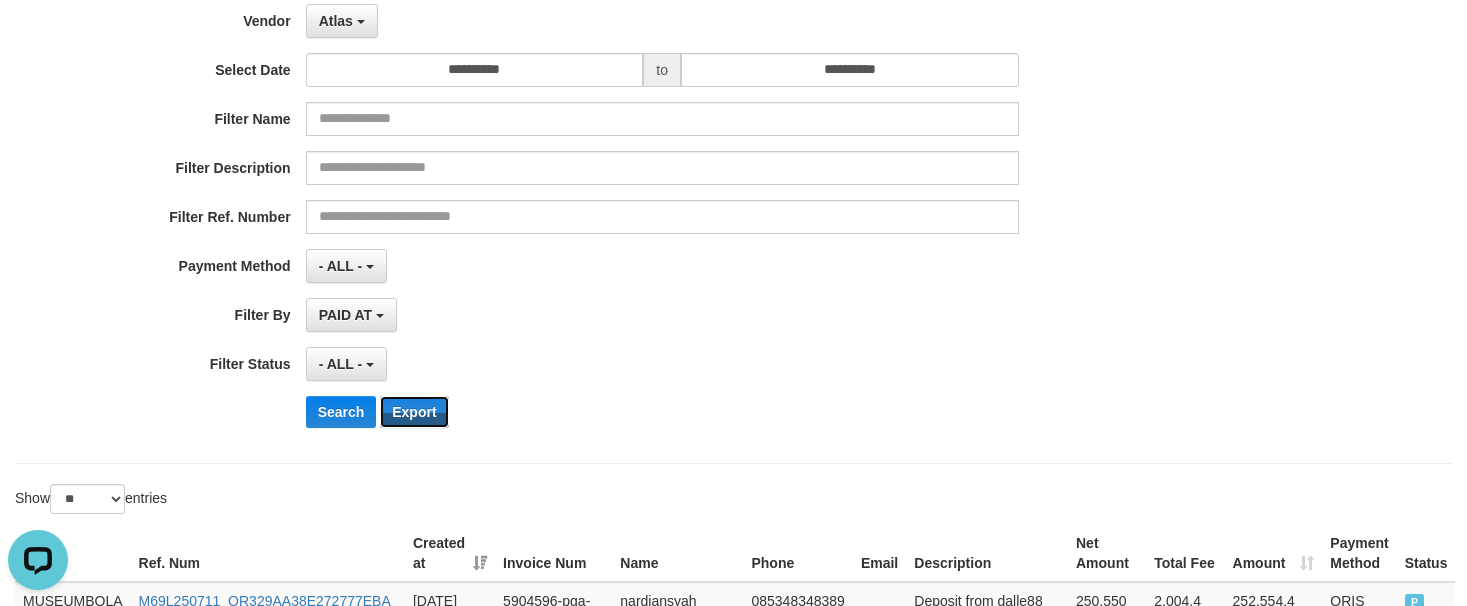 scroll, scrollTop: 0, scrollLeft: 0, axis: both 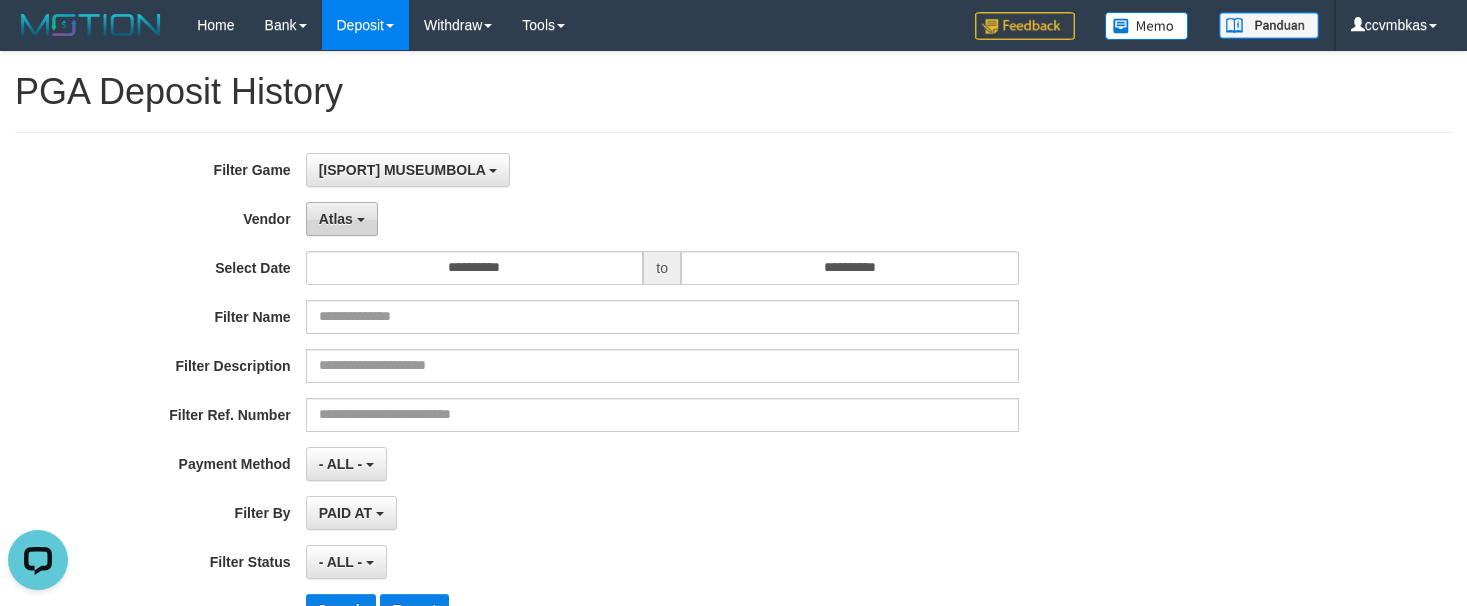 click on "Atlas" at bounding box center (336, 219) 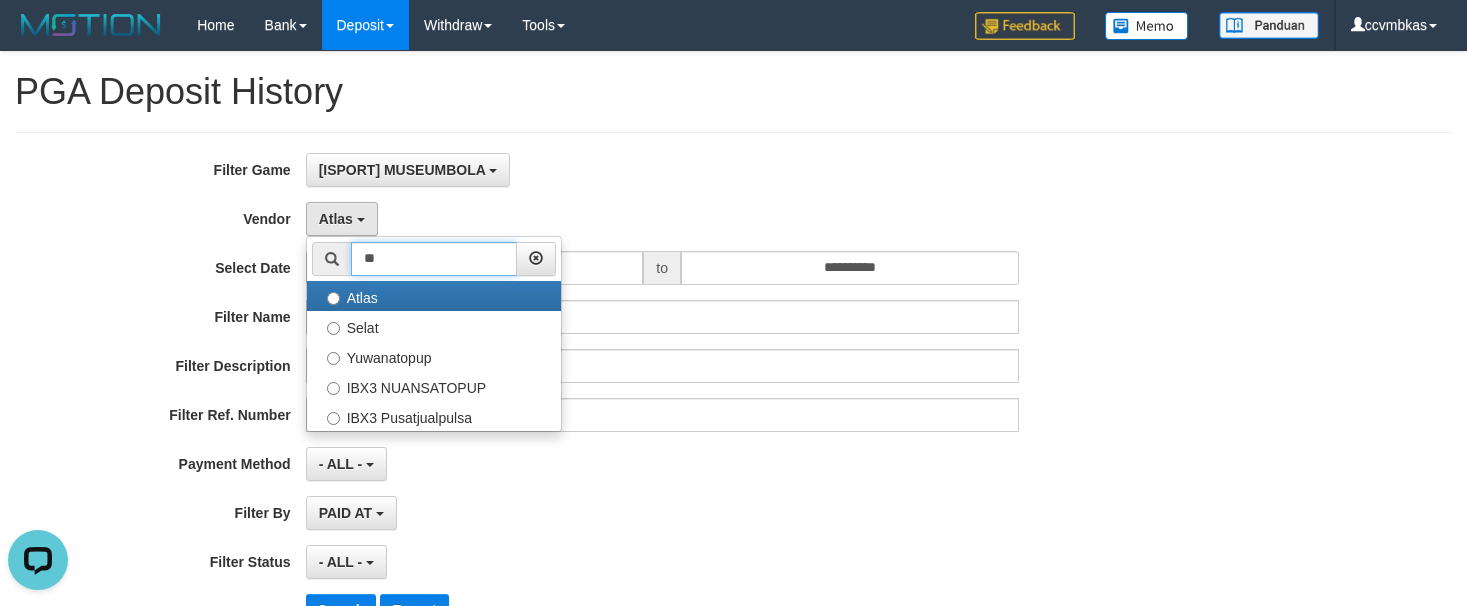 click on "**" at bounding box center [434, 259] 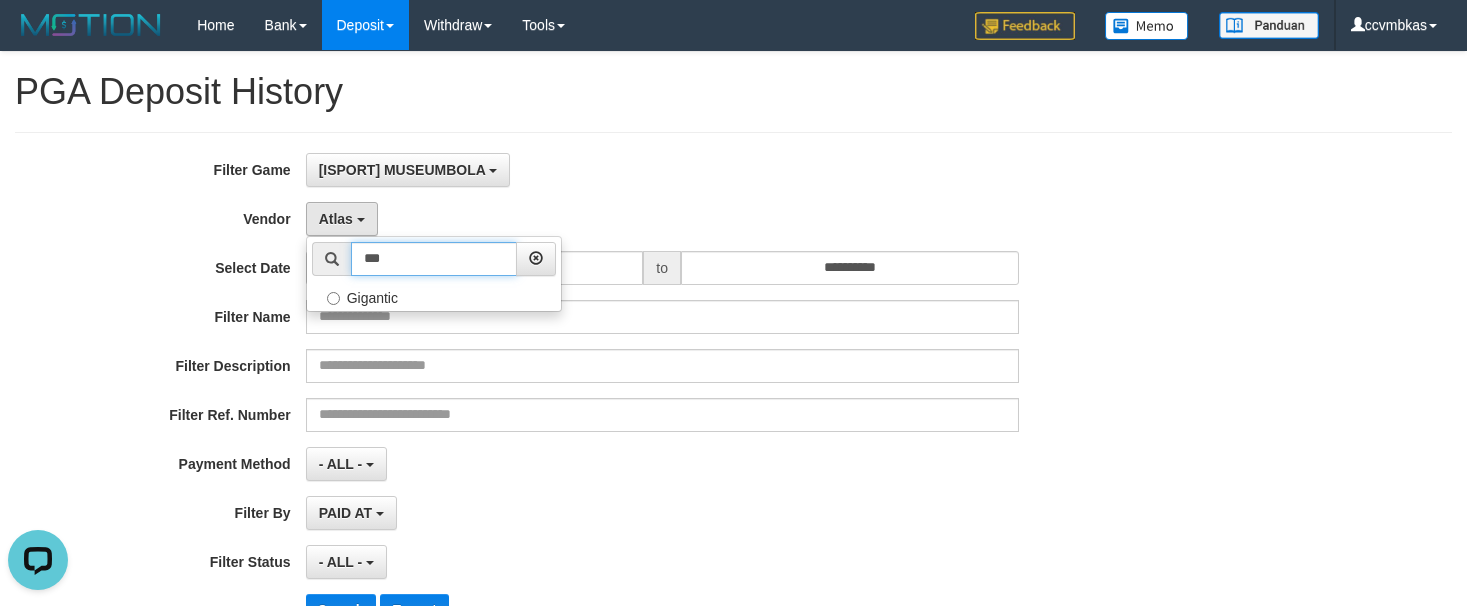 type on "***" 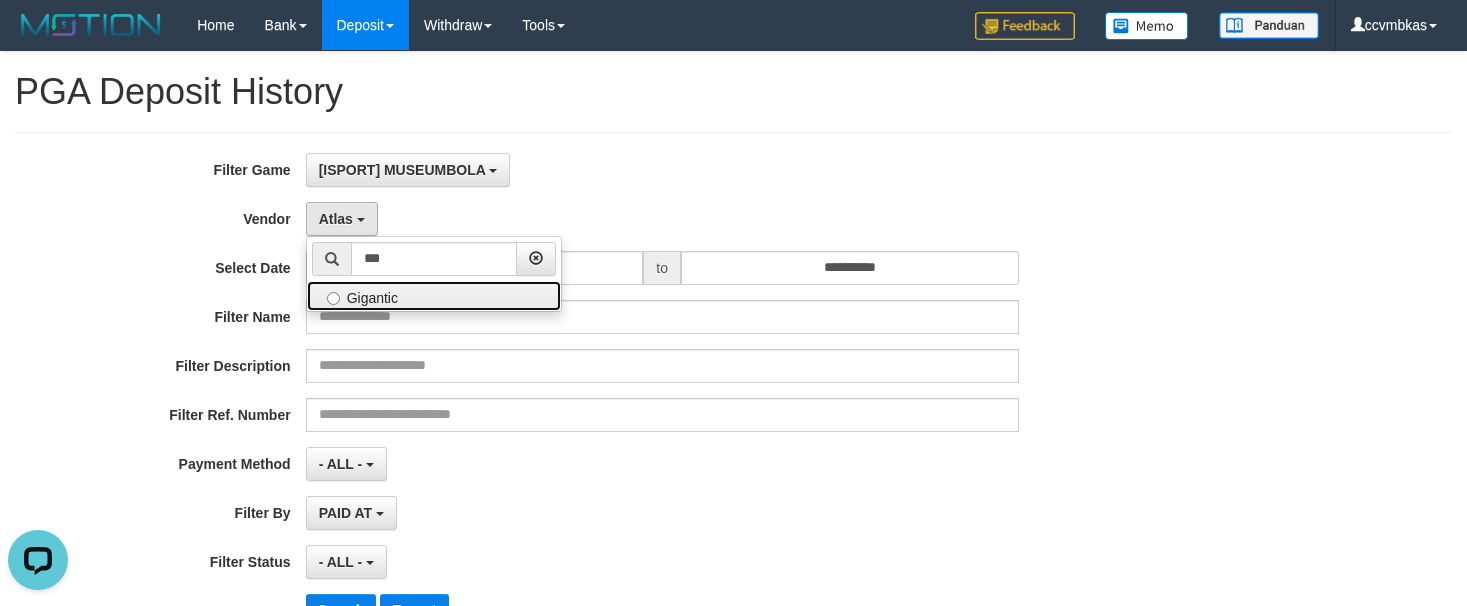 click on "Gigantic" at bounding box center [434, 296] 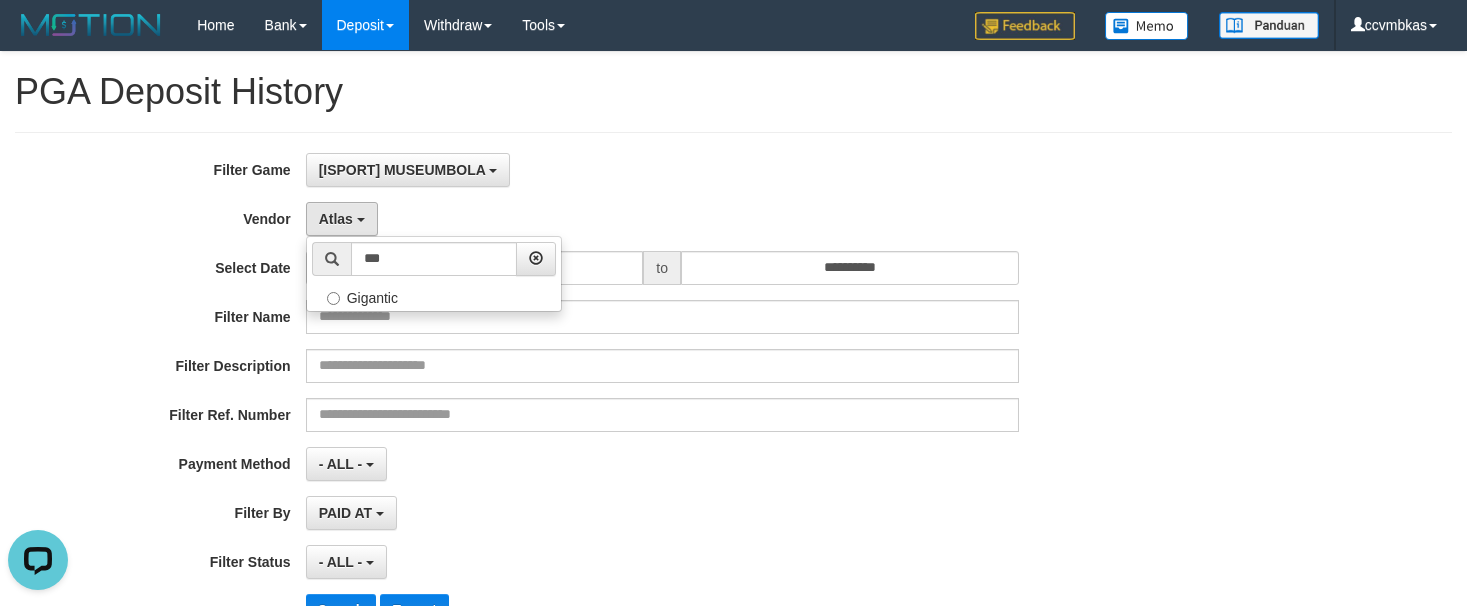 select on "**********" 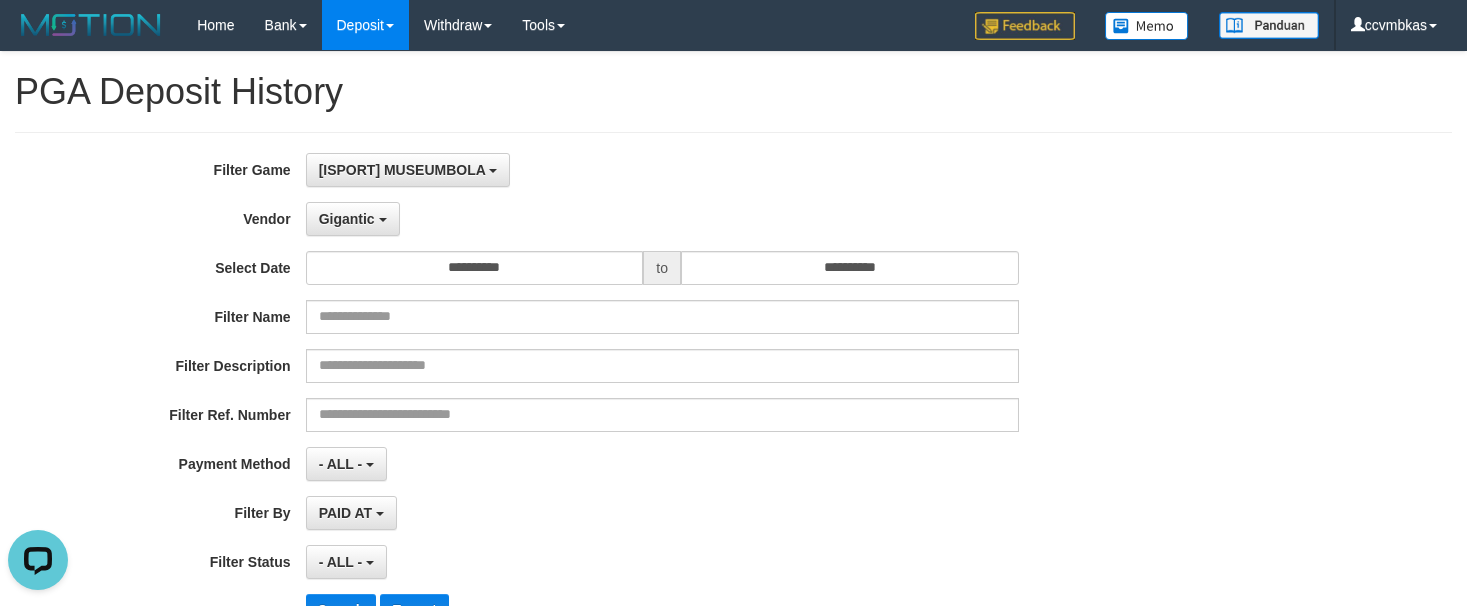 scroll, scrollTop: 400, scrollLeft: 0, axis: vertical 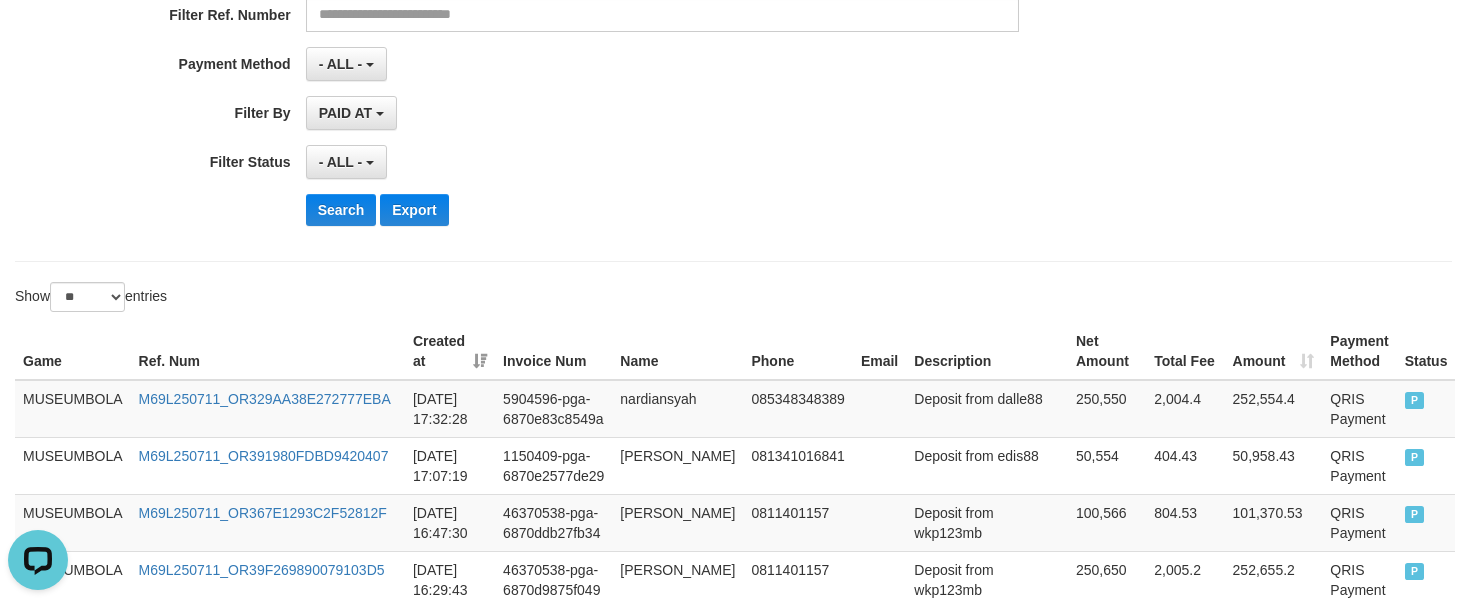 click on "**********" at bounding box center (611, -3) 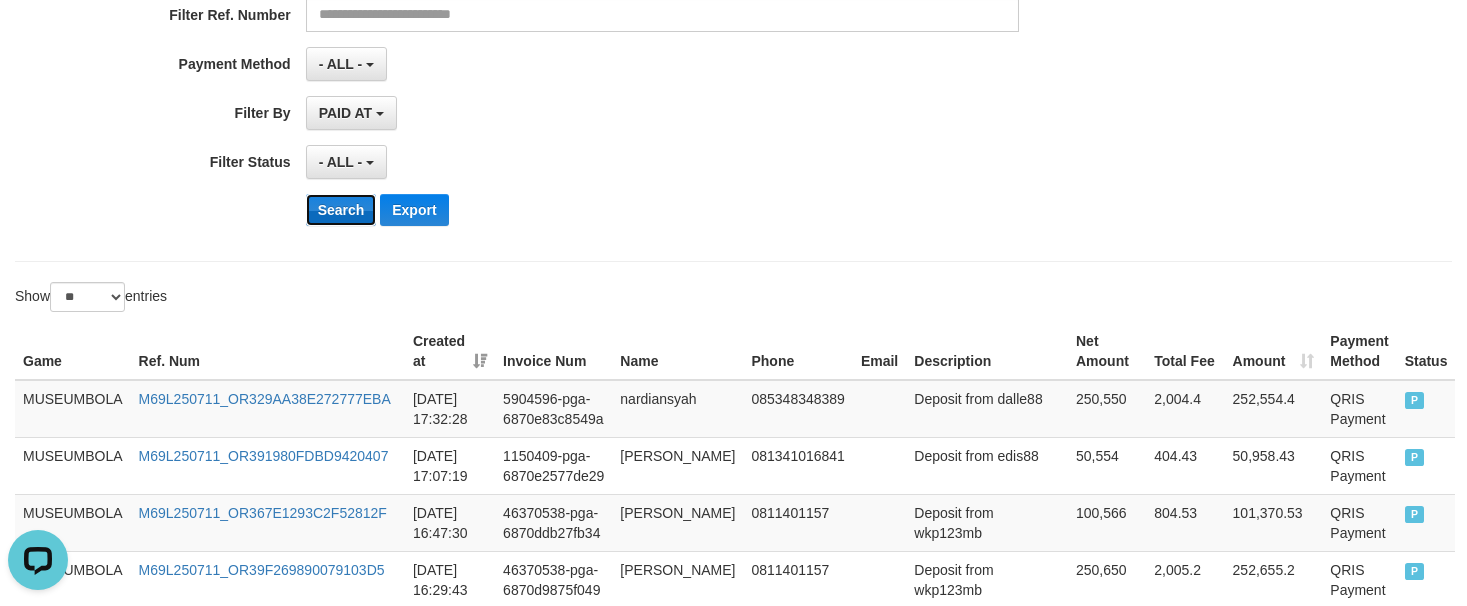 click on "Search" at bounding box center (341, 210) 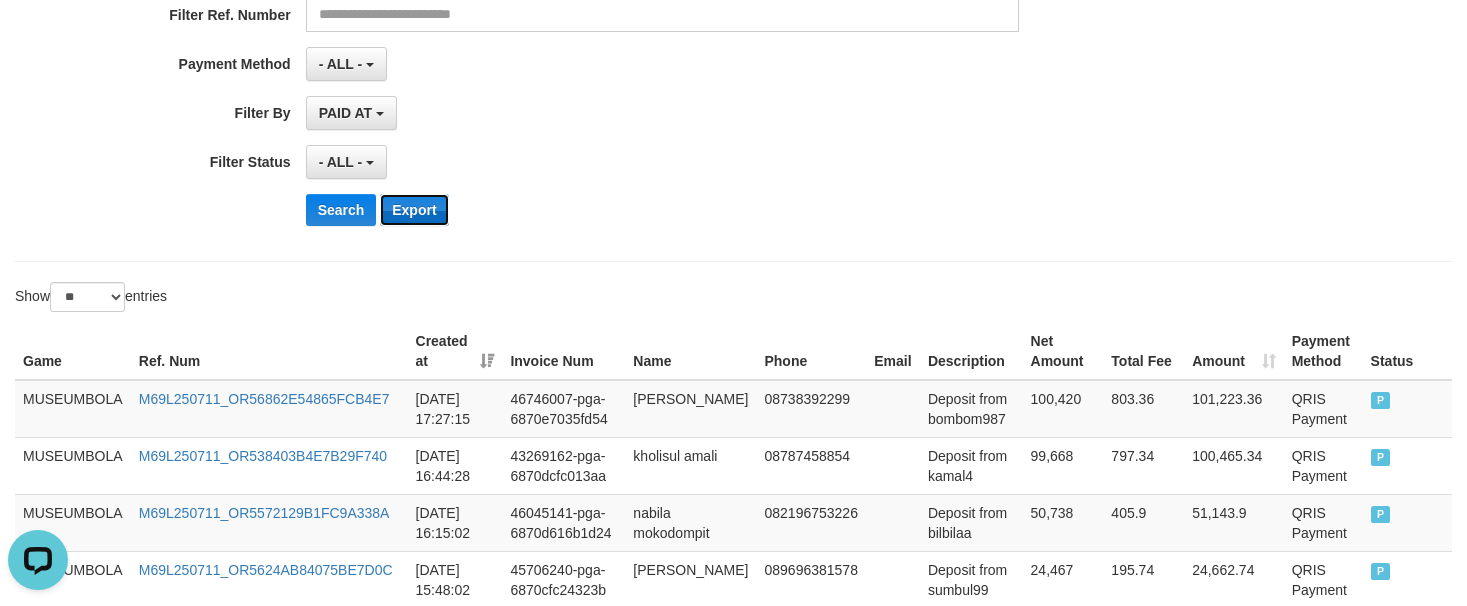 click on "Export" at bounding box center [414, 210] 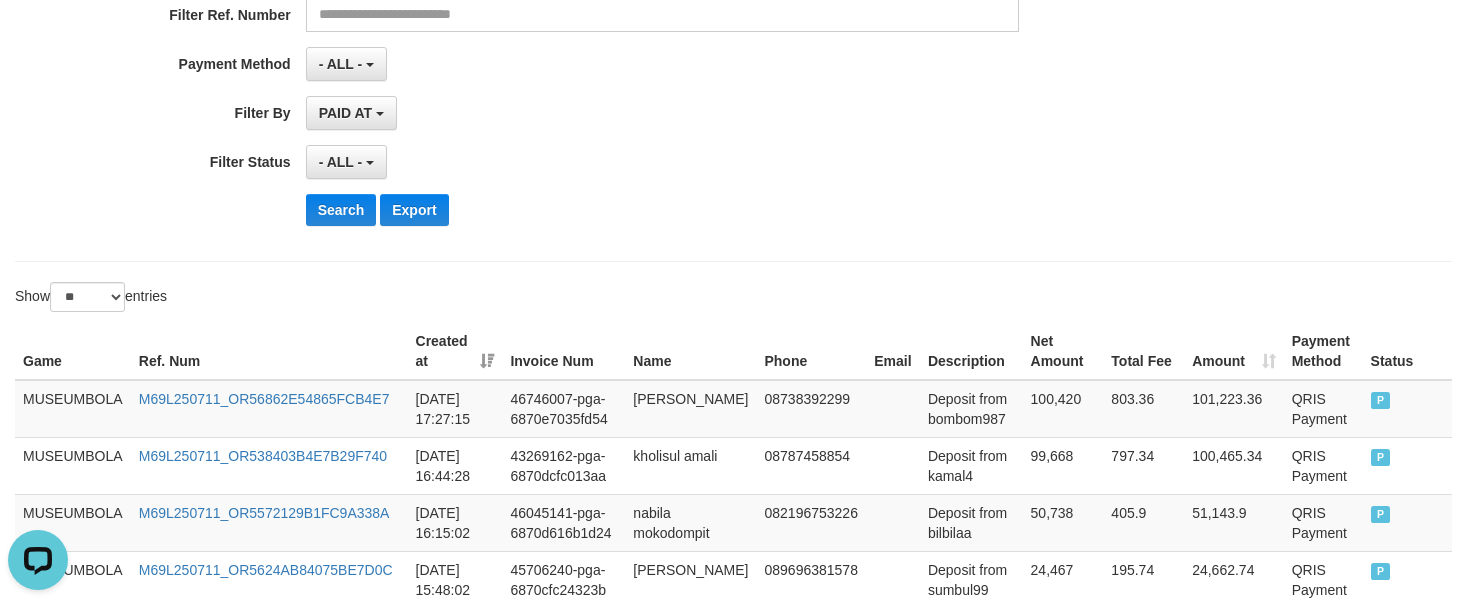 click on "Filter By" at bounding box center (153, 109) 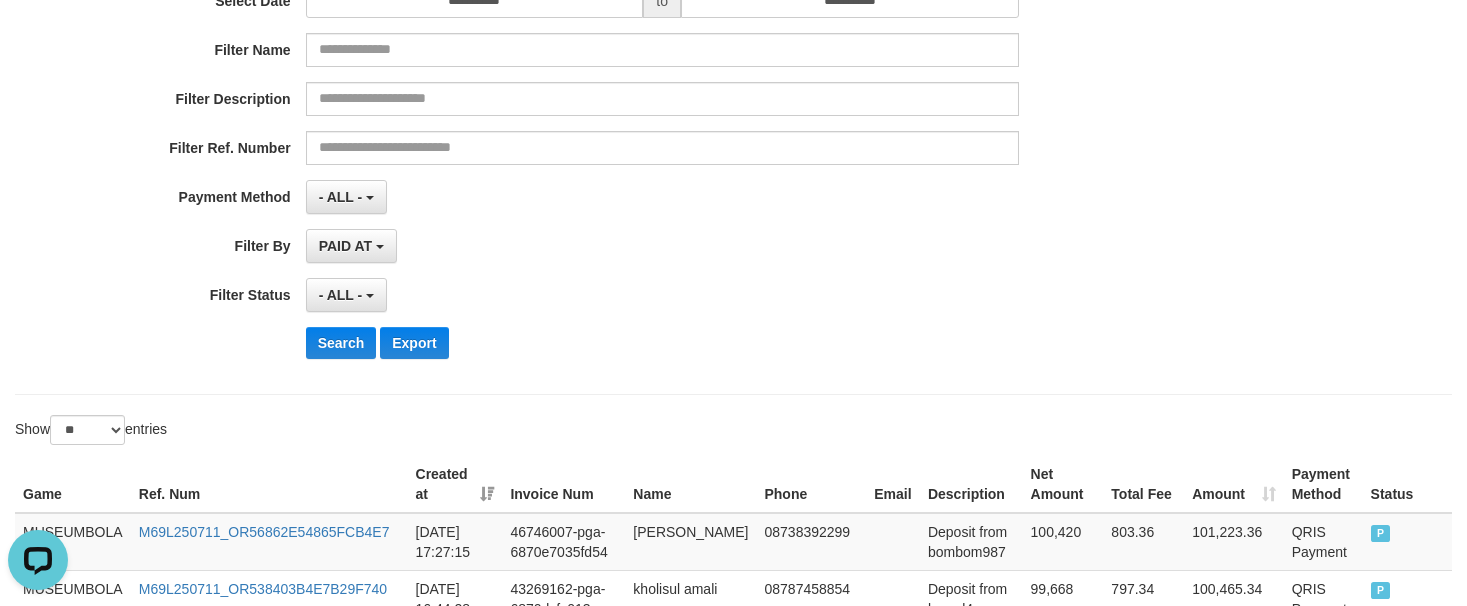 scroll, scrollTop: 100, scrollLeft: 0, axis: vertical 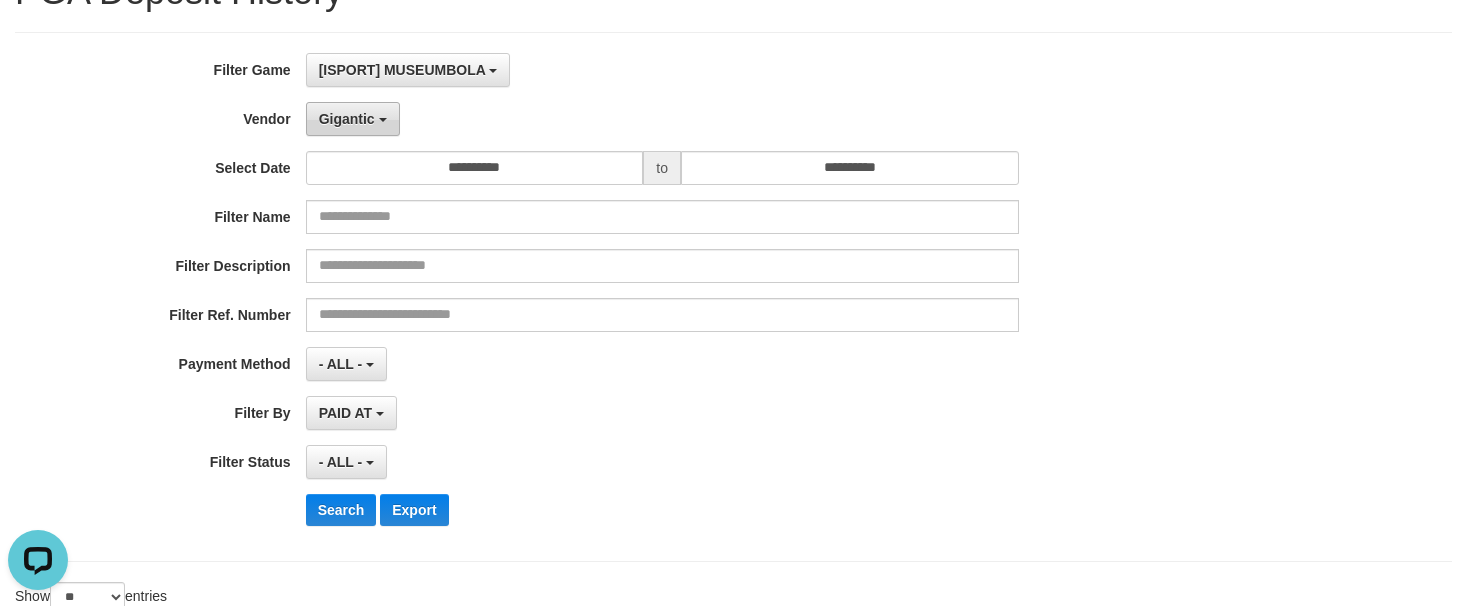 click on "Gigantic" at bounding box center [353, 119] 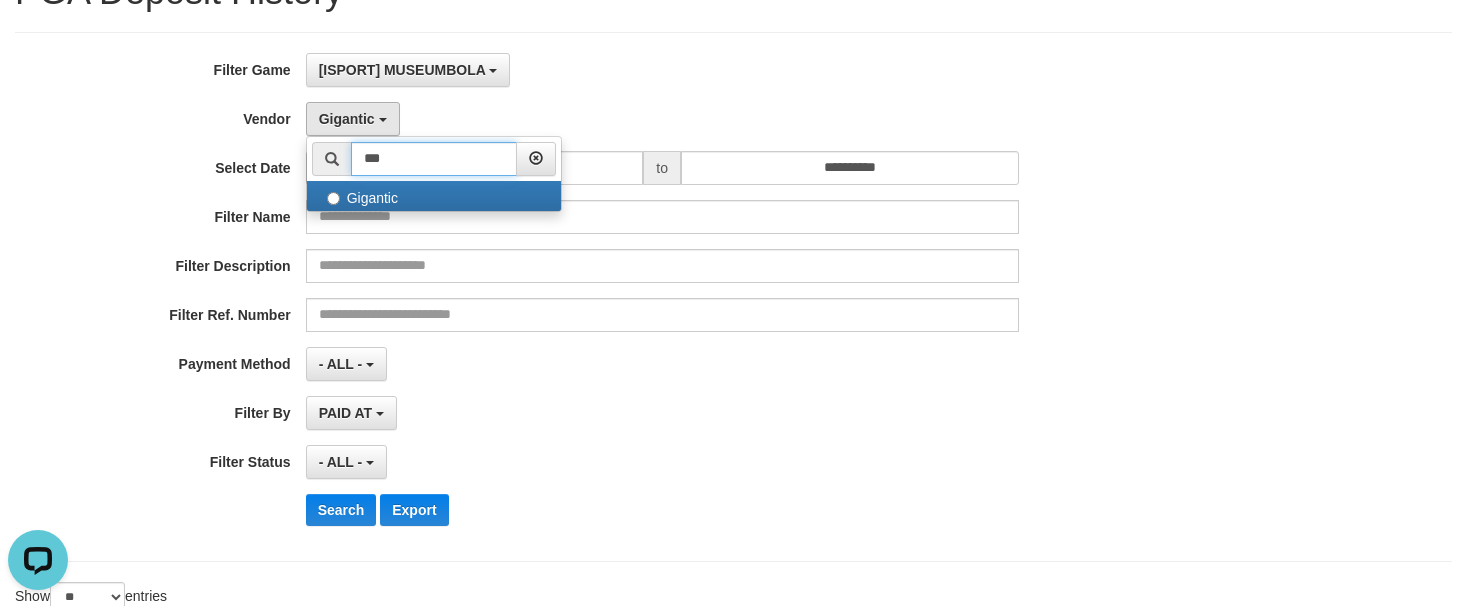 click on "***" at bounding box center [434, 159] 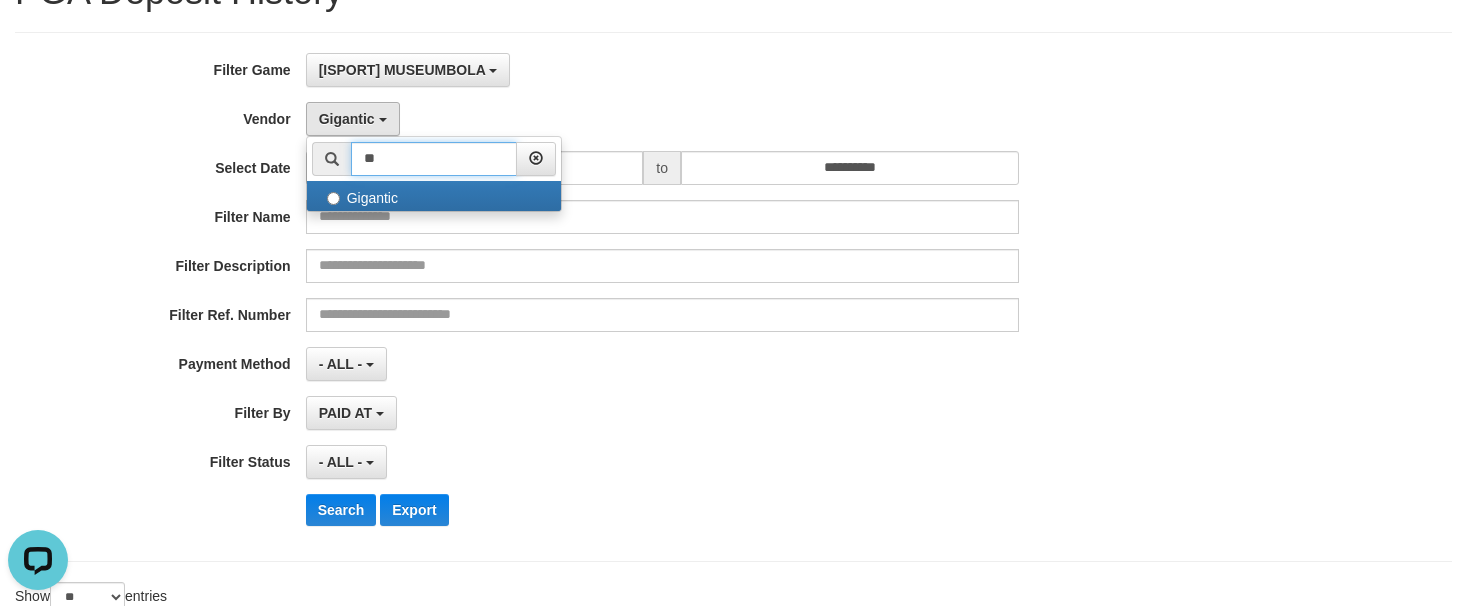 type on "*" 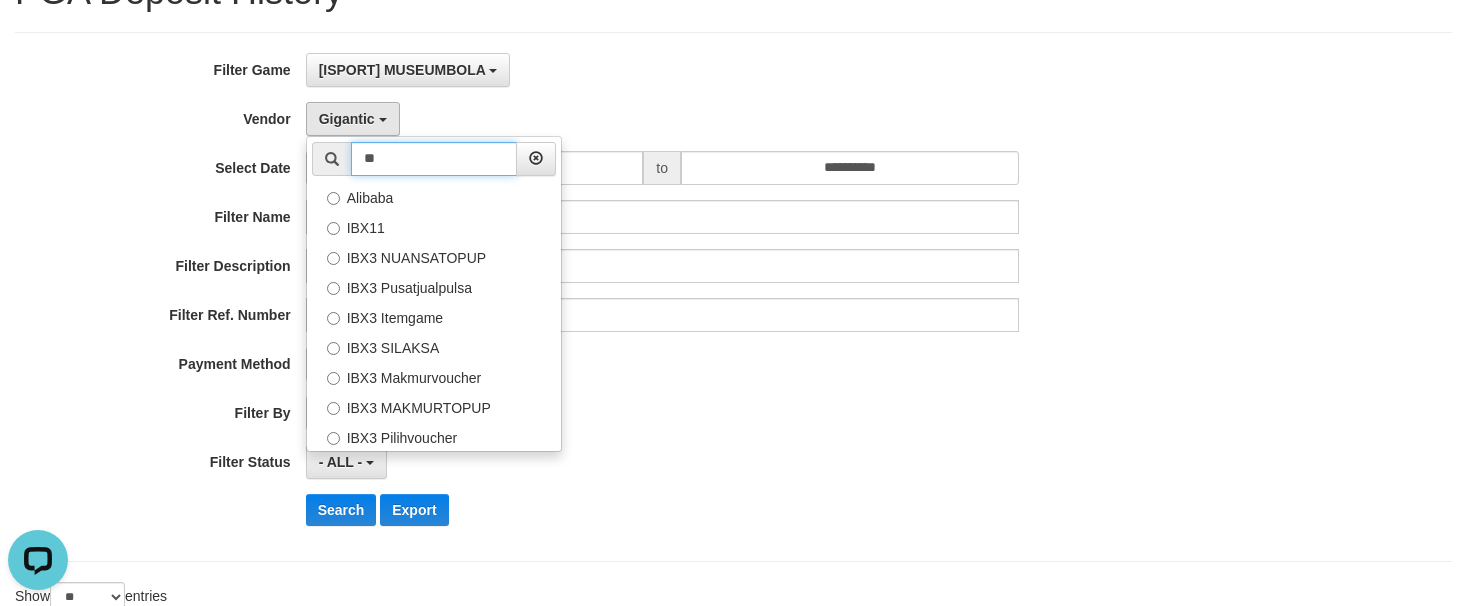 type on "**" 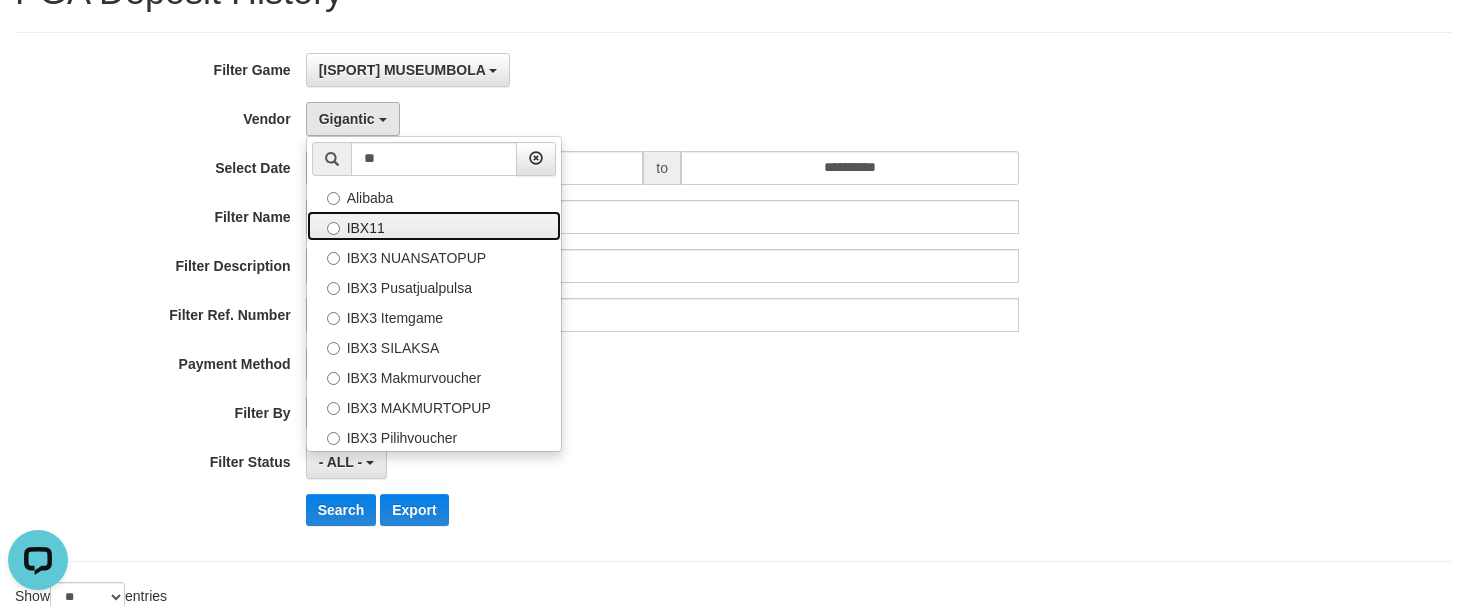 click on "IBX11" at bounding box center [434, 226] 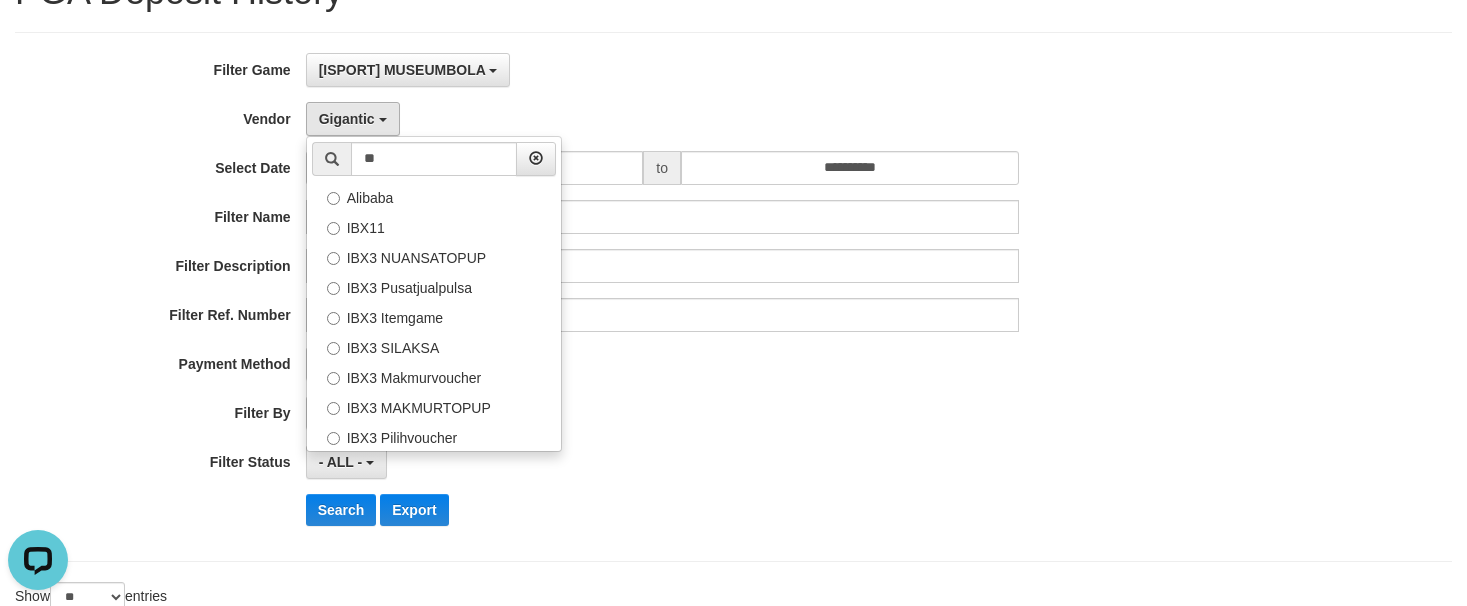 select on "**********" 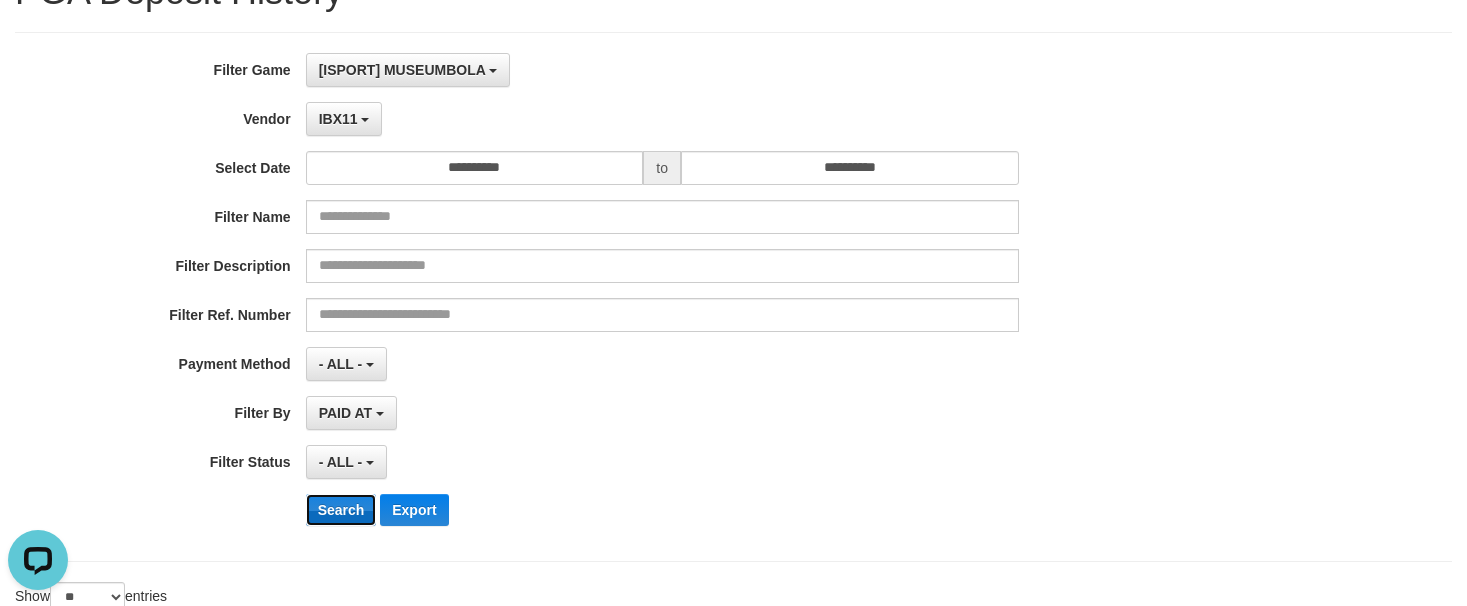 click on "Search" at bounding box center (341, 510) 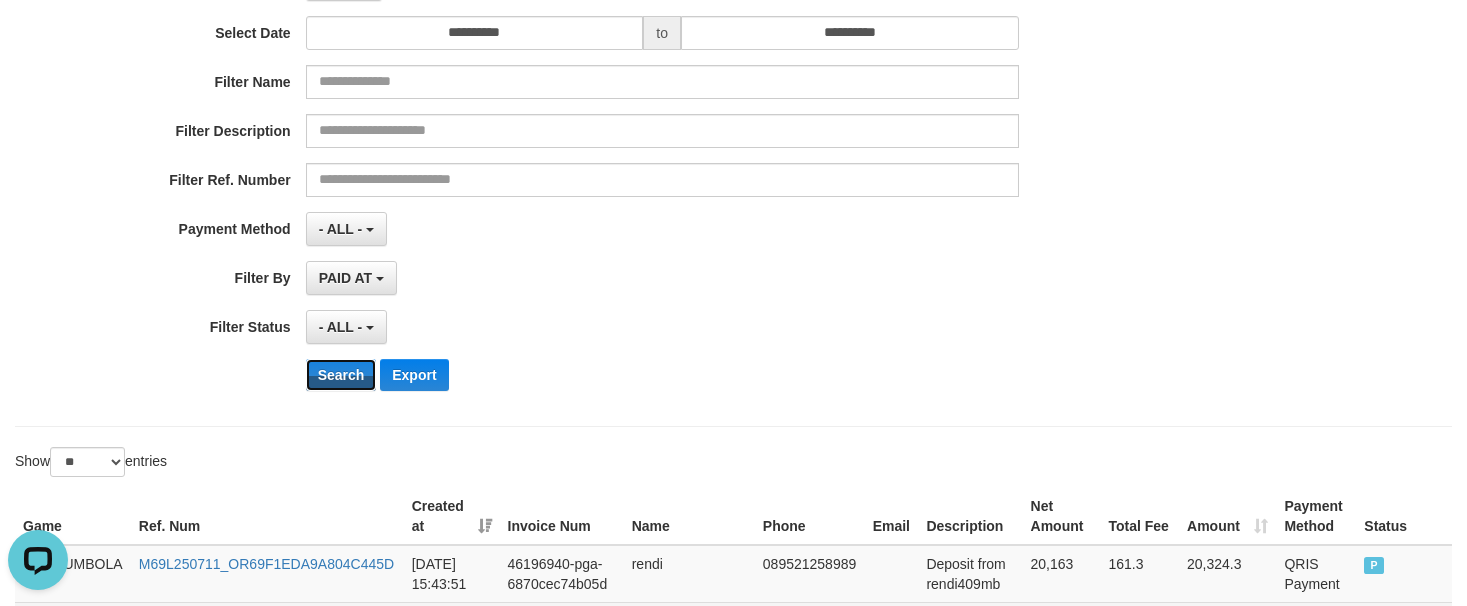 scroll, scrollTop: 400, scrollLeft: 0, axis: vertical 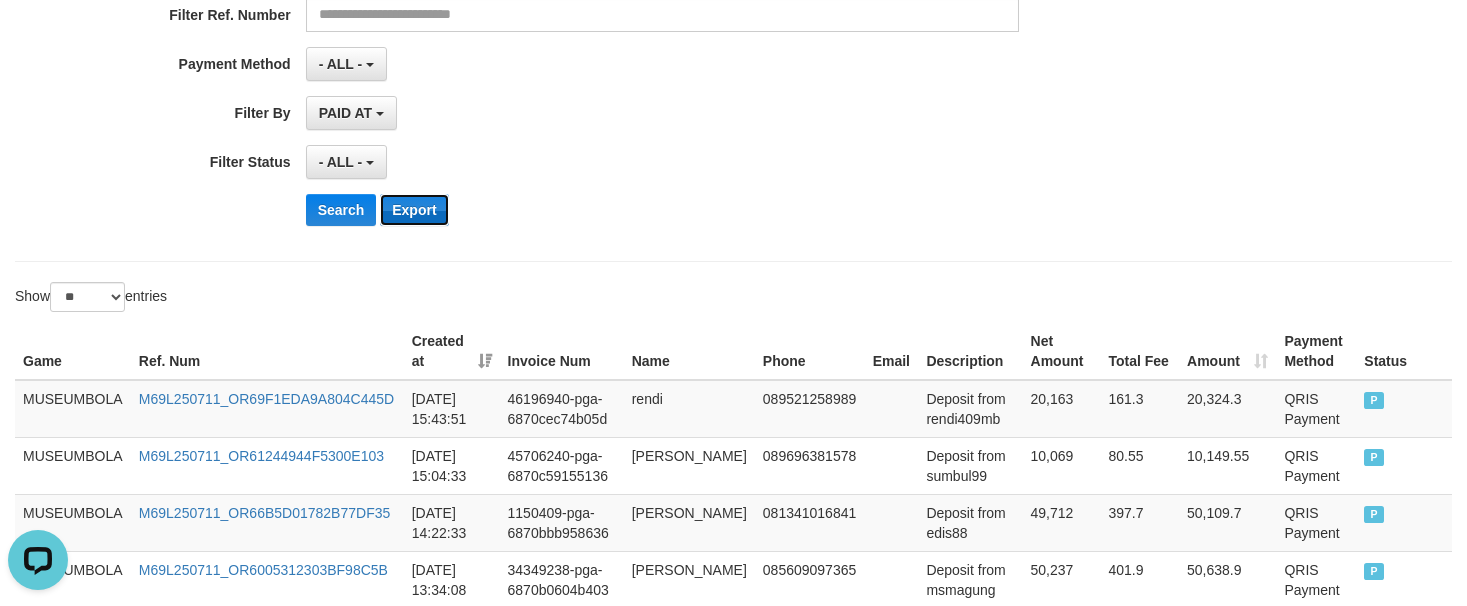 click on "Export" at bounding box center (414, 210) 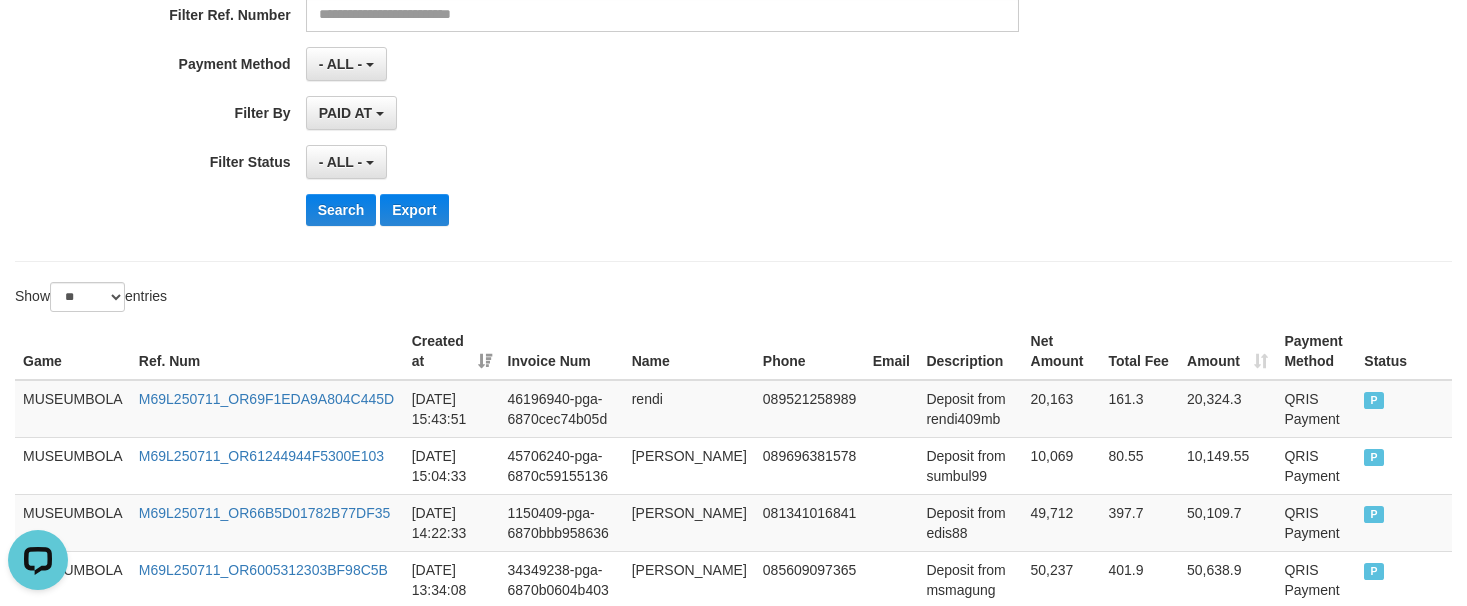 click on "Filter Status" at bounding box center [153, 158] 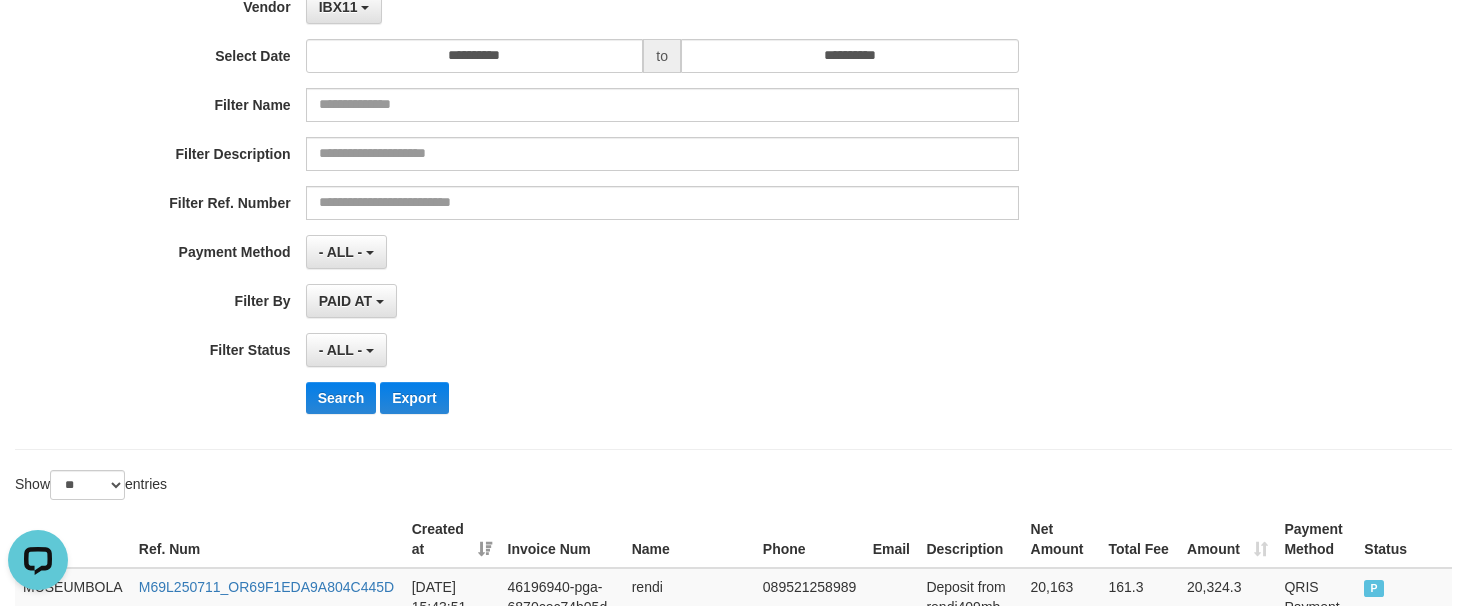 scroll, scrollTop: 100, scrollLeft: 0, axis: vertical 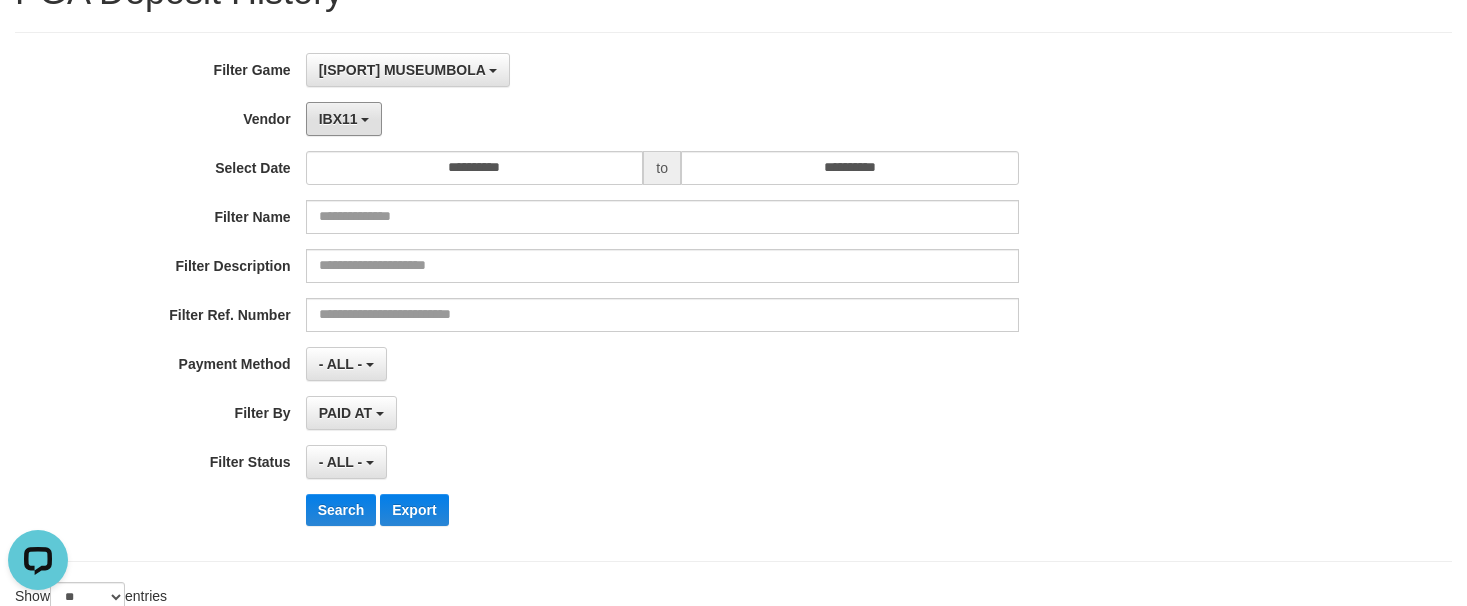 drag, startPoint x: 349, startPoint y: 123, endPoint x: 404, endPoint y: 157, distance: 64.66065 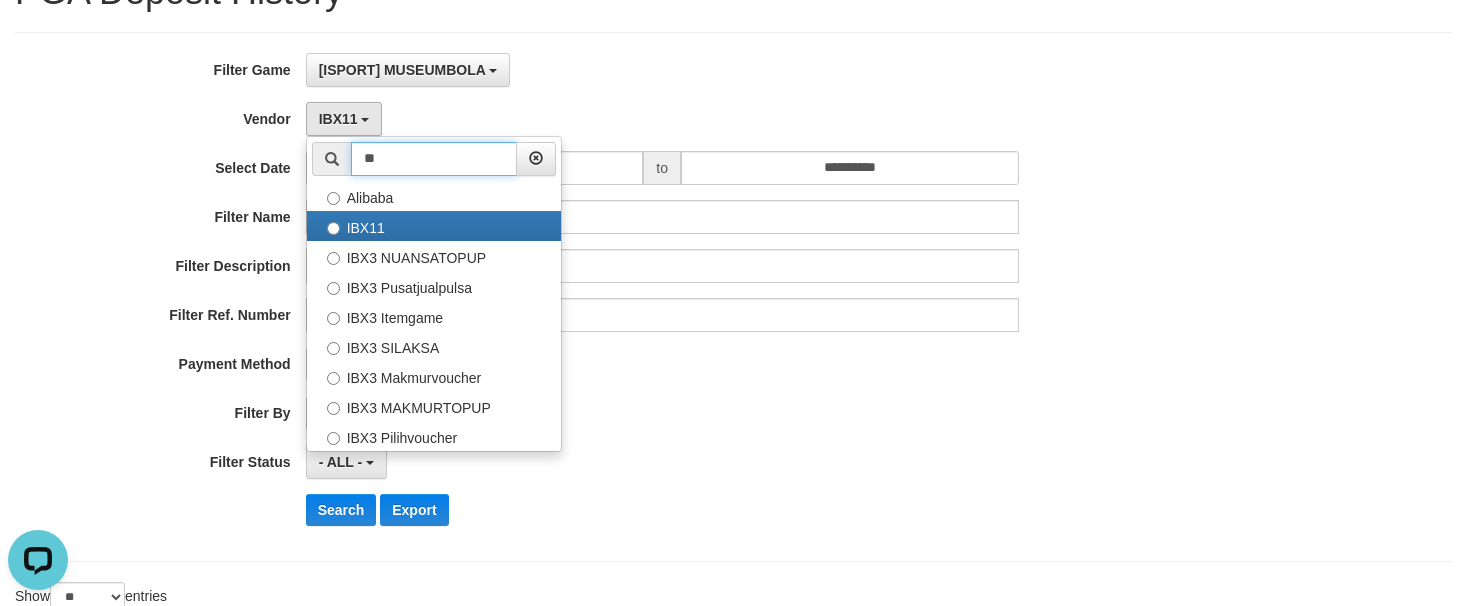 click on "**" at bounding box center (434, 159) 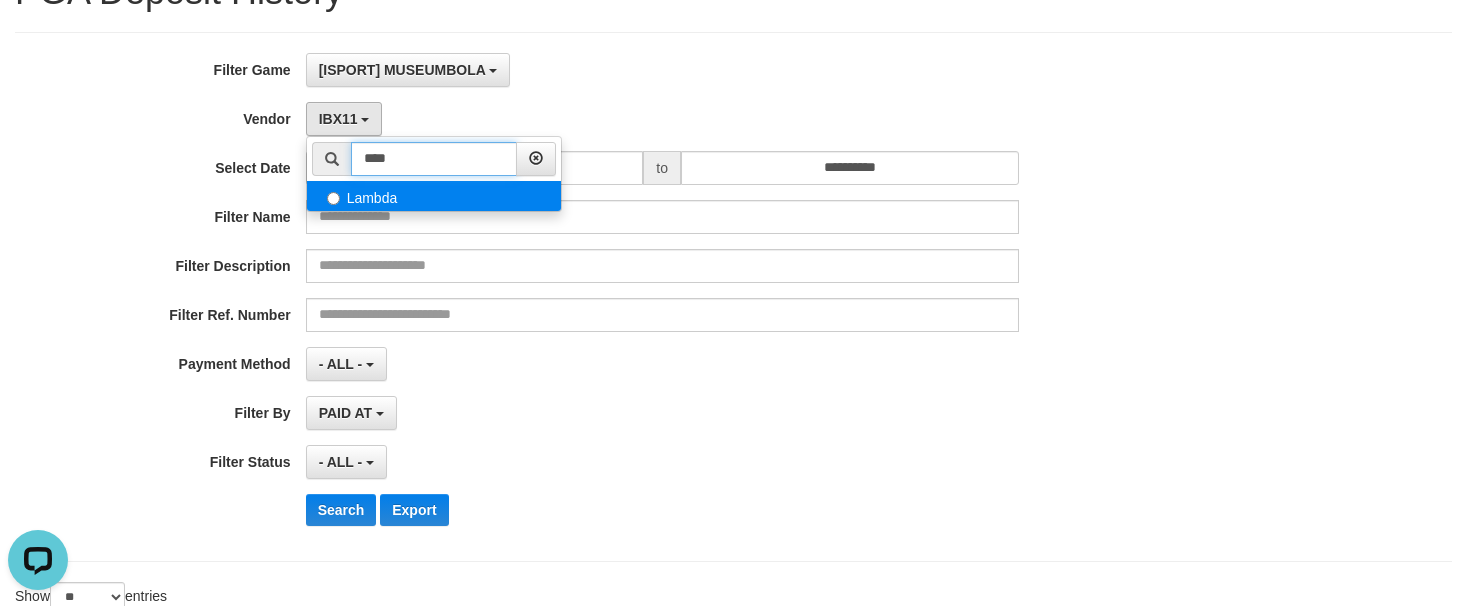 type on "****" 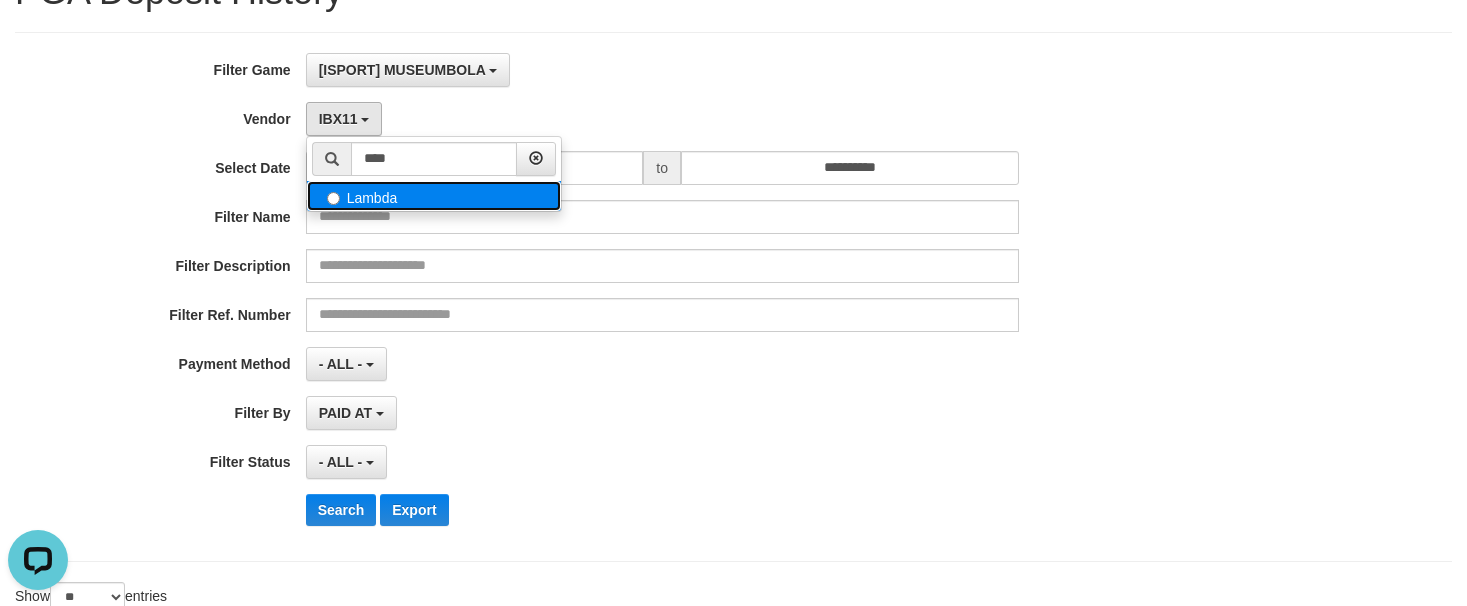 click on "Lambda" at bounding box center (434, 196) 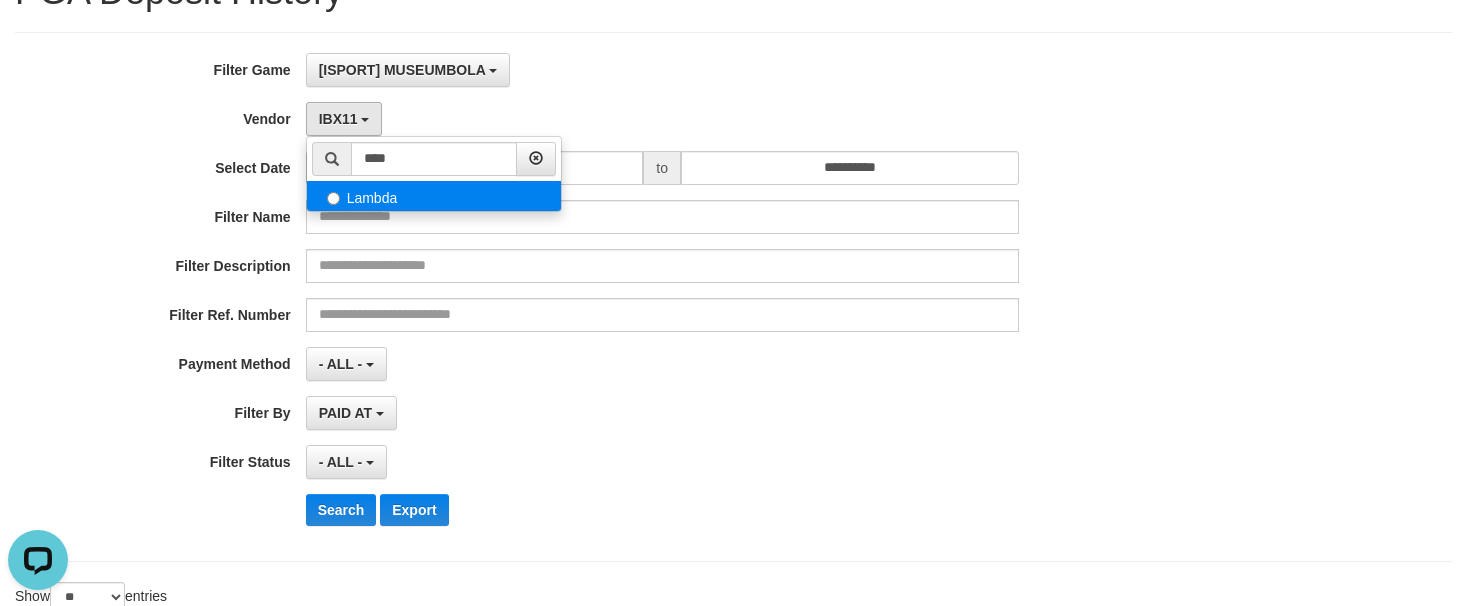 select on "**********" 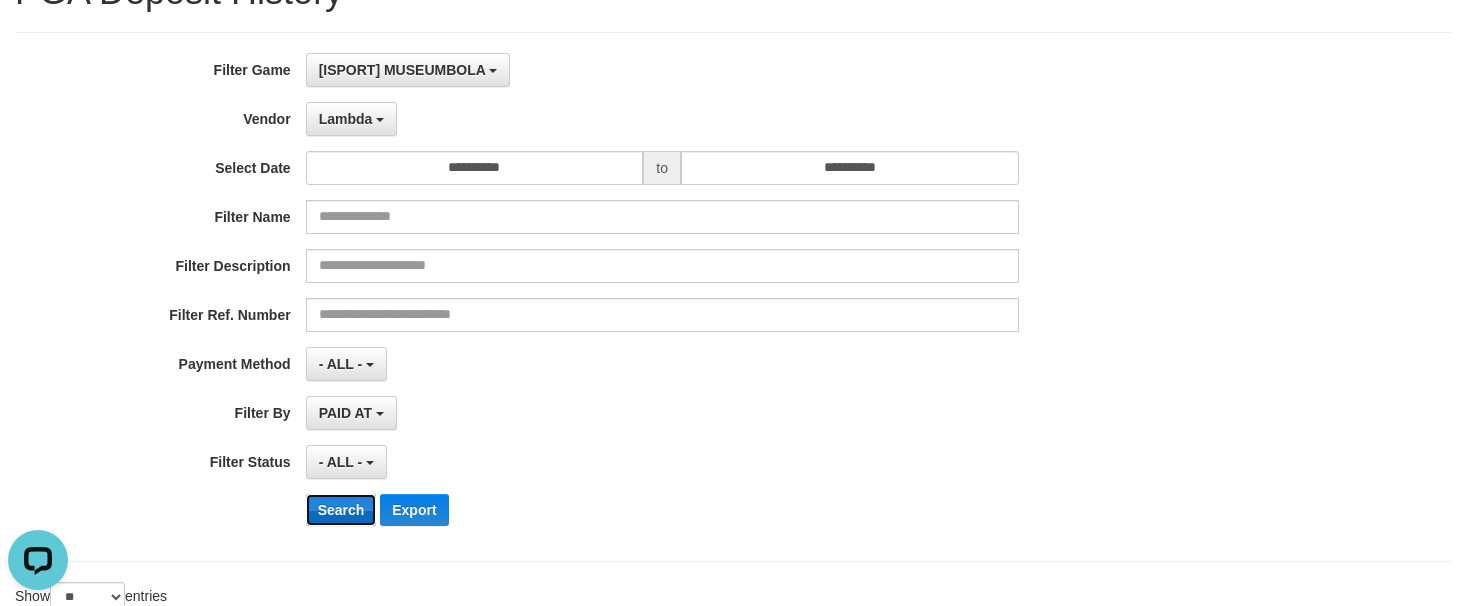 click on "Search" at bounding box center (341, 510) 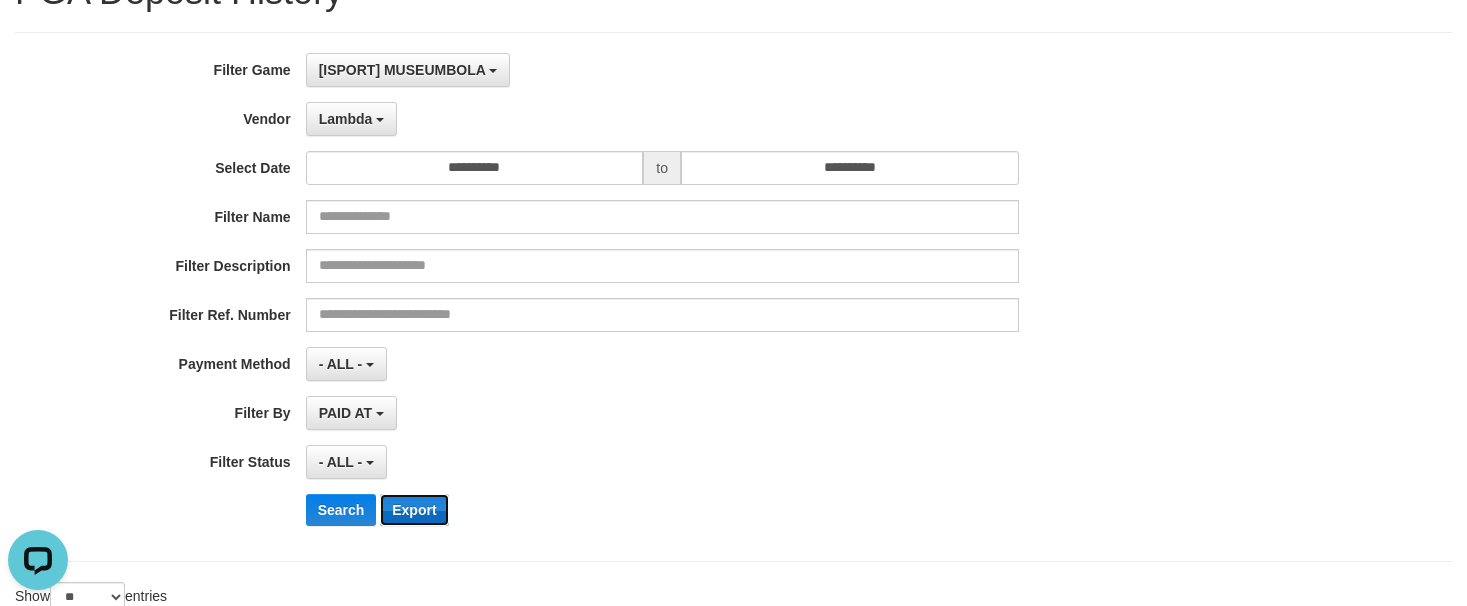click on "Export" at bounding box center [414, 510] 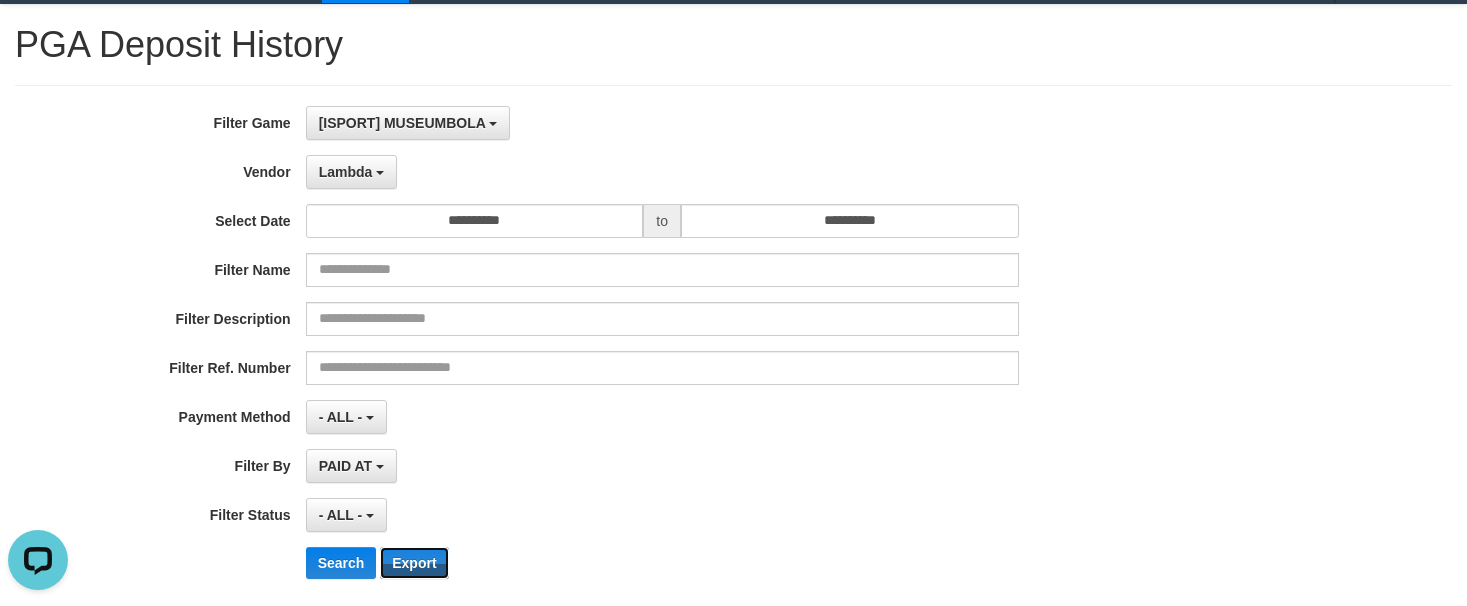 scroll, scrollTop: 0, scrollLeft: 0, axis: both 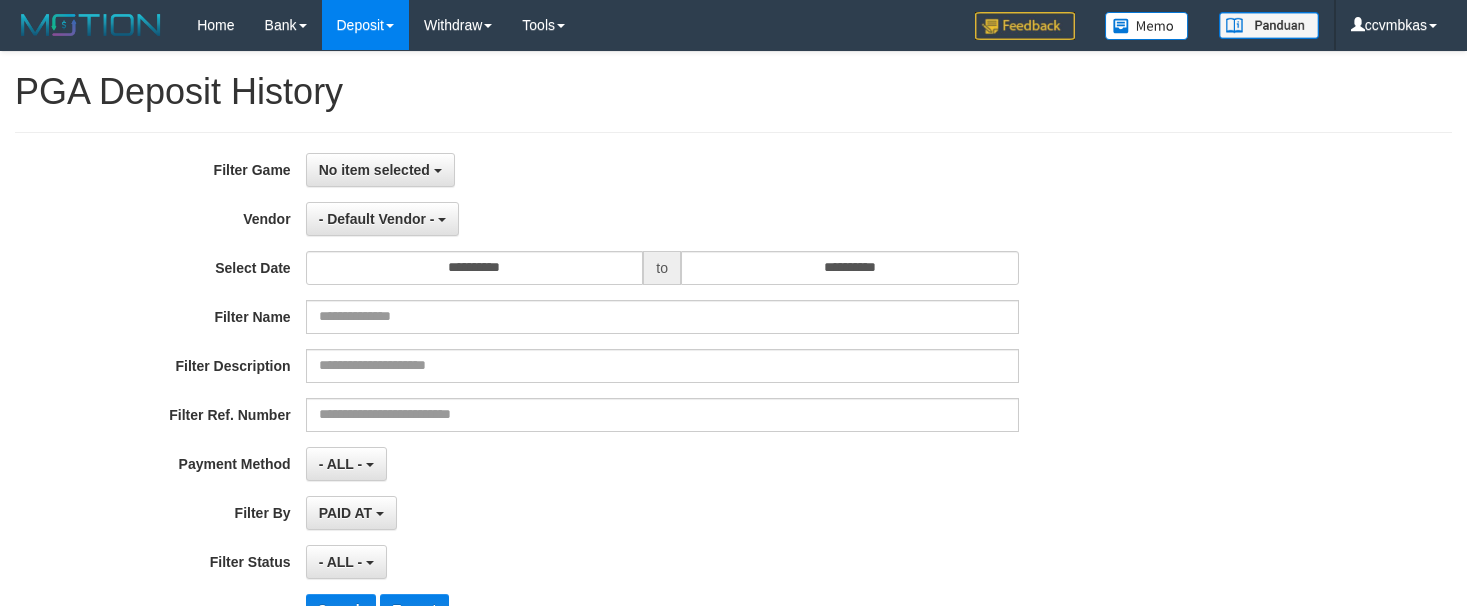 select 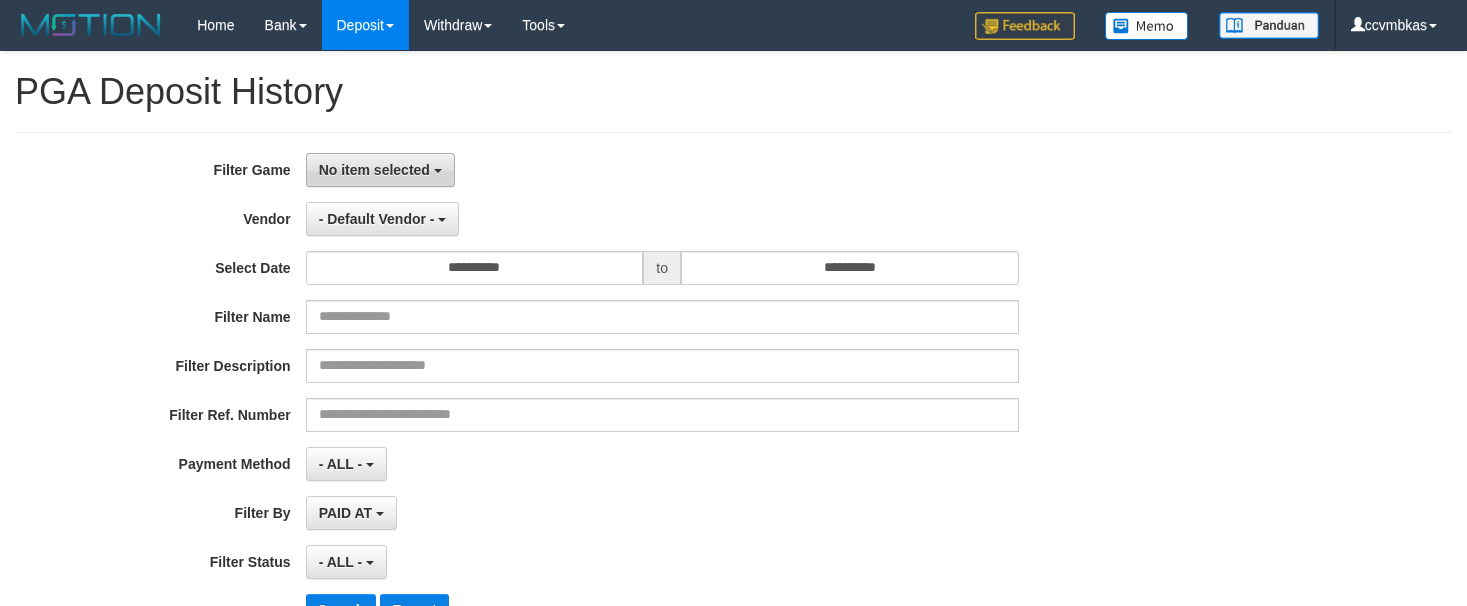 scroll, scrollTop: 0, scrollLeft: 0, axis: both 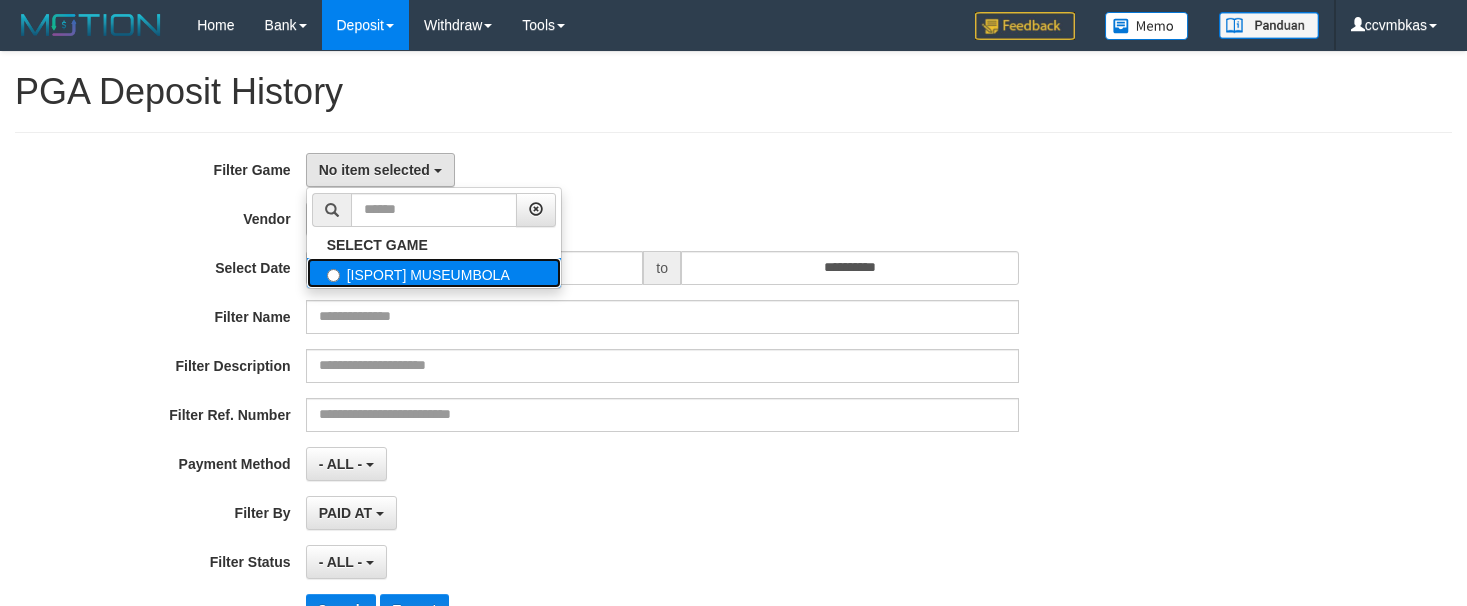 click on "[ISPORT] MUSEUMBOLA" at bounding box center (434, 273) 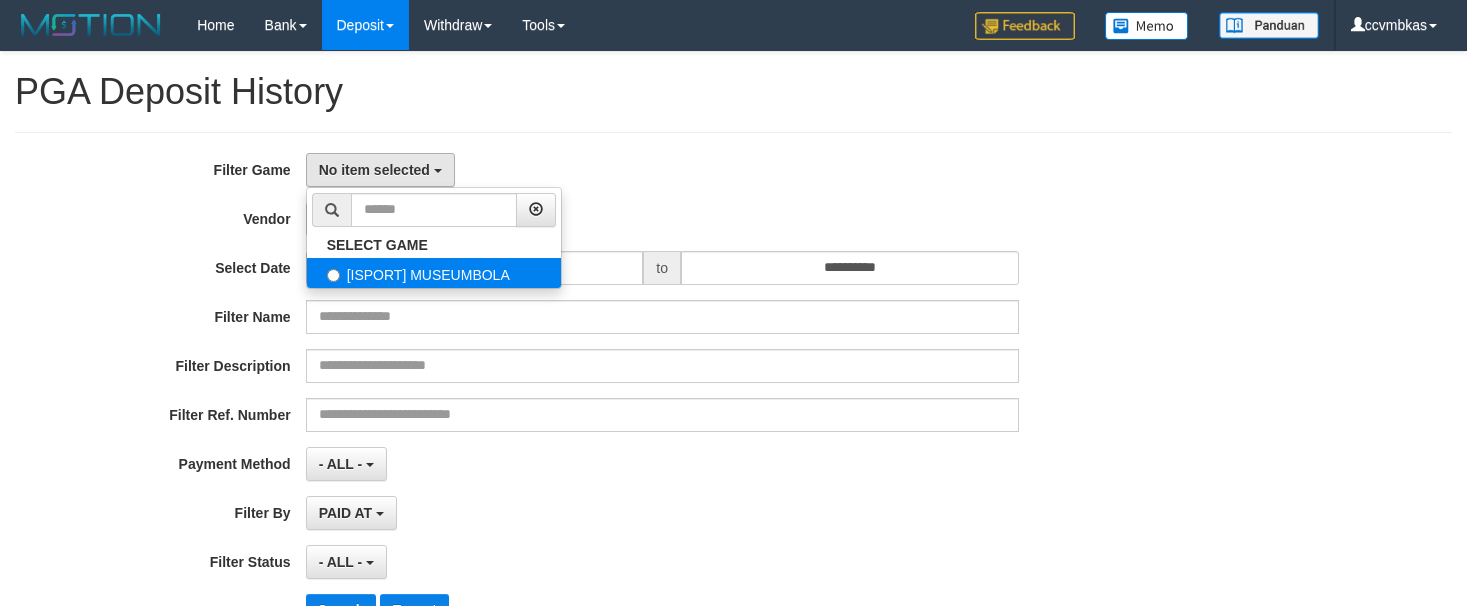 select on "****" 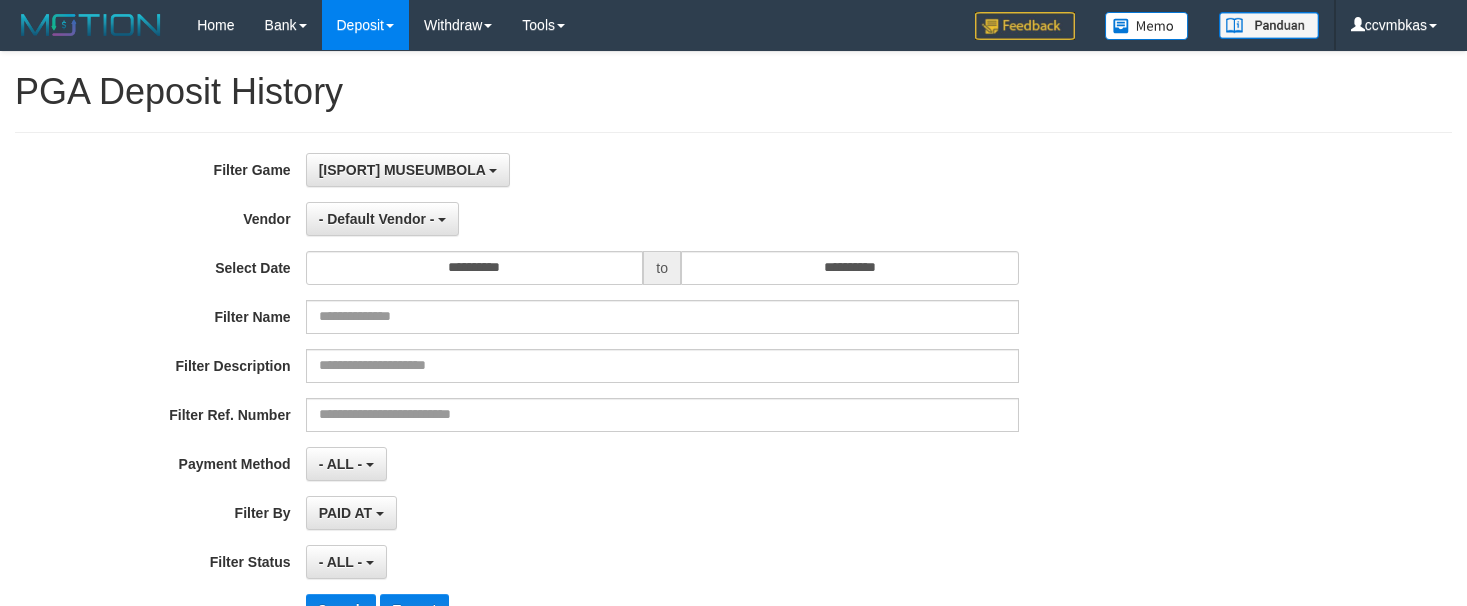 scroll, scrollTop: 18, scrollLeft: 0, axis: vertical 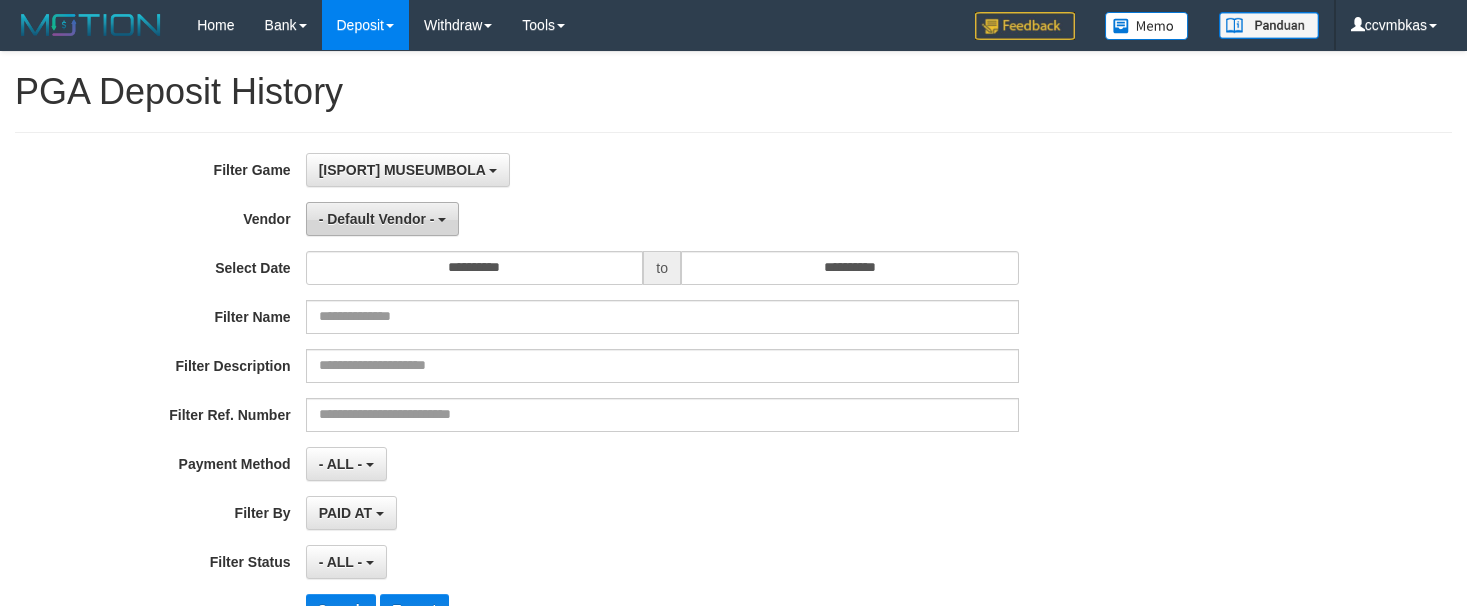 click on "- Default Vendor -" at bounding box center [377, 219] 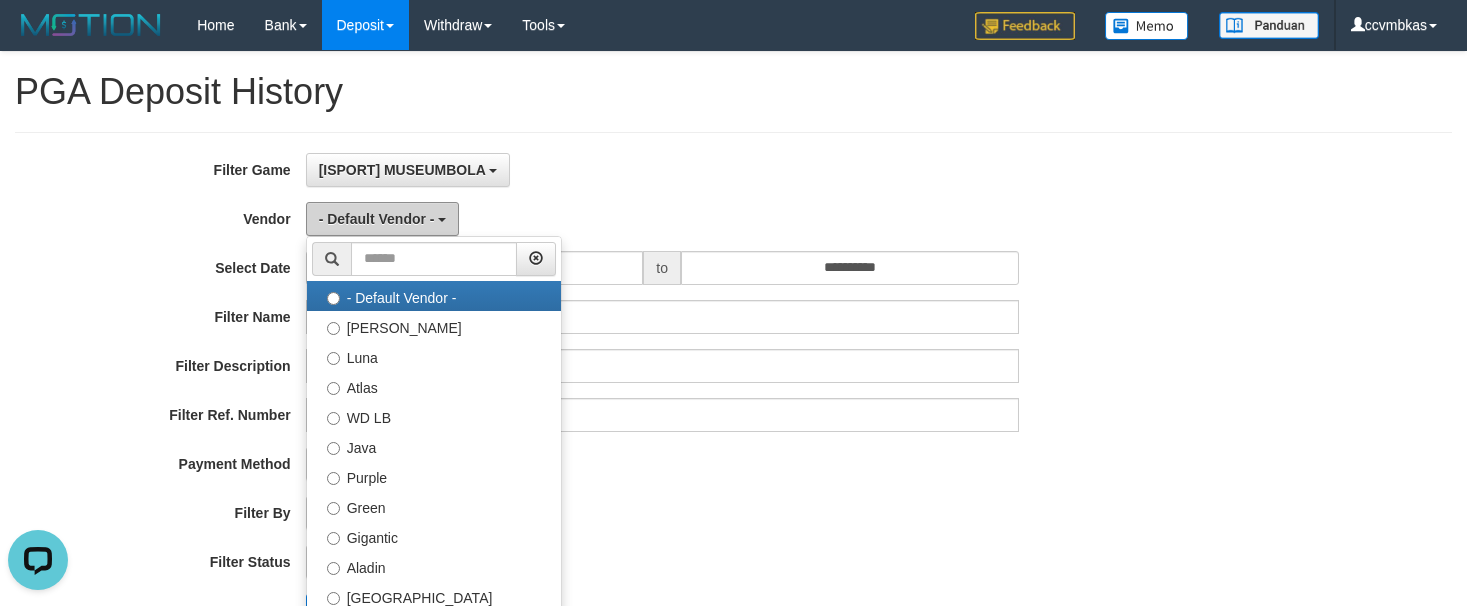 scroll, scrollTop: 0, scrollLeft: 0, axis: both 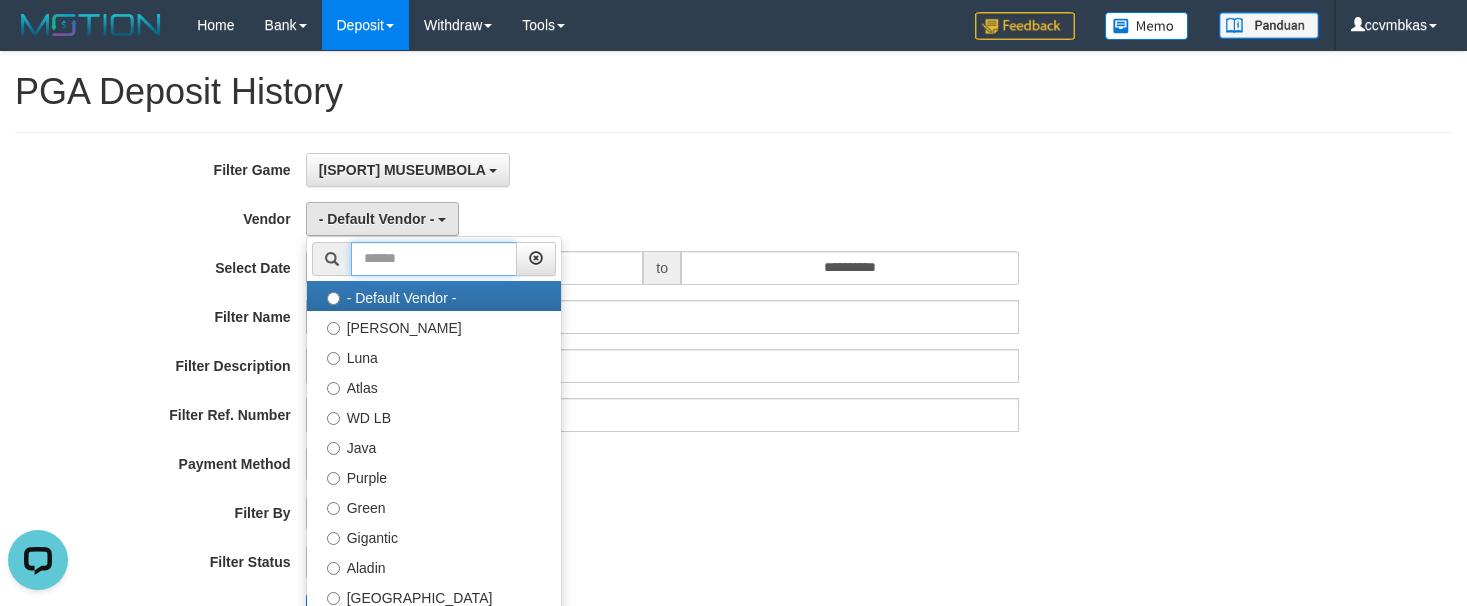 click at bounding box center (434, 259) 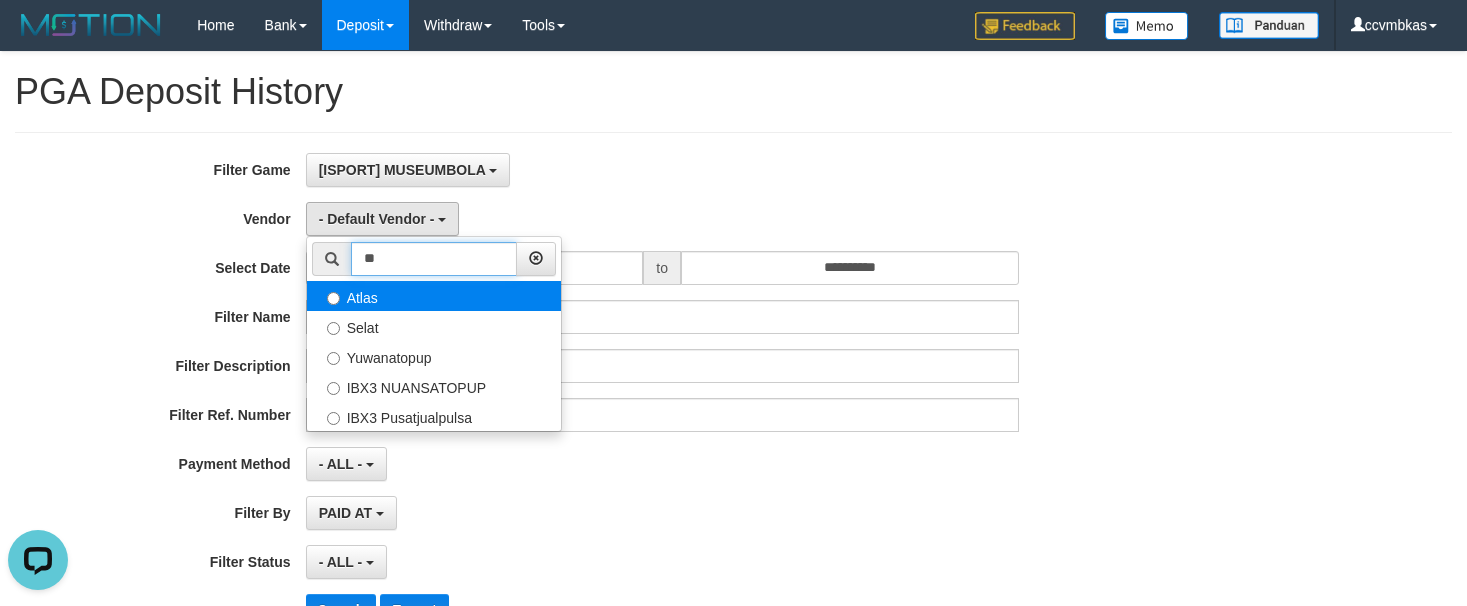 type on "**" 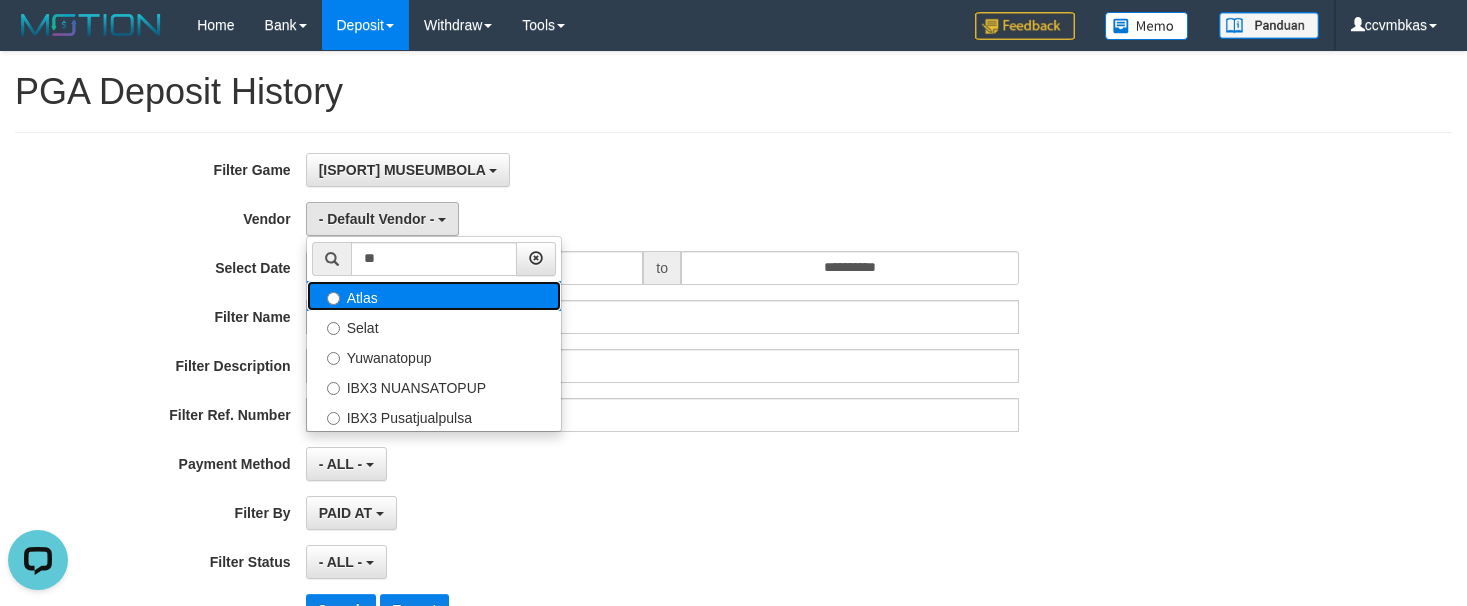 click on "Atlas" at bounding box center [434, 296] 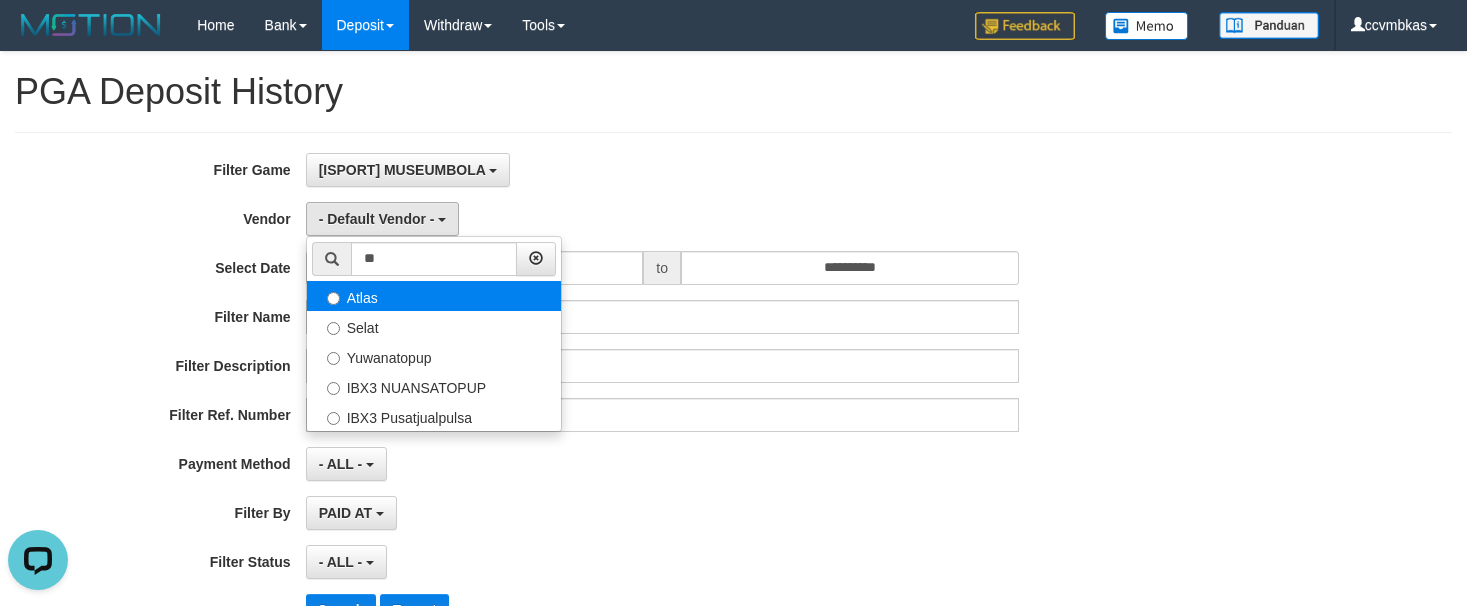 select on "**********" 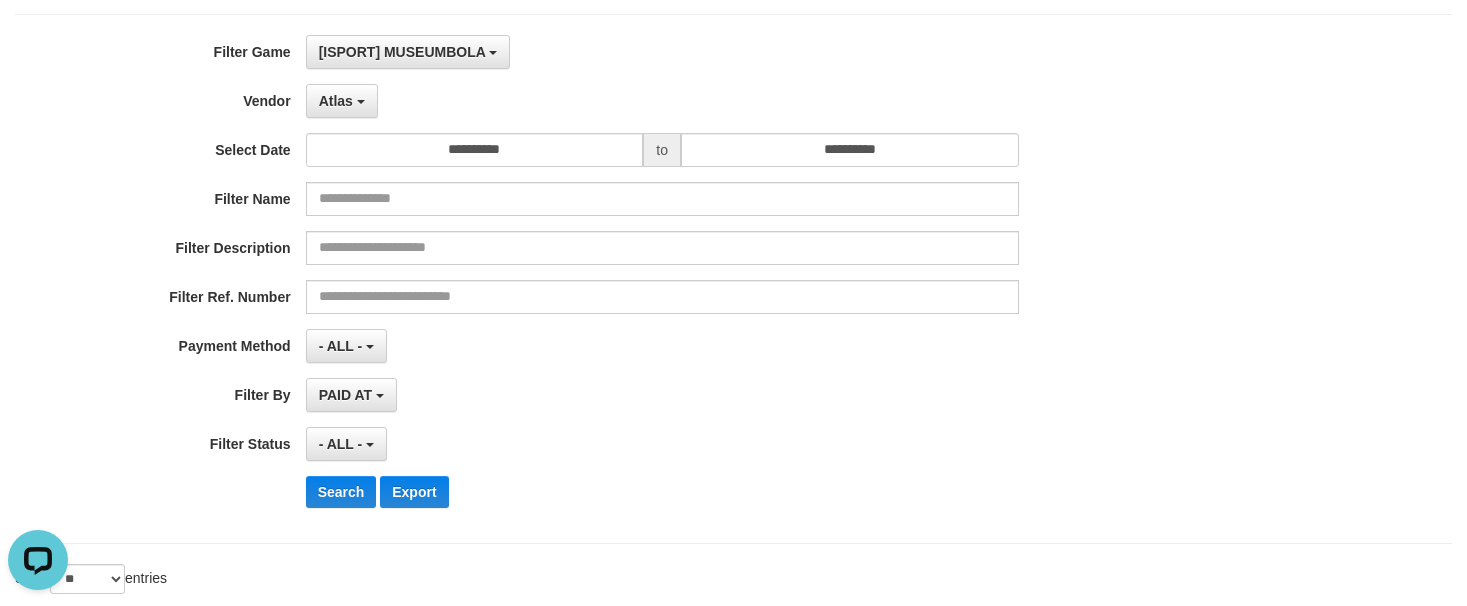 scroll, scrollTop: 200, scrollLeft: 0, axis: vertical 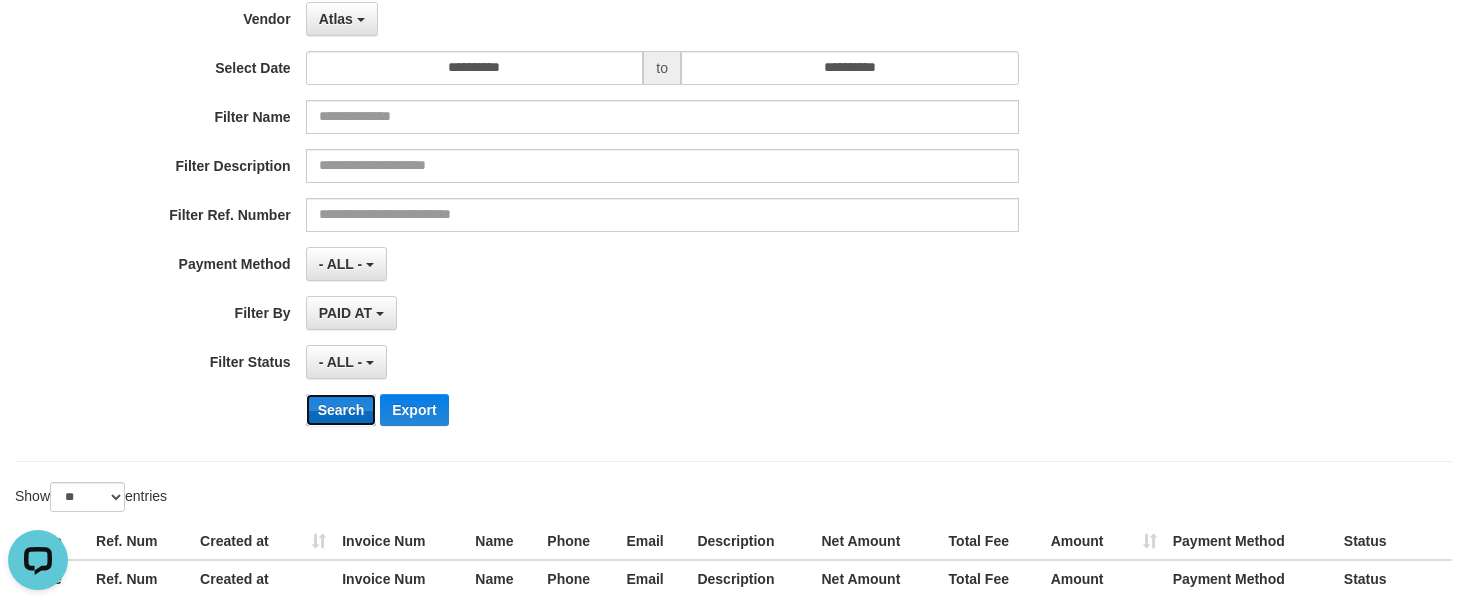 click on "Search" at bounding box center [341, 410] 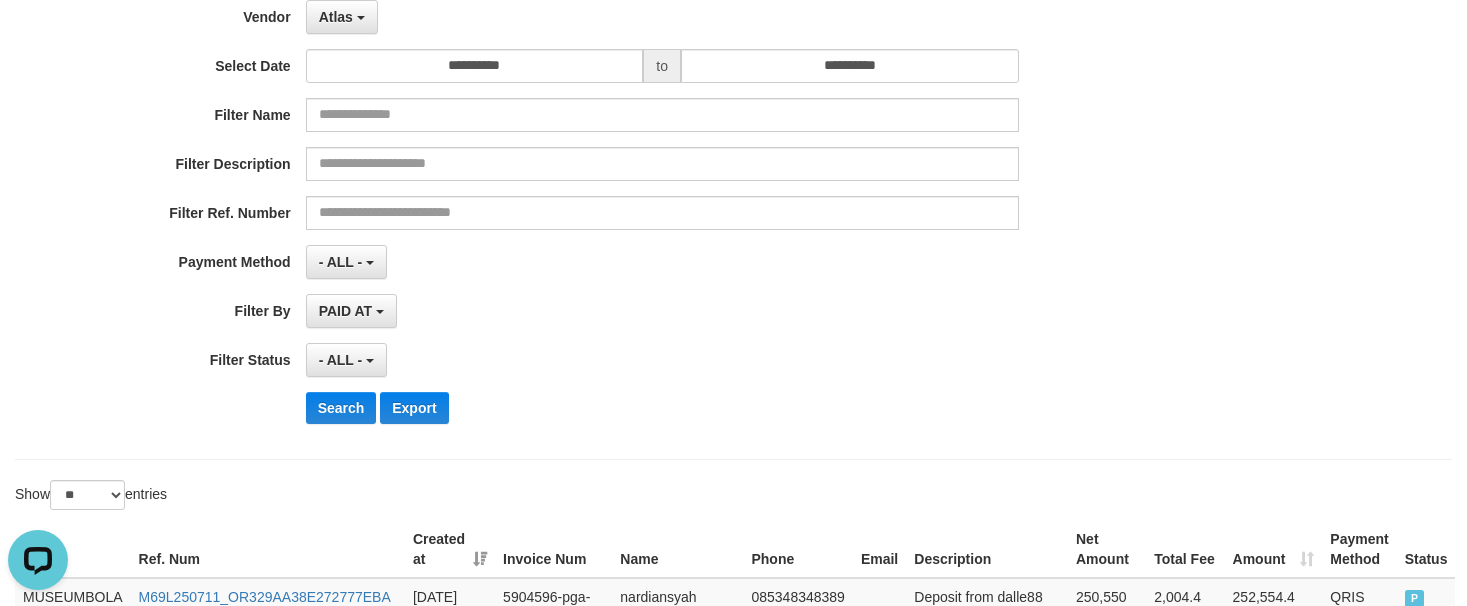 scroll, scrollTop: 200, scrollLeft: 0, axis: vertical 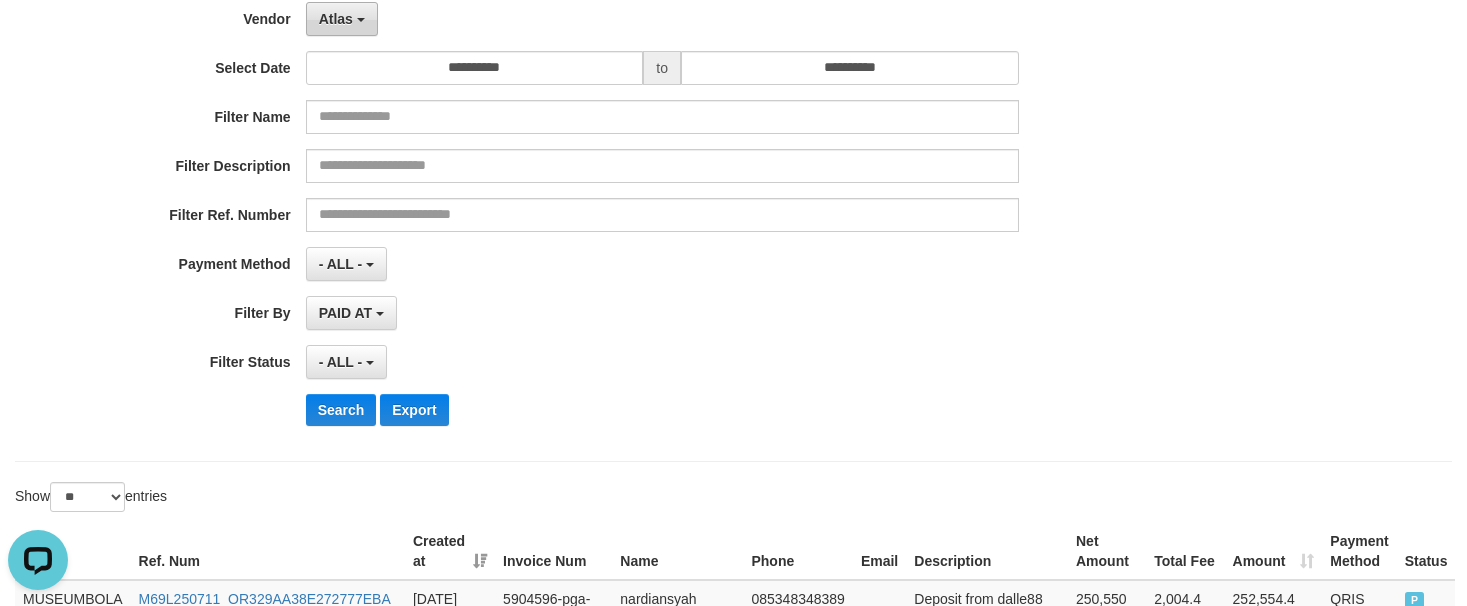 drag, startPoint x: 342, startPoint y: 21, endPoint x: 352, endPoint y: 31, distance: 14.142136 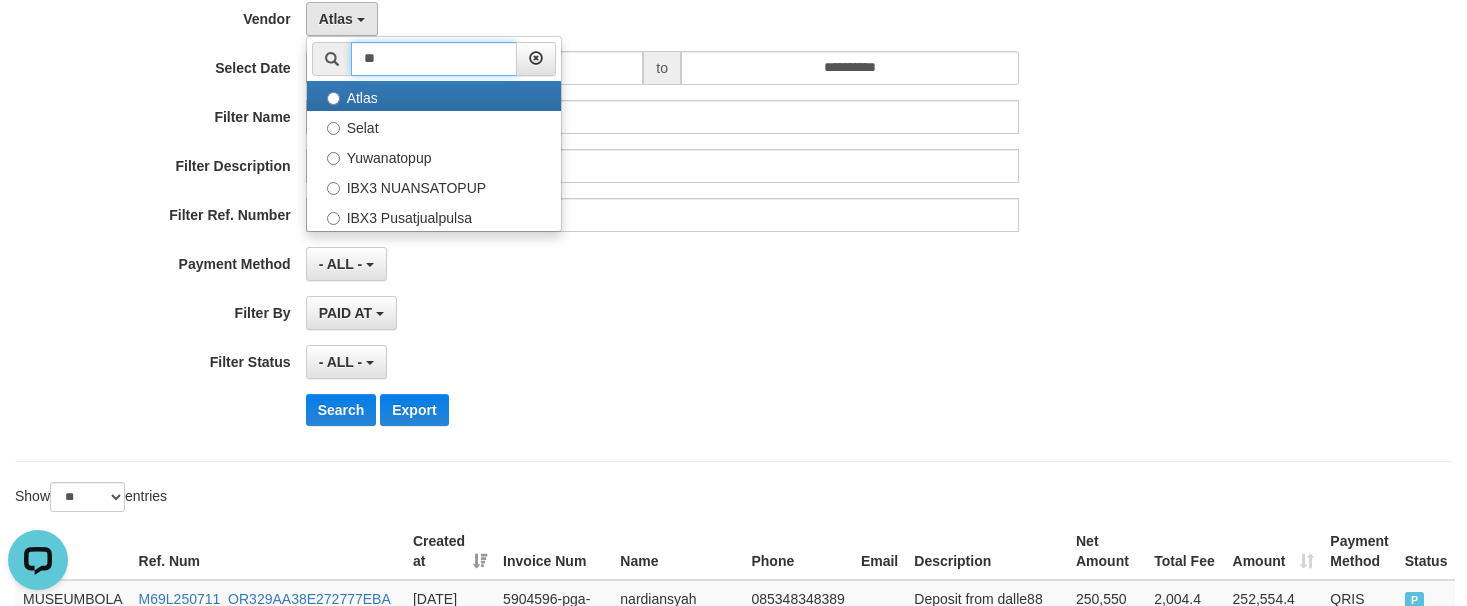 click on "**" at bounding box center [434, 59] 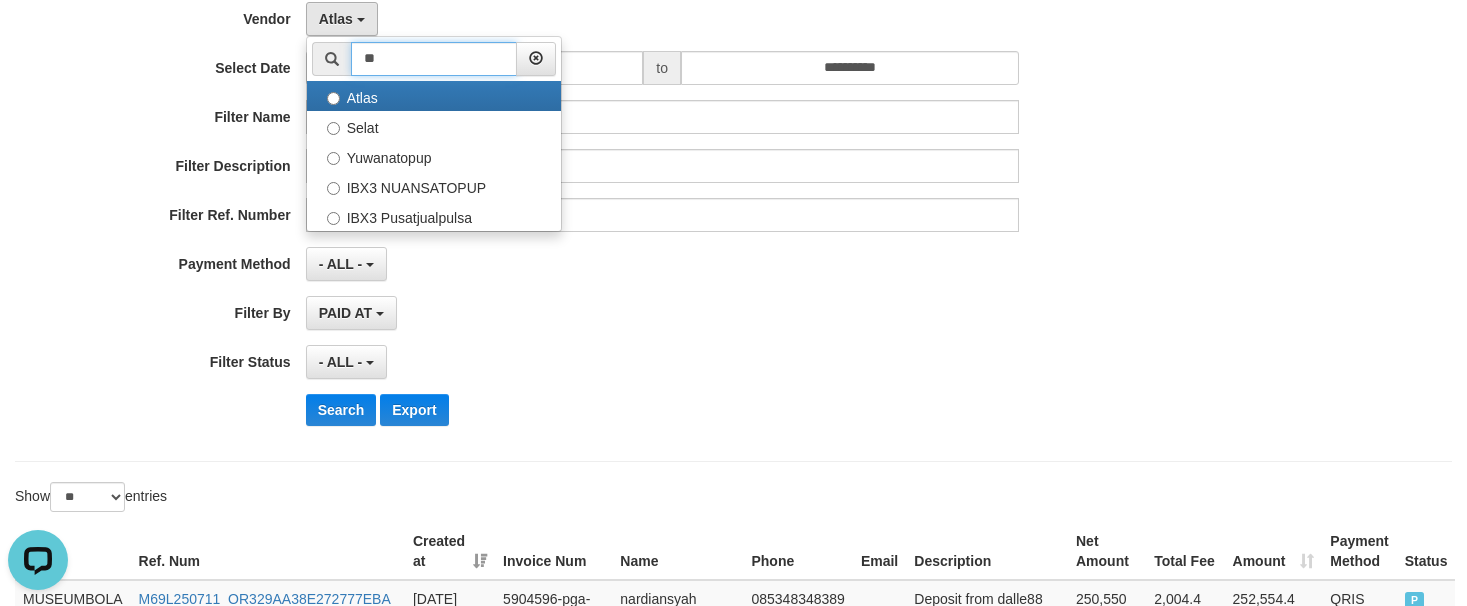 type on "*" 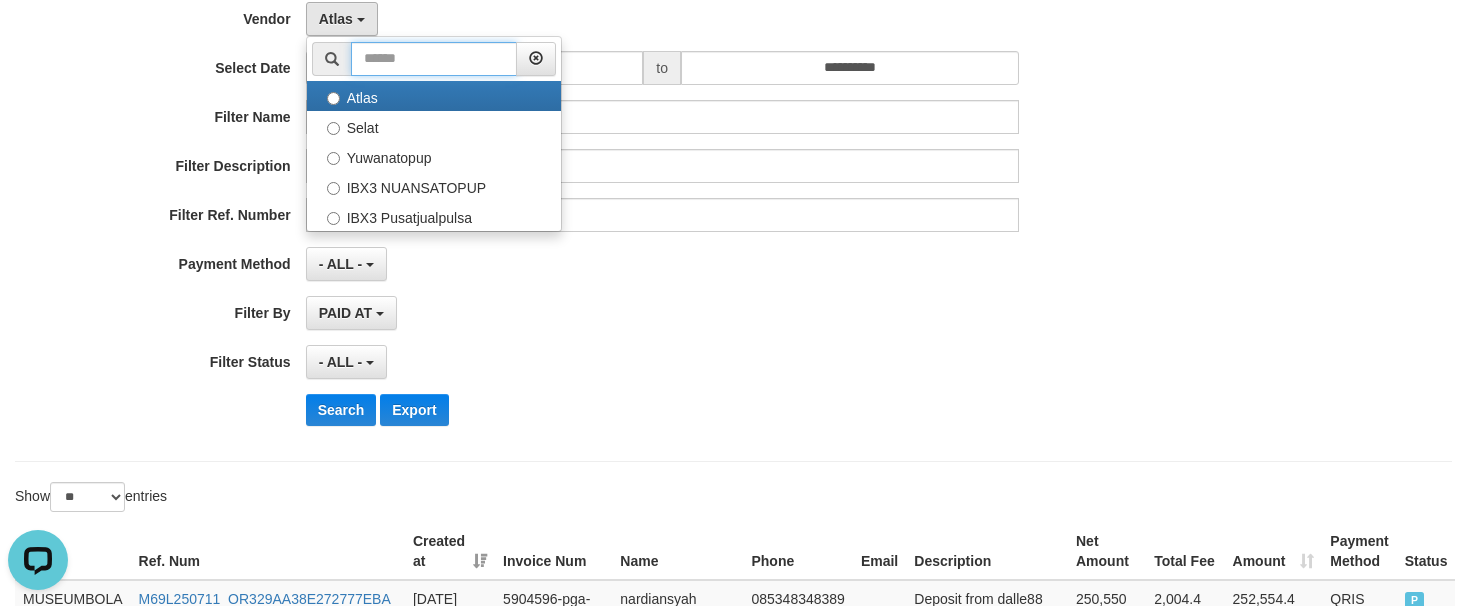 type on "*" 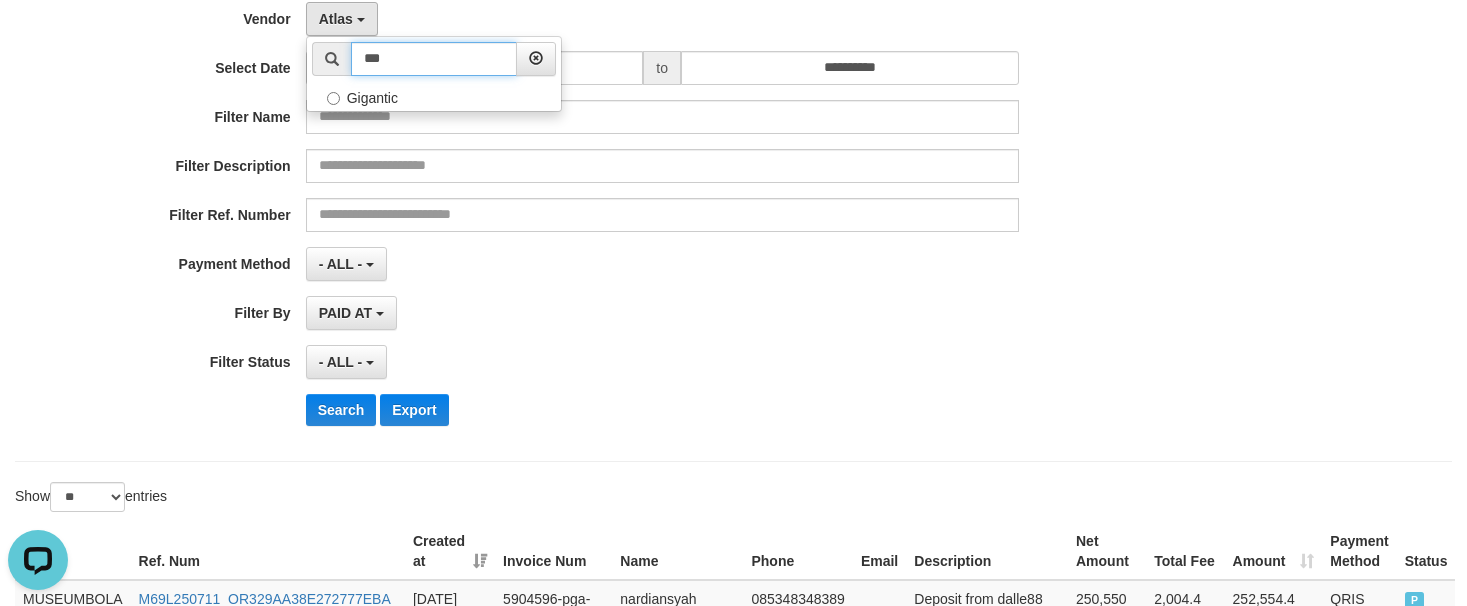 type on "***" 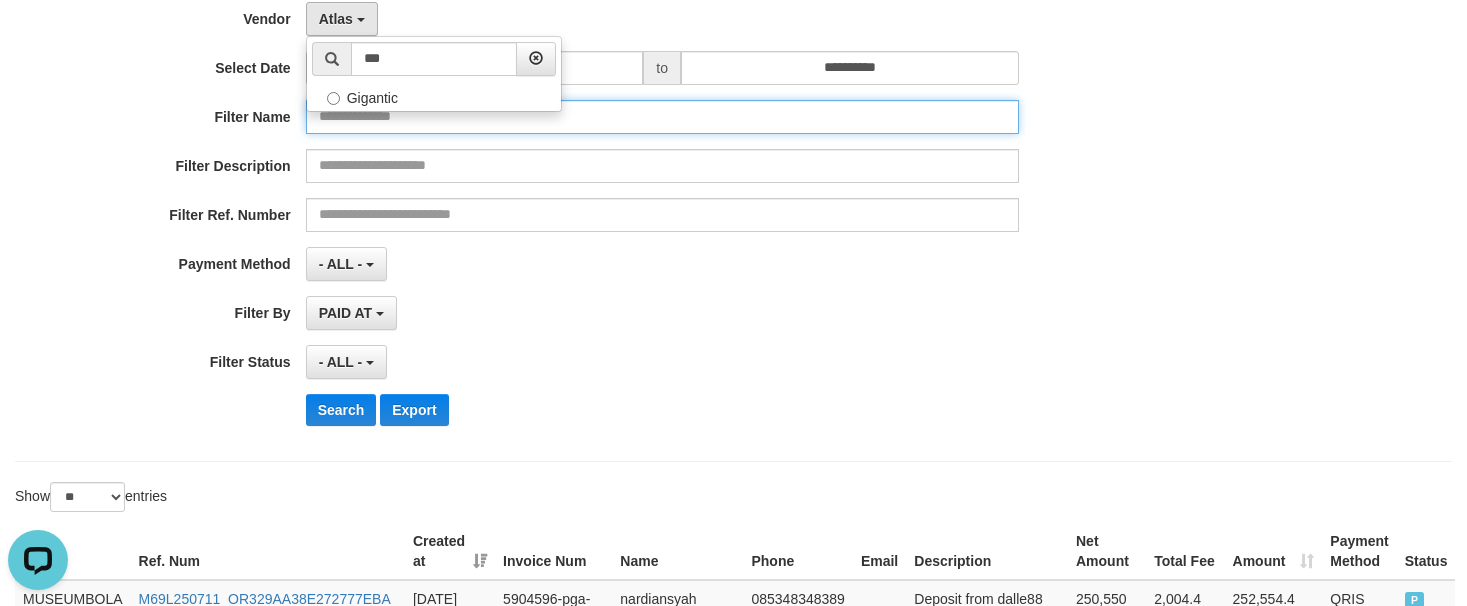 click at bounding box center [662, 117] 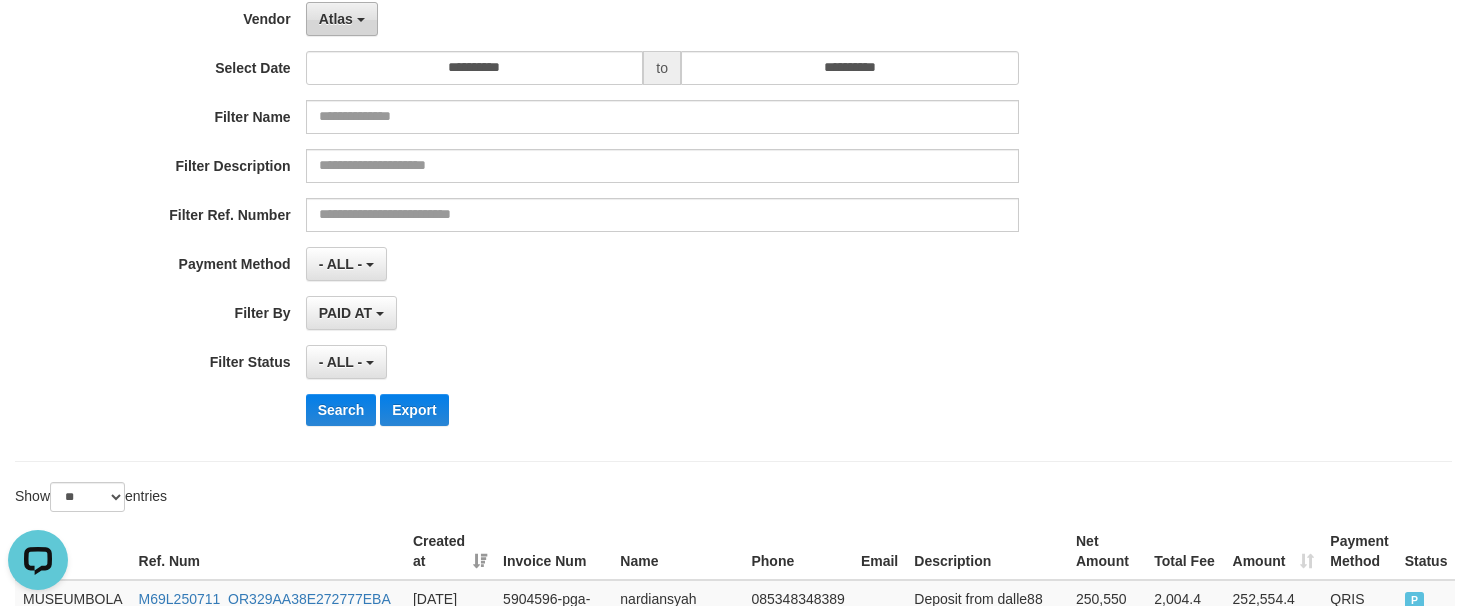 drag, startPoint x: 331, startPoint y: 23, endPoint x: 343, endPoint y: 33, distance: 15.6205 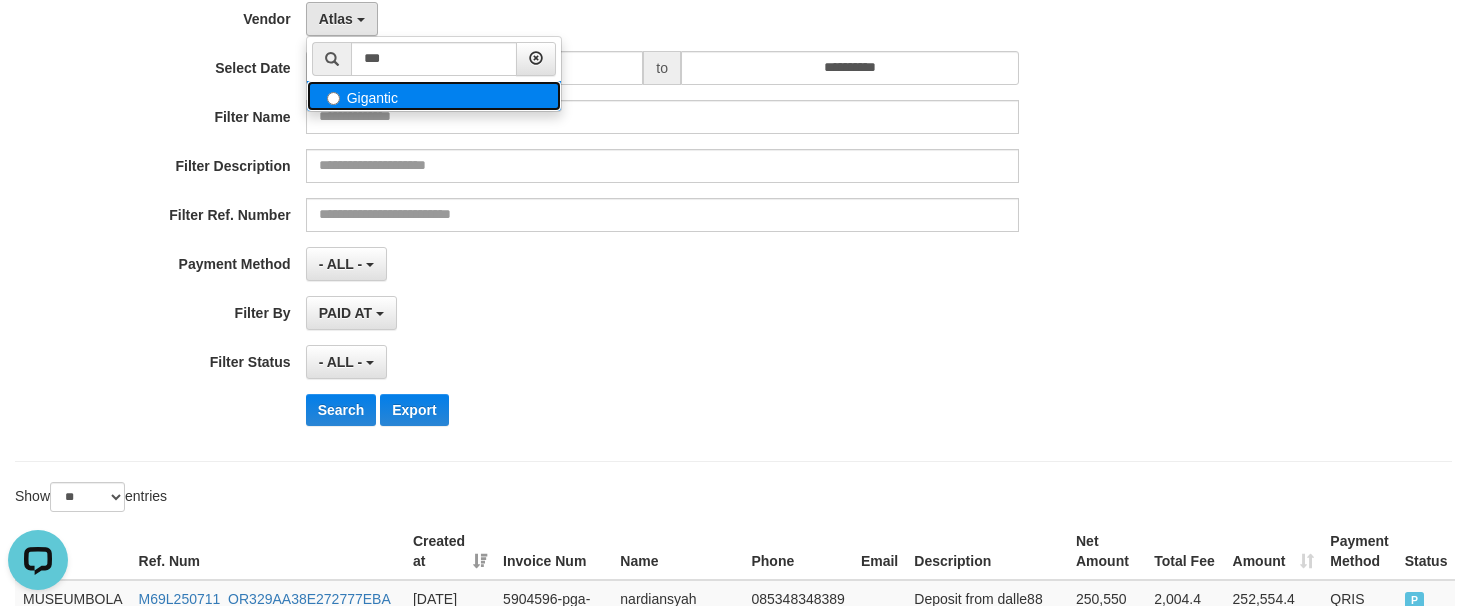 click on "Gigantic" at bounding box center (434, 96) 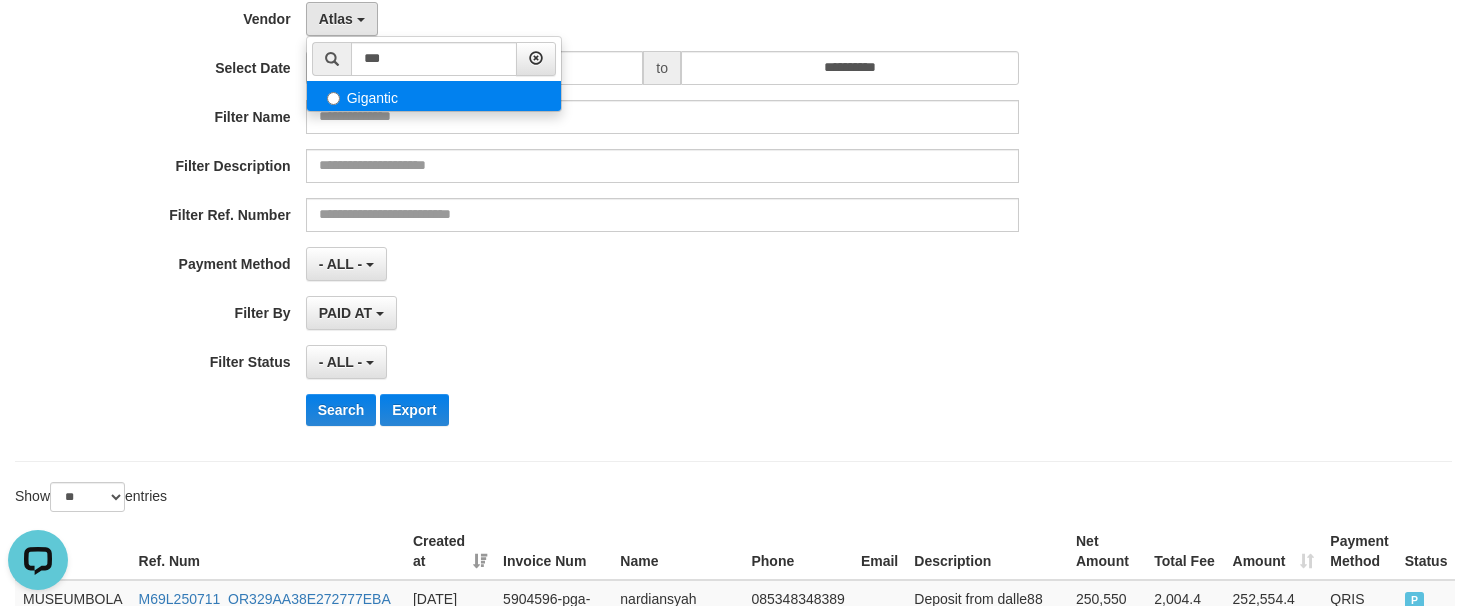 select on "**********" 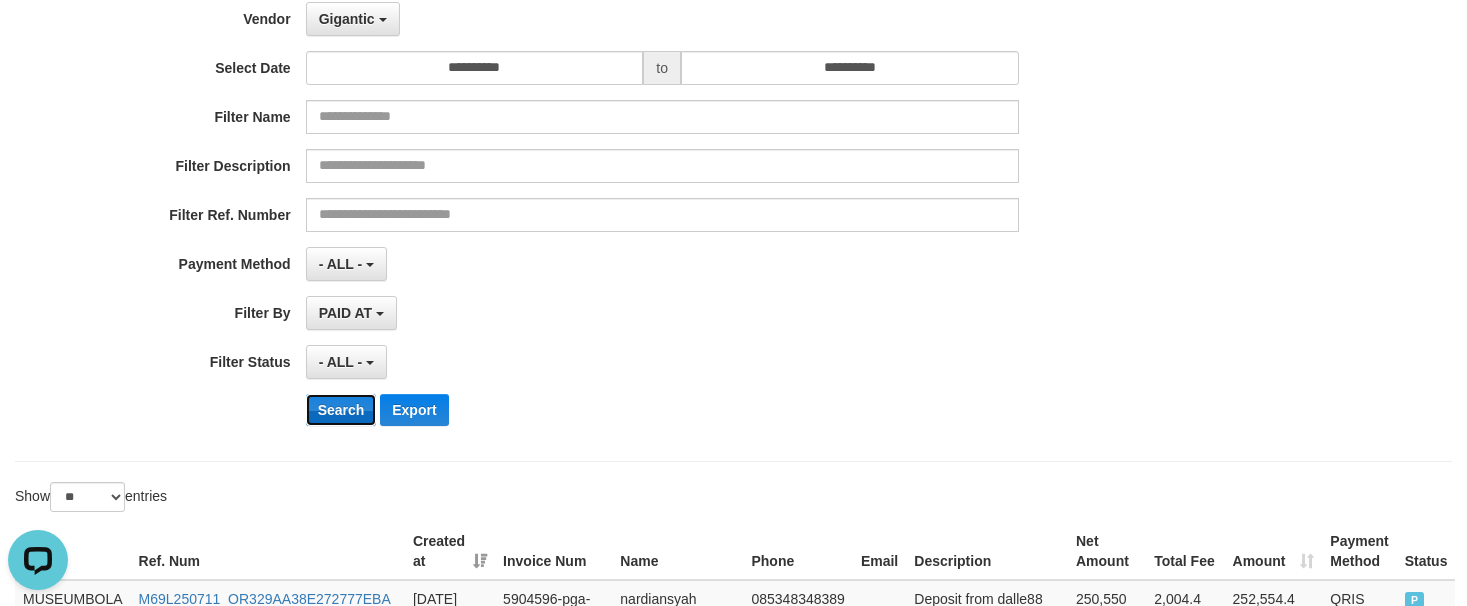 click on "Search" at bounding box center (341, 410) 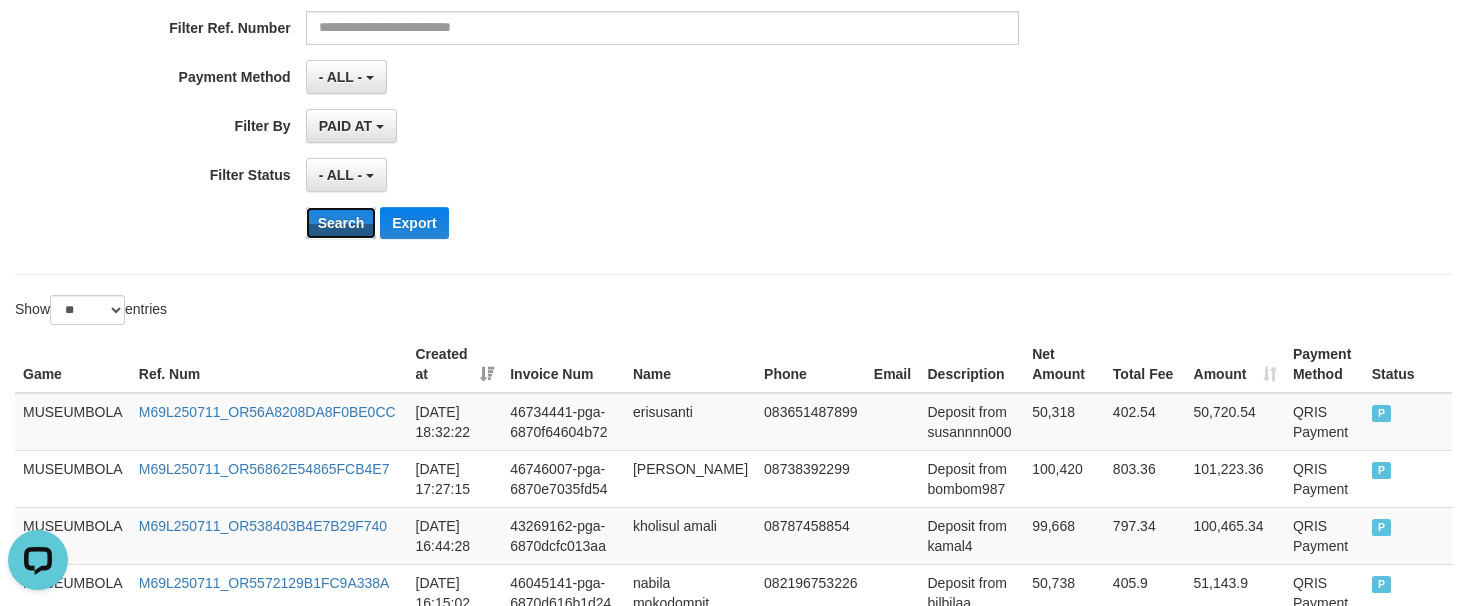scroll, scrollTop: 400, scrollLeft: 0, axis: vertical 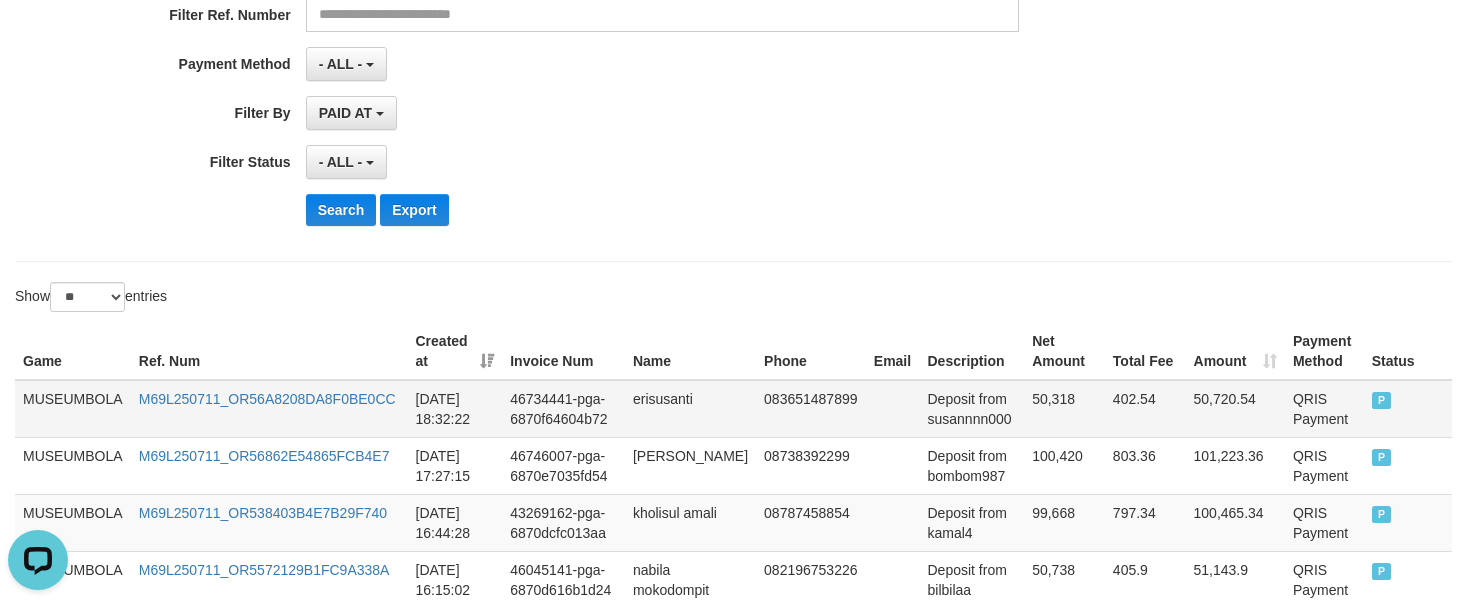 click on "Deposit from susannnn000" at bounding box center [971, 409] 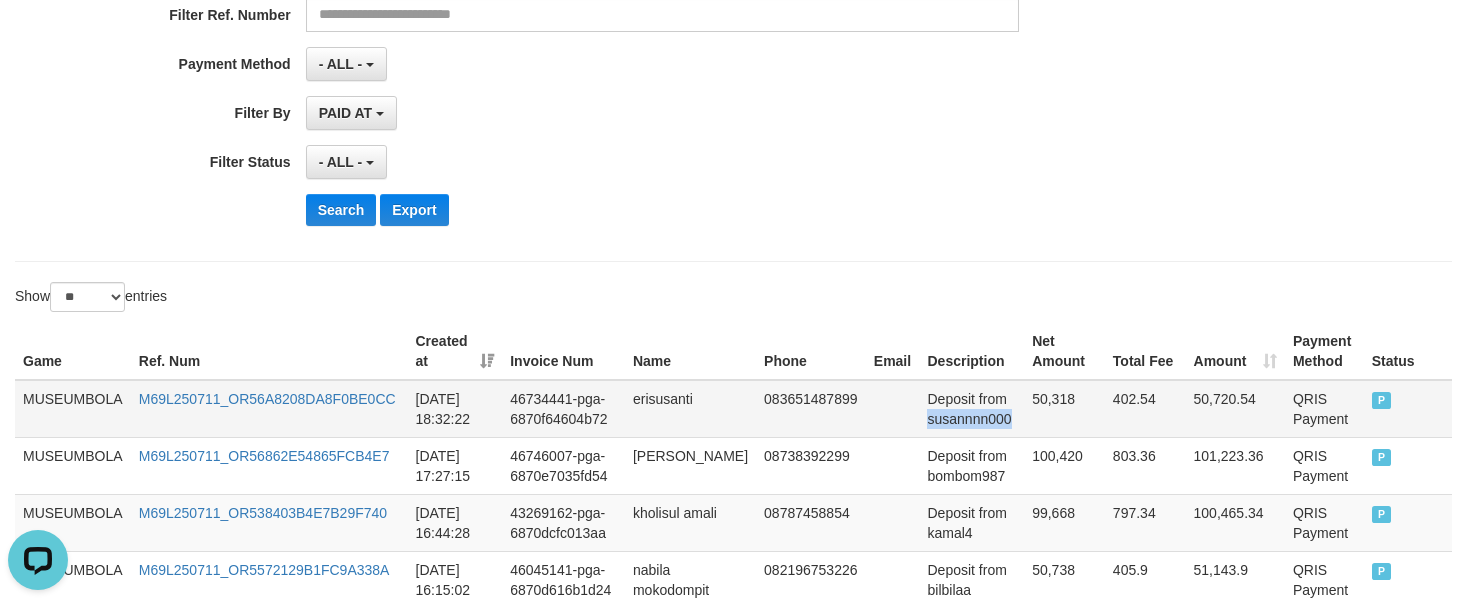 click on "Deposit from susannnn000" at bounding box center (971, 409) 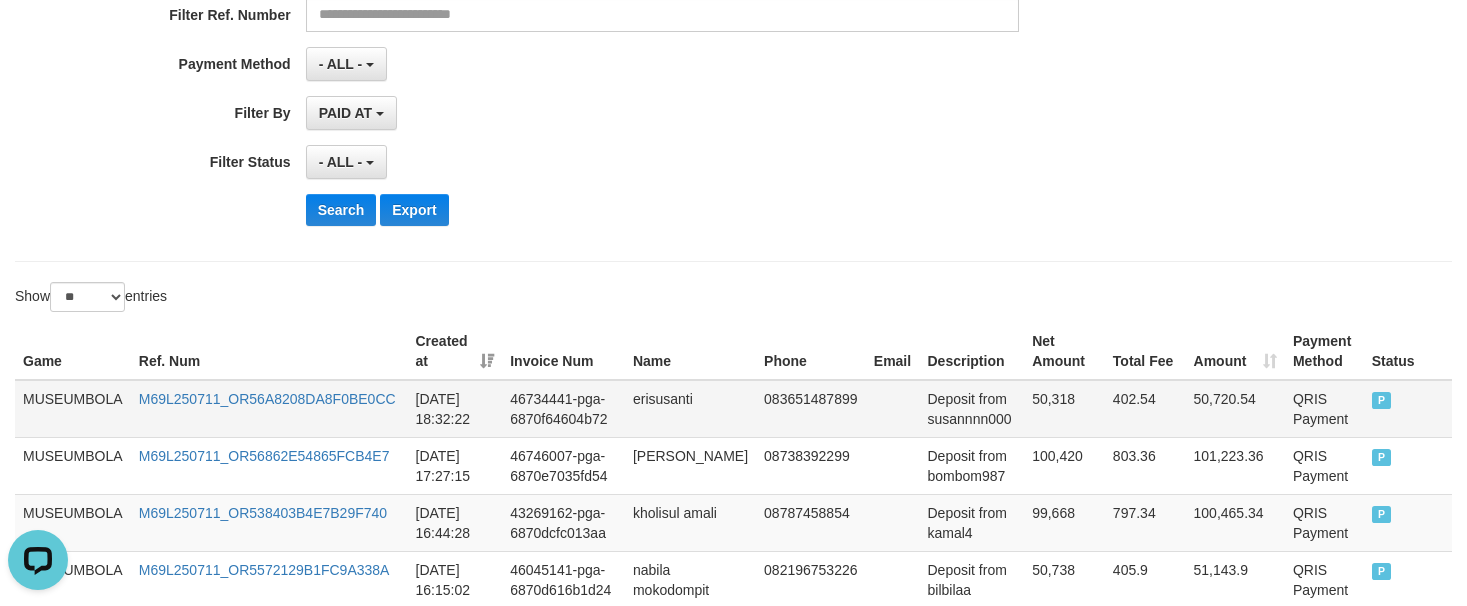 click on "erisusanti" at bounding box center (690, 409) 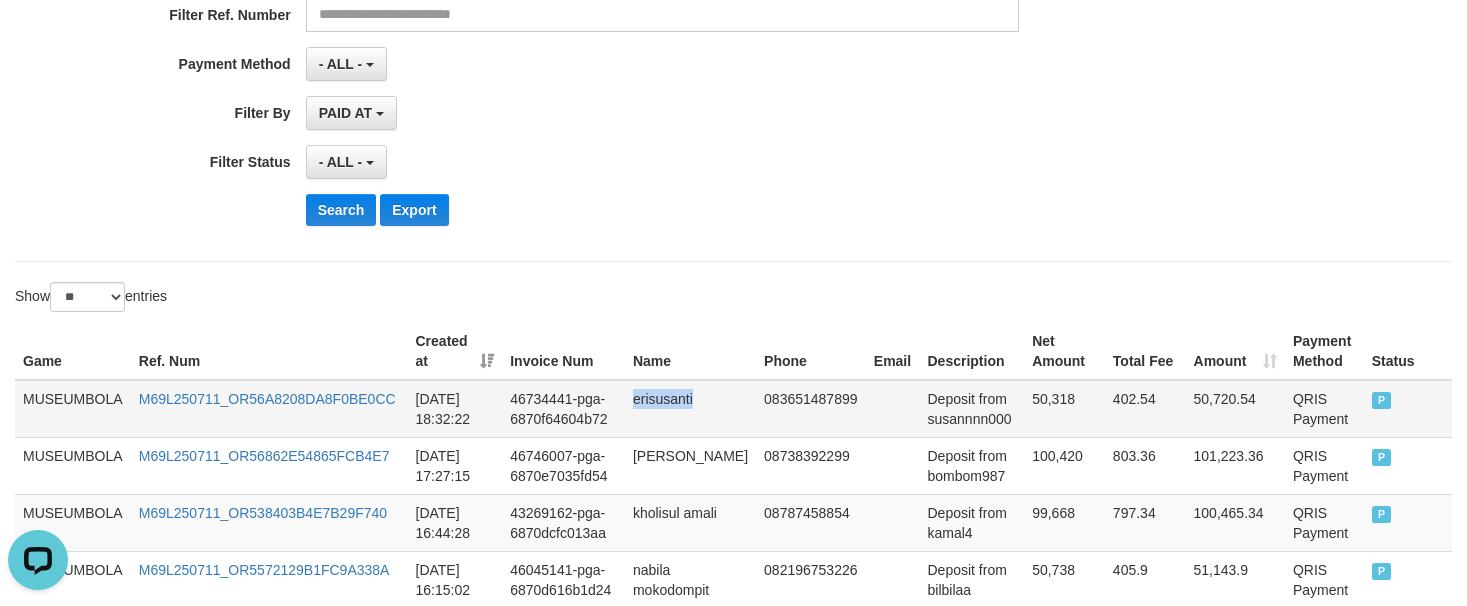 click on "erisusanti" at bounding box center (690, 409) 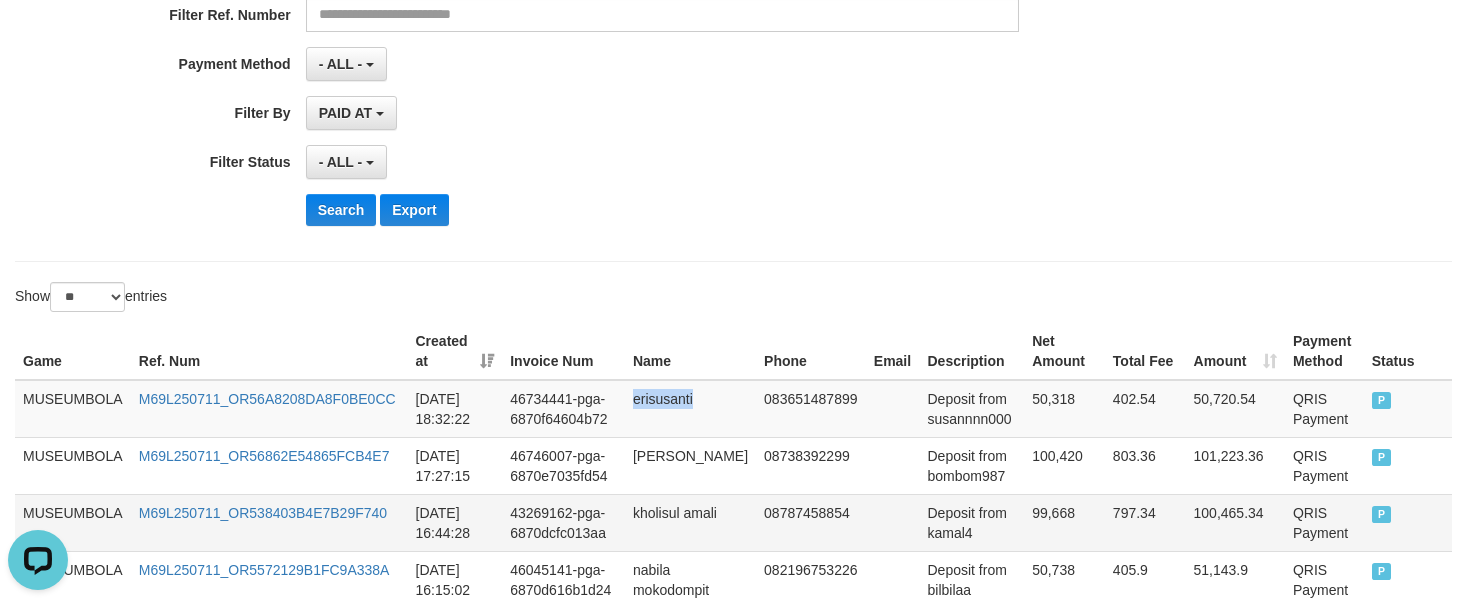 copy on "erisusanti" 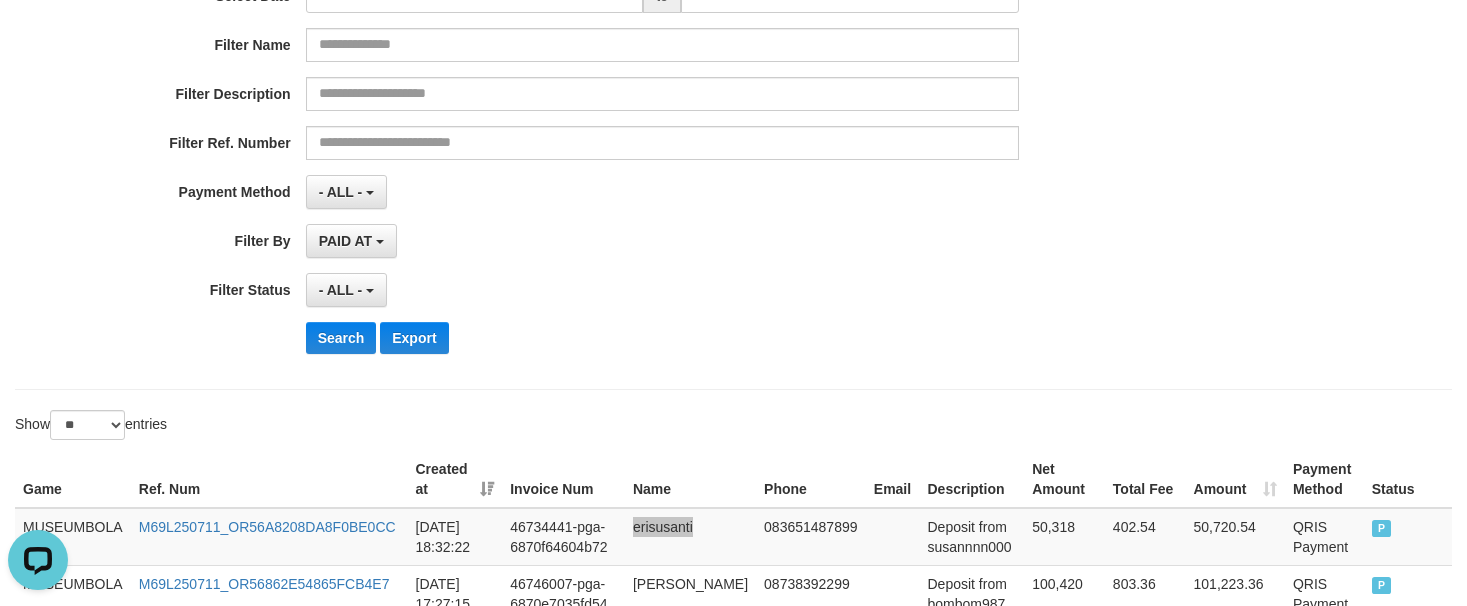 scroll, scrollTop: 100, scrollLeft: 0, axis: vertical 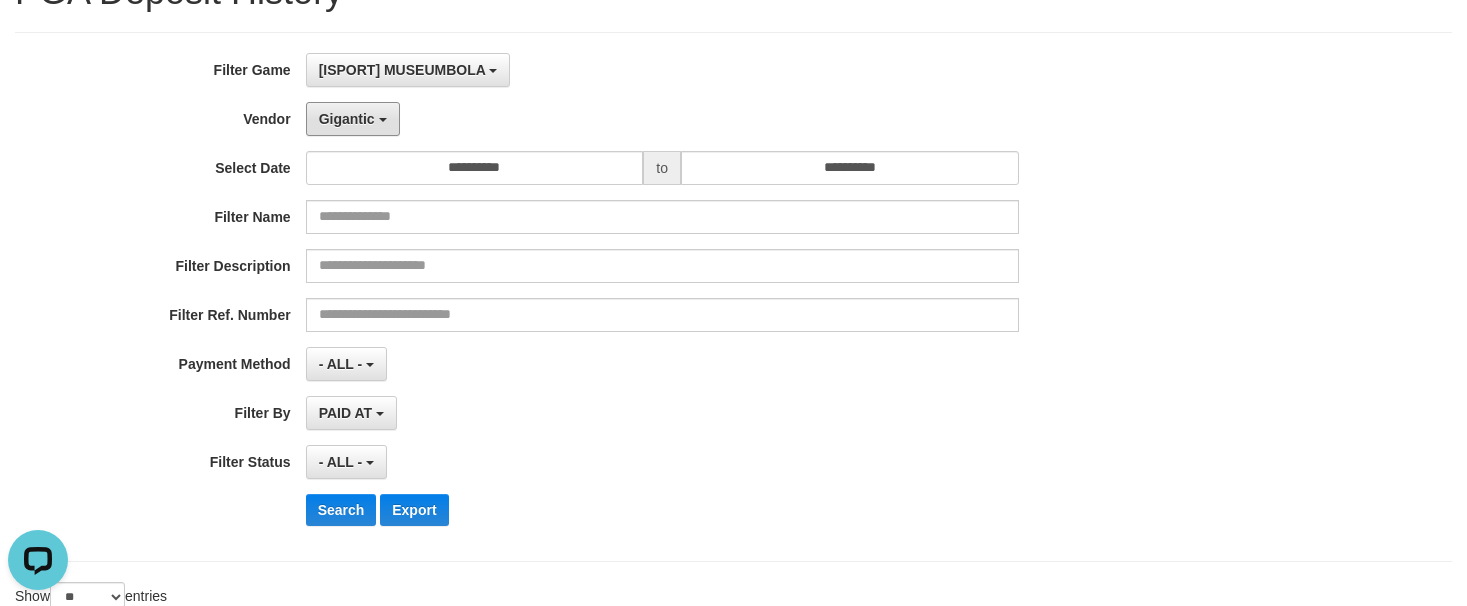 drag, startPoint x: 341, startPoint y: 122, endPoint x: 391, endPoint y: 159, distance: 62.201286 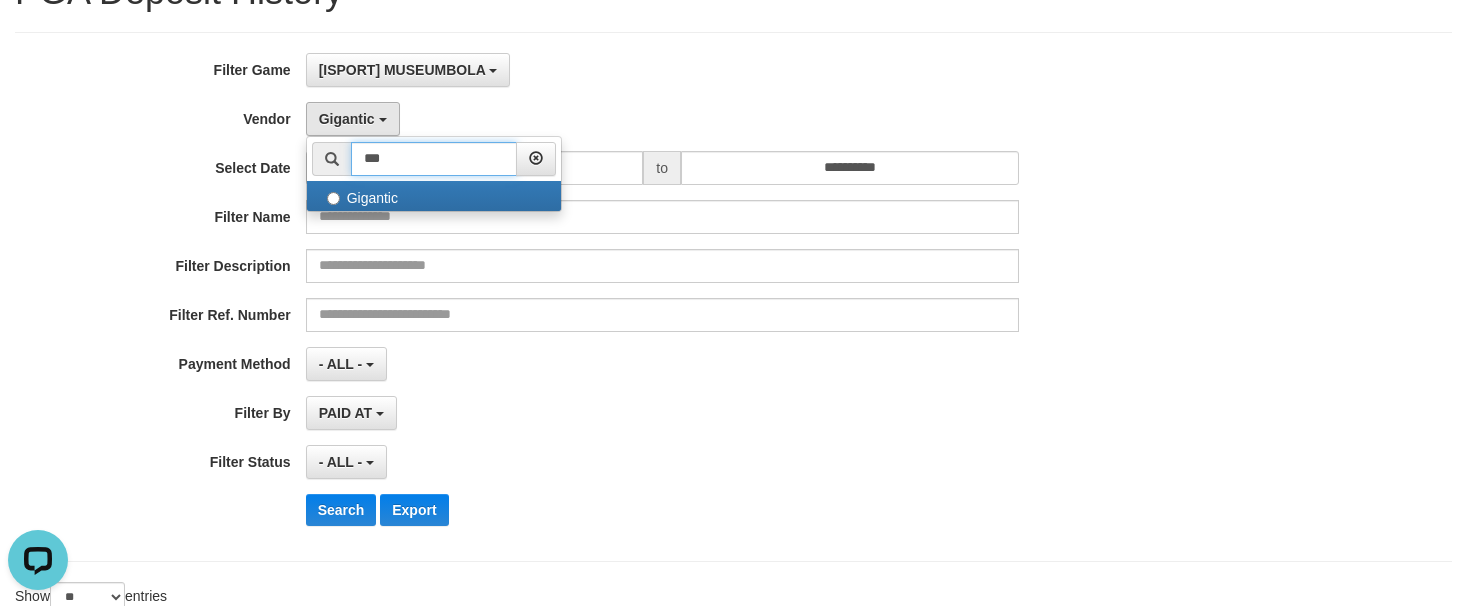 click on "***" at bounding box center [434, 159] 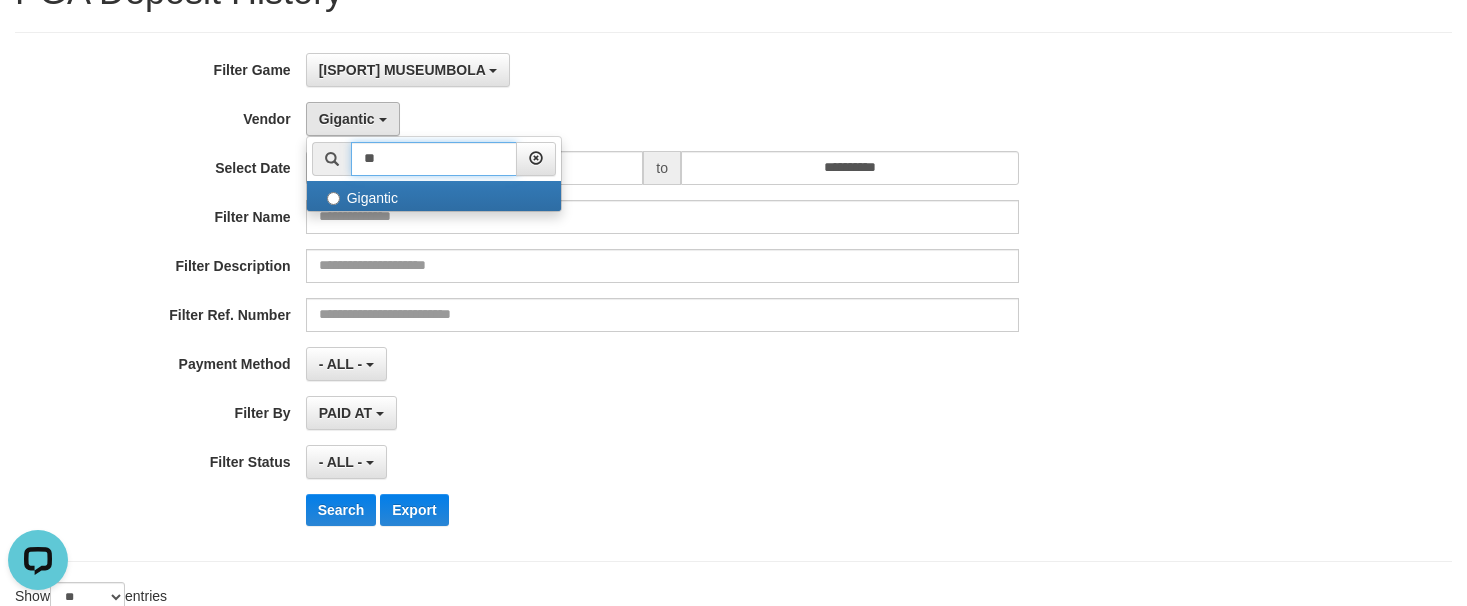 type on "*" 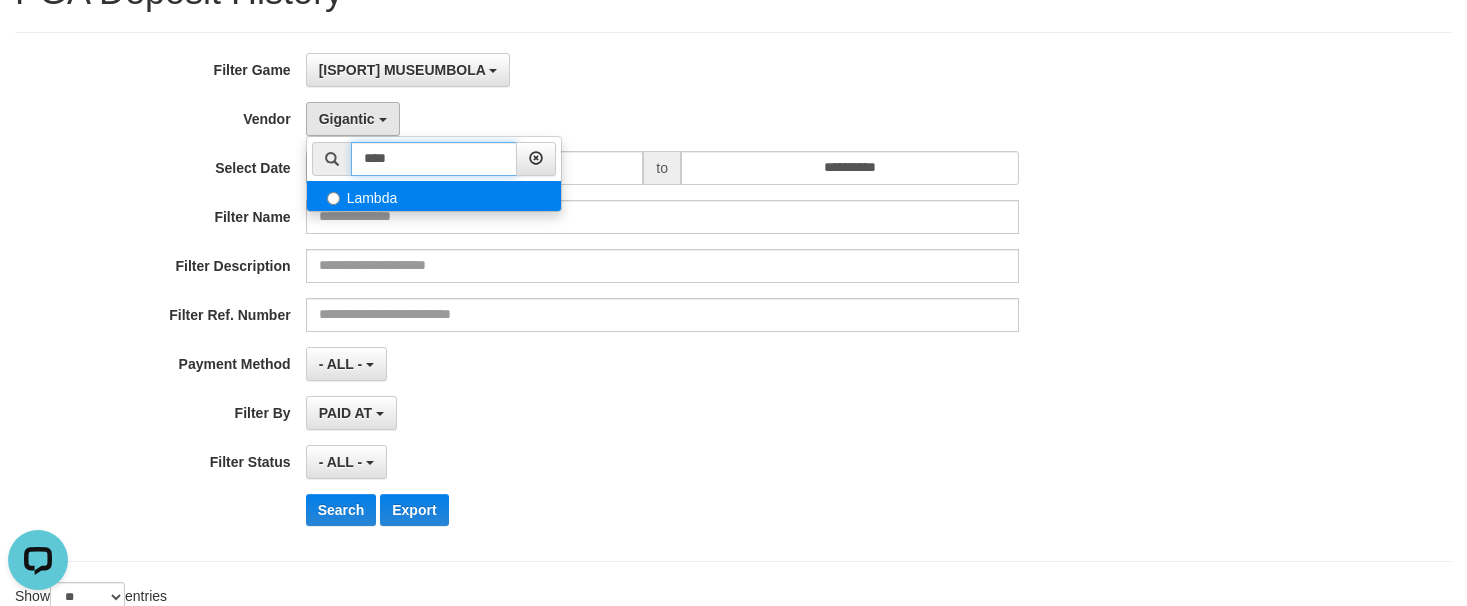 type on "****" 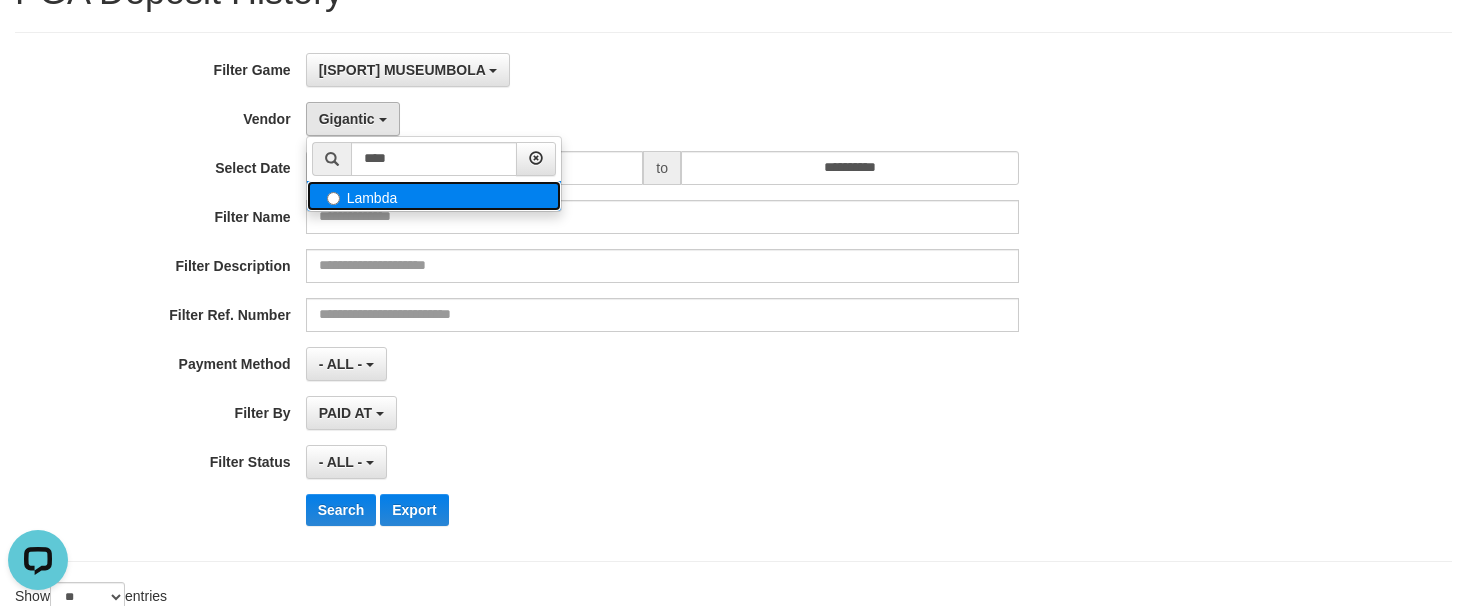 click on "Lambda" at bounding box center (434, 196) 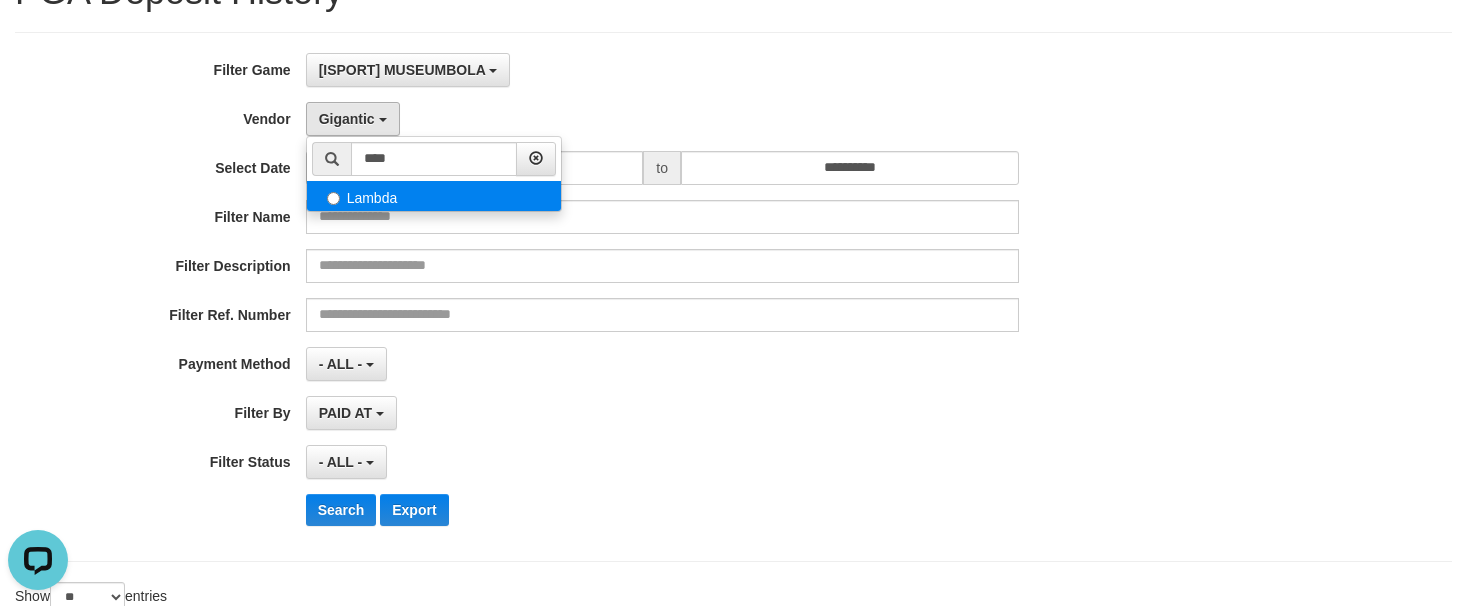 select on "**********" 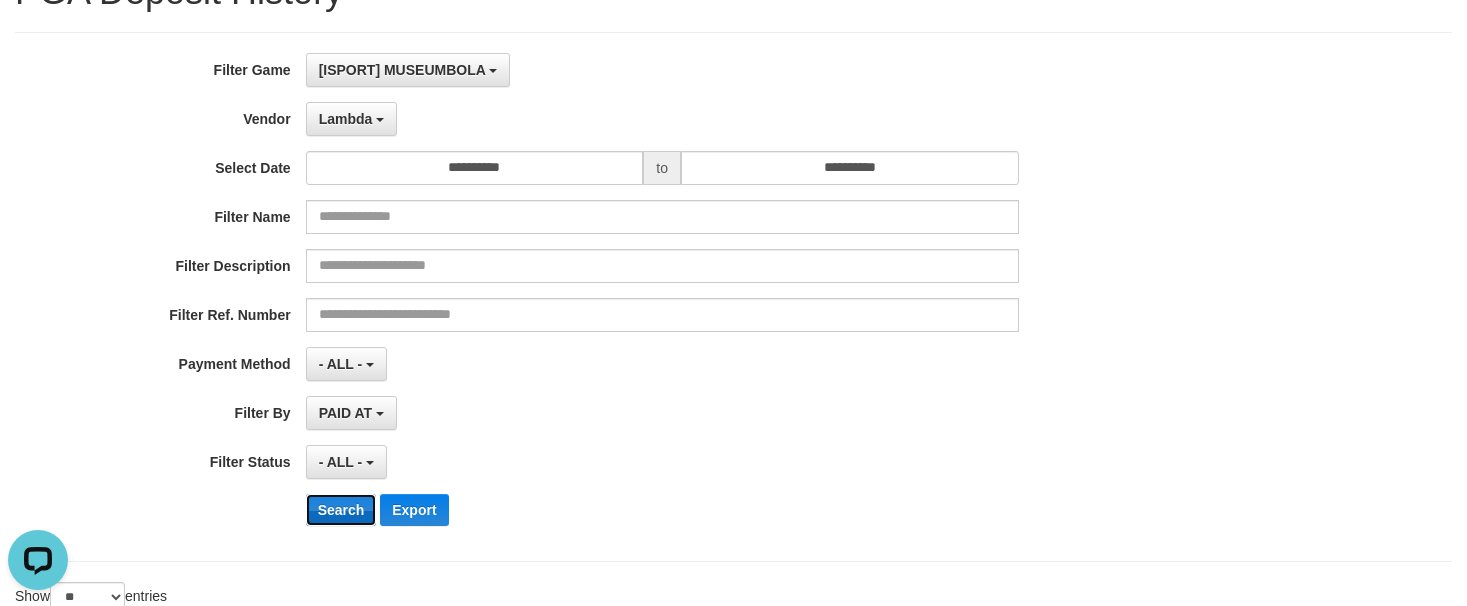 click on "Search" at bounding box center (341, 510) 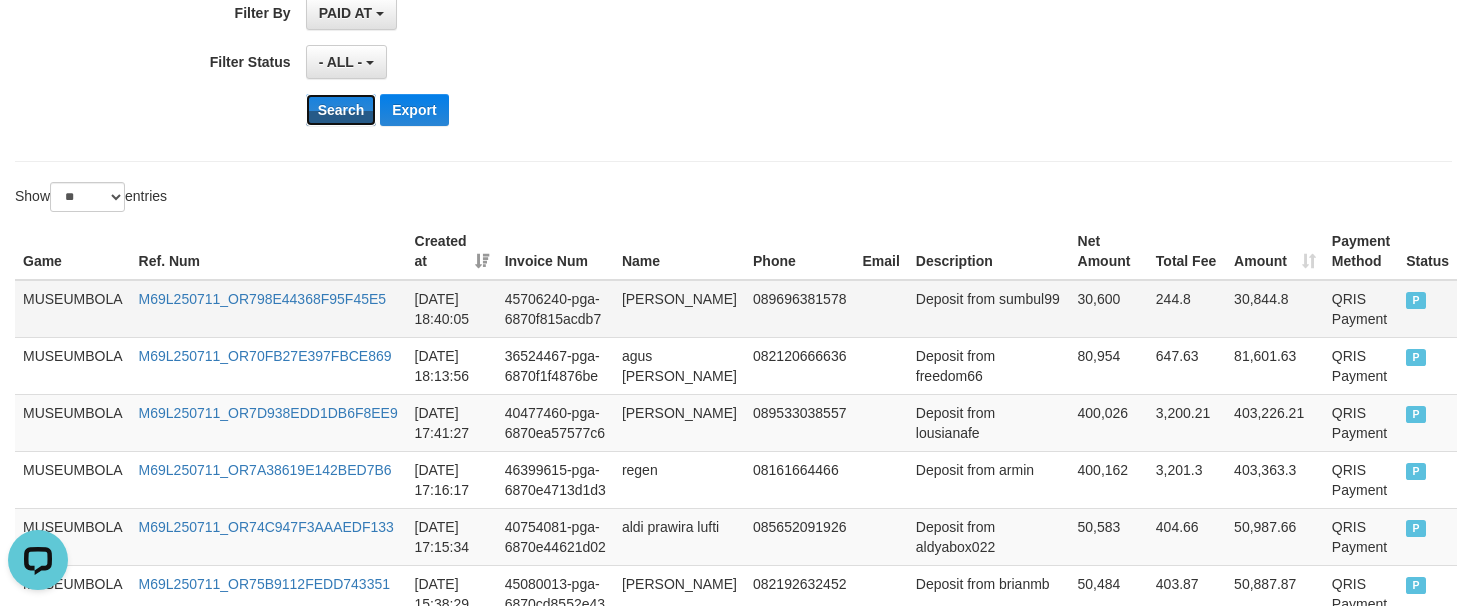 scroll, scrollTop: 600, scrollLeft: 0, axis: vertical 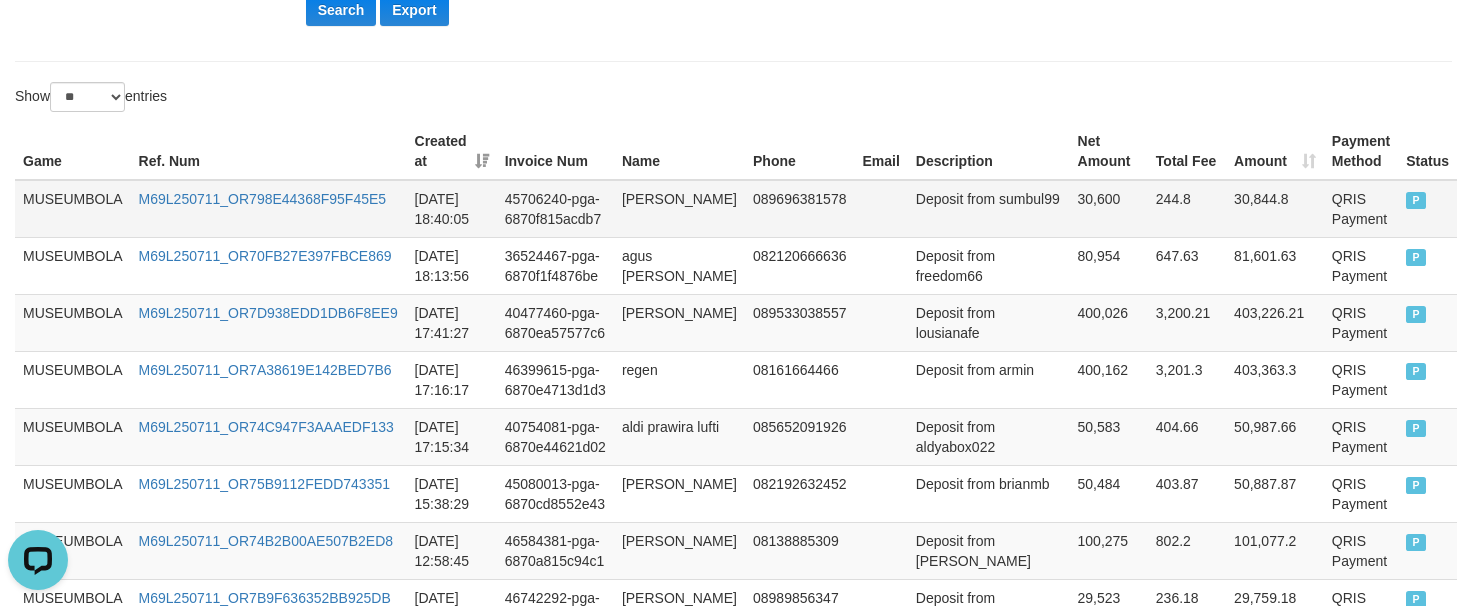 click on "[PERSON_NAME]" at bounding box center (679, 209) 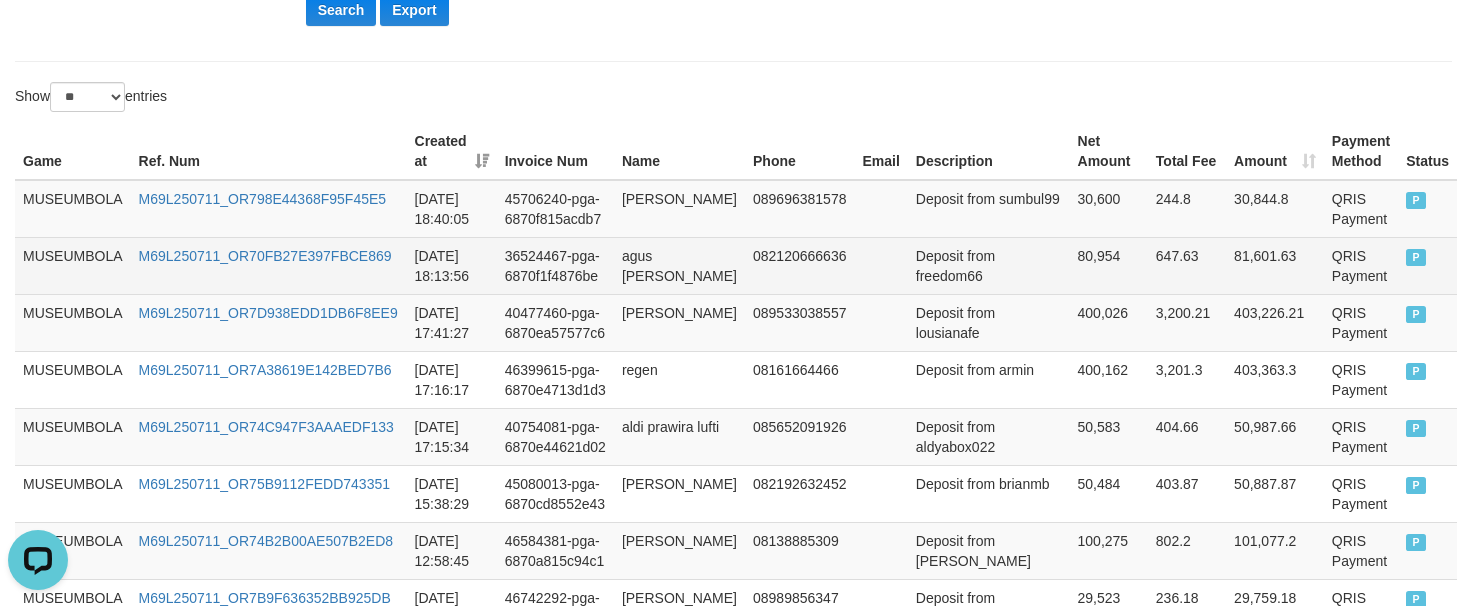 drag, startPoint x: 648, startPoint y: 206, endPoint x: 825, endPoint y: 241, distance: 180.42728 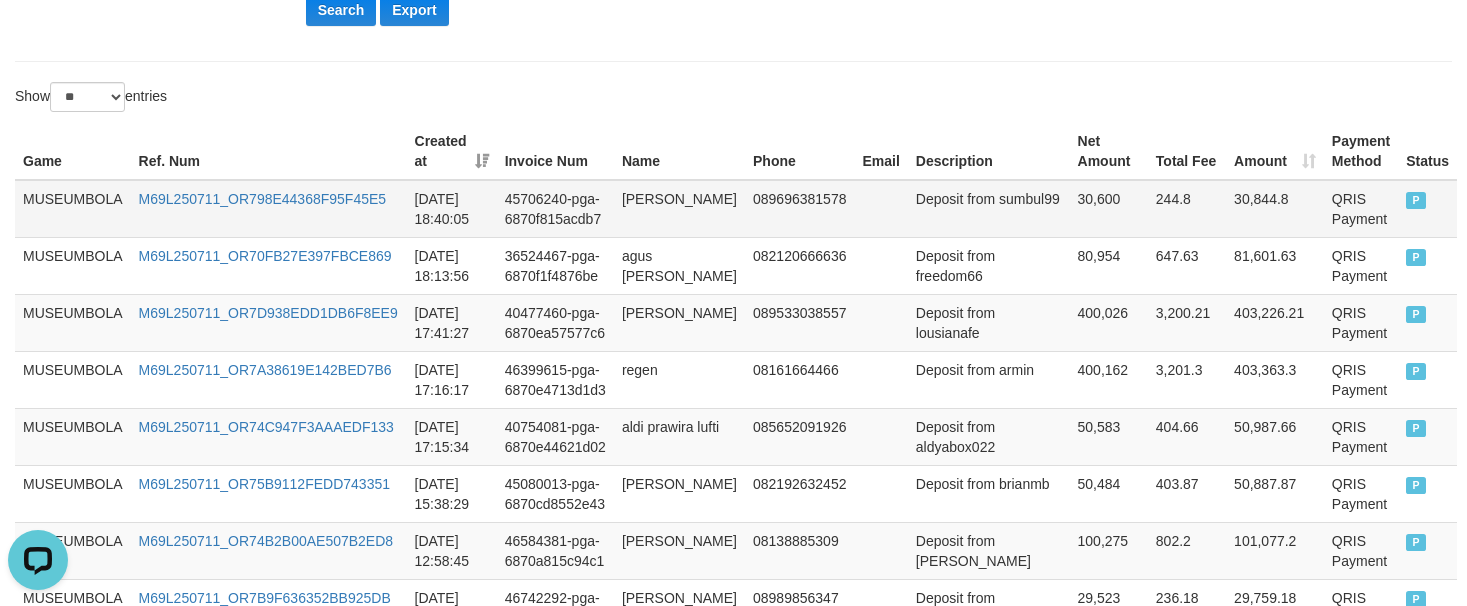 click on "Deposit from sumbul99" at bounding box center [989, 209] 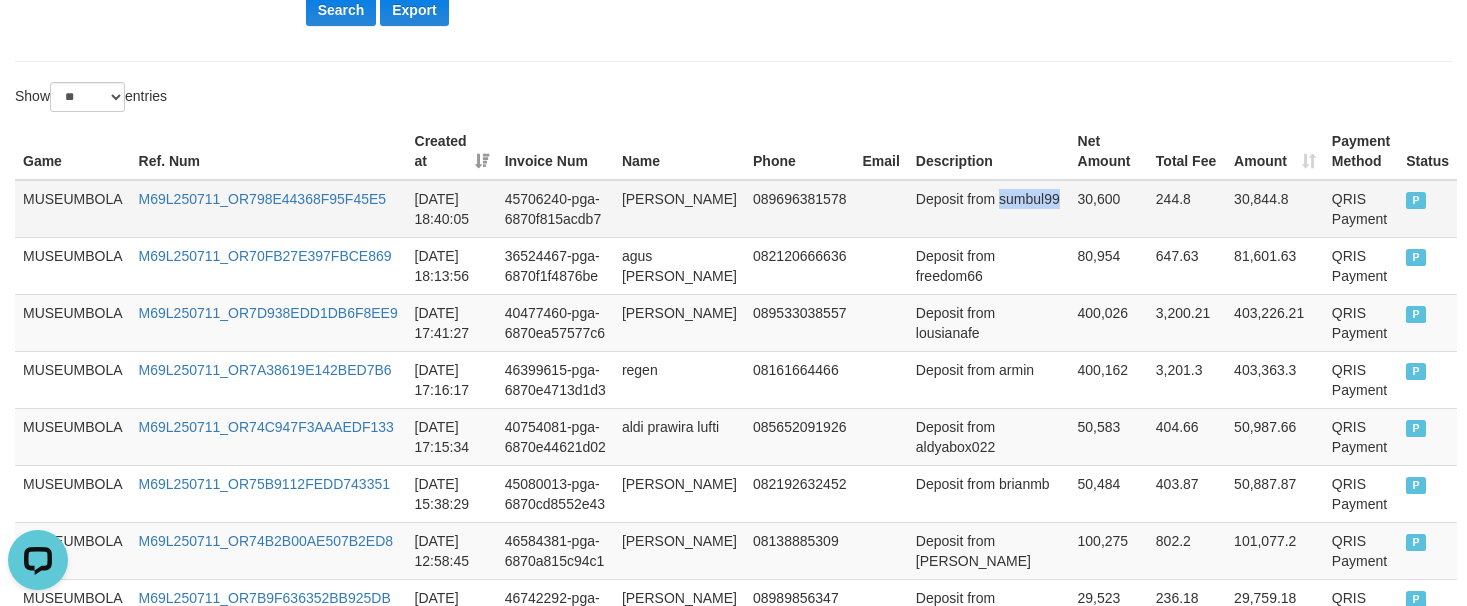 drag, startPoint x: 936, startPoint y: 218, endPoint x: 1107, endPoint y: 265, distance: 177.34148 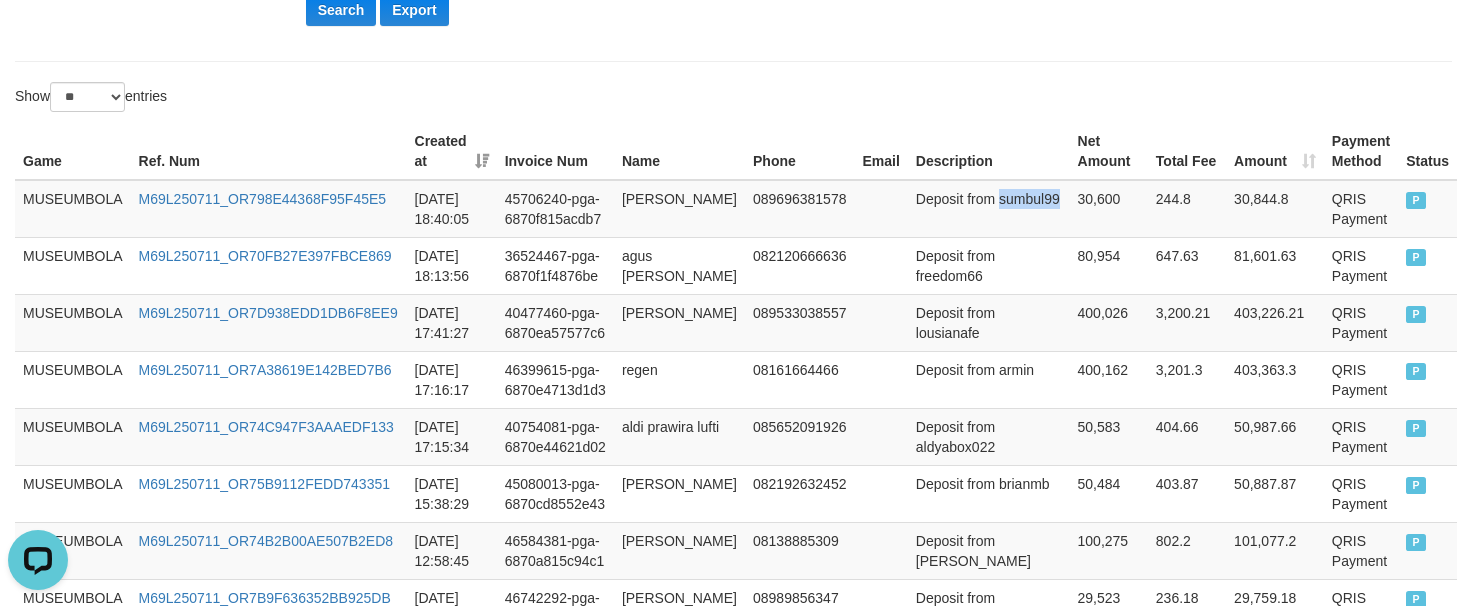 copy on "sumbul99" 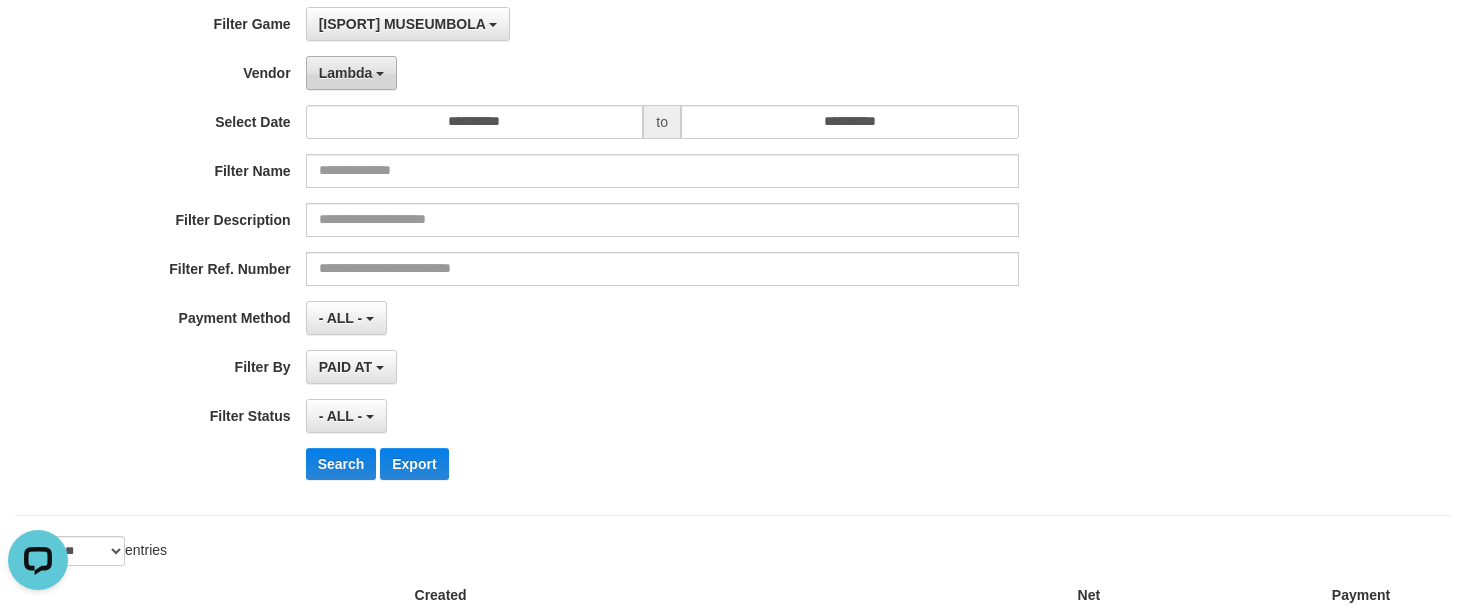 scroll, scrollTop: 100, scrollLeft: 0, axis: vertical 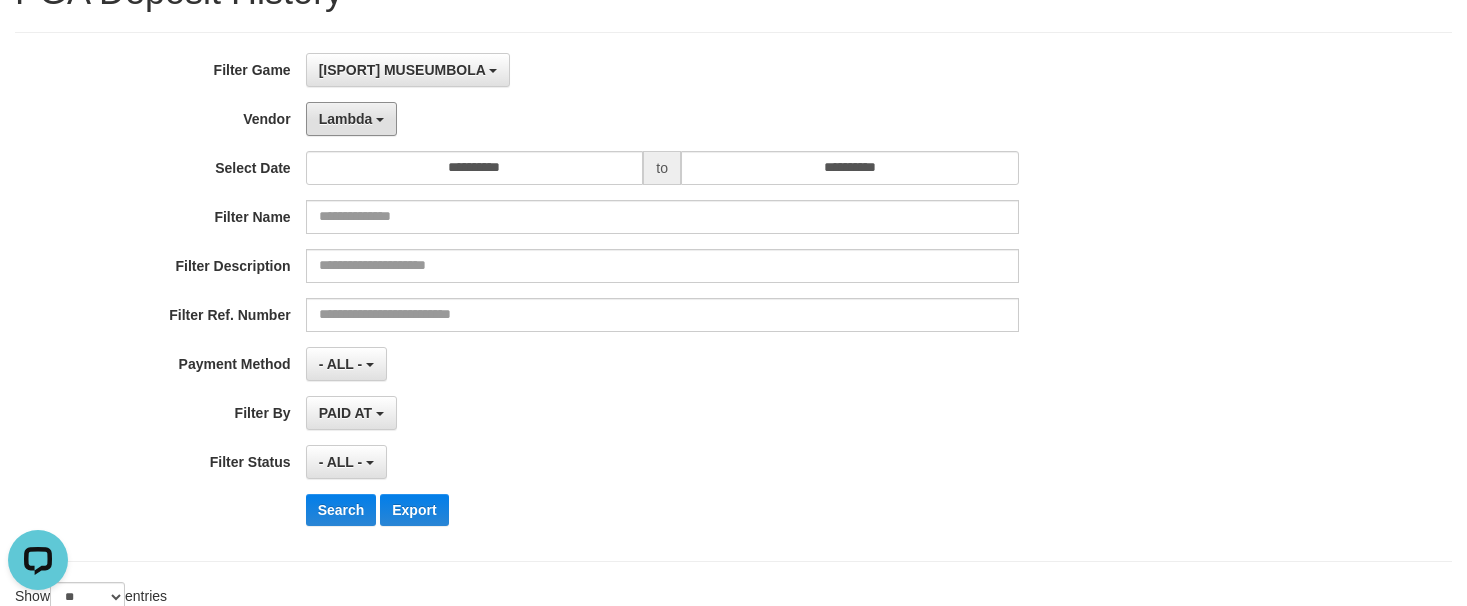 drag, startPoint x: 334, startPoint y: 120, endPoint x: 386, endPoint y: 150, distance: 60.033325 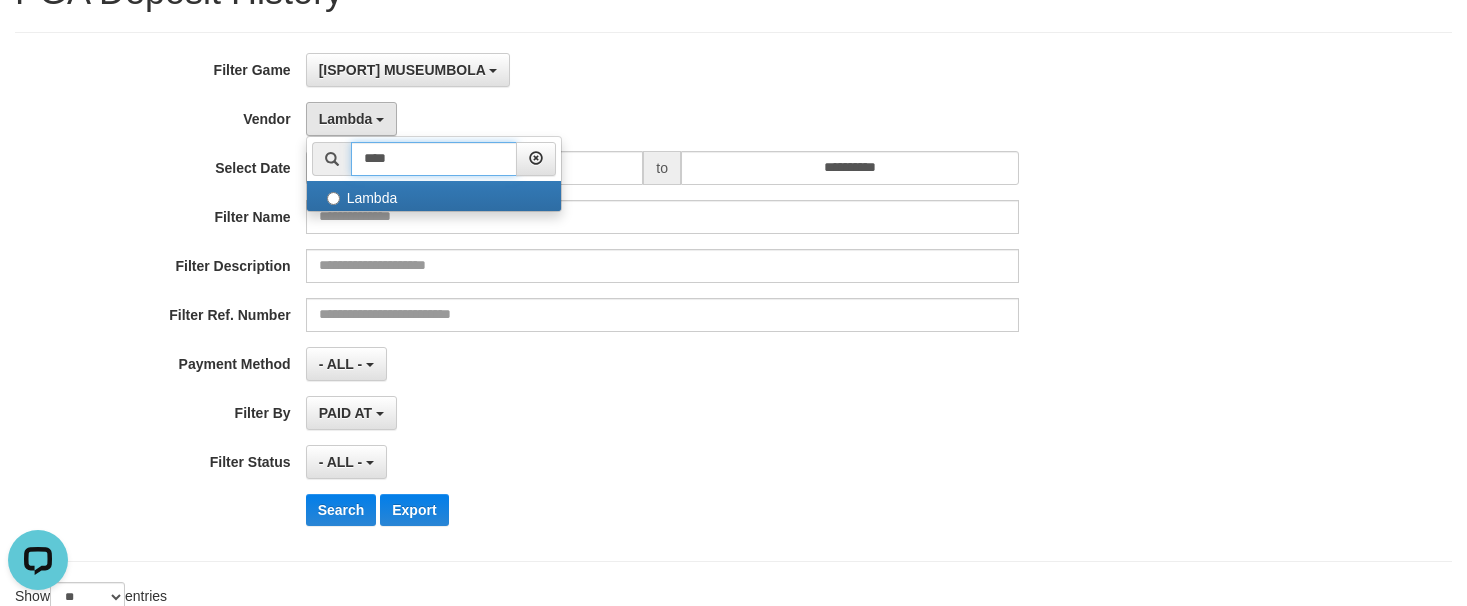 click on "****" at bounding box center (434, 159) 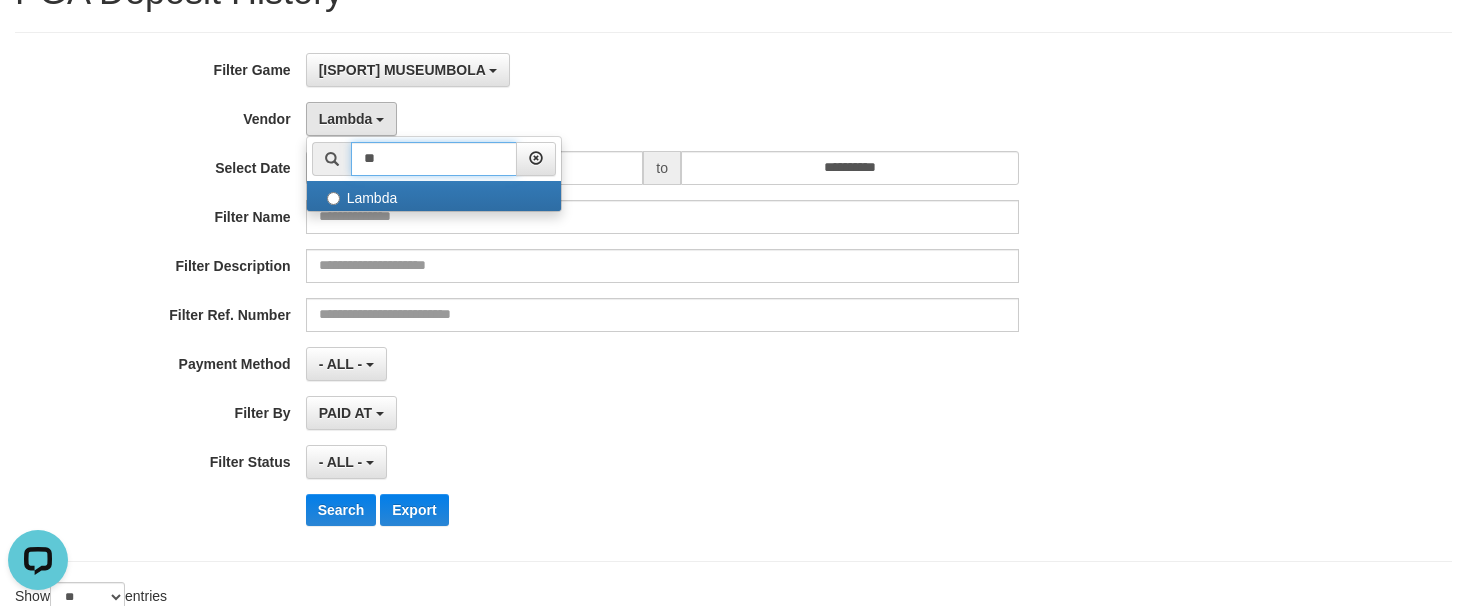 type on "*" 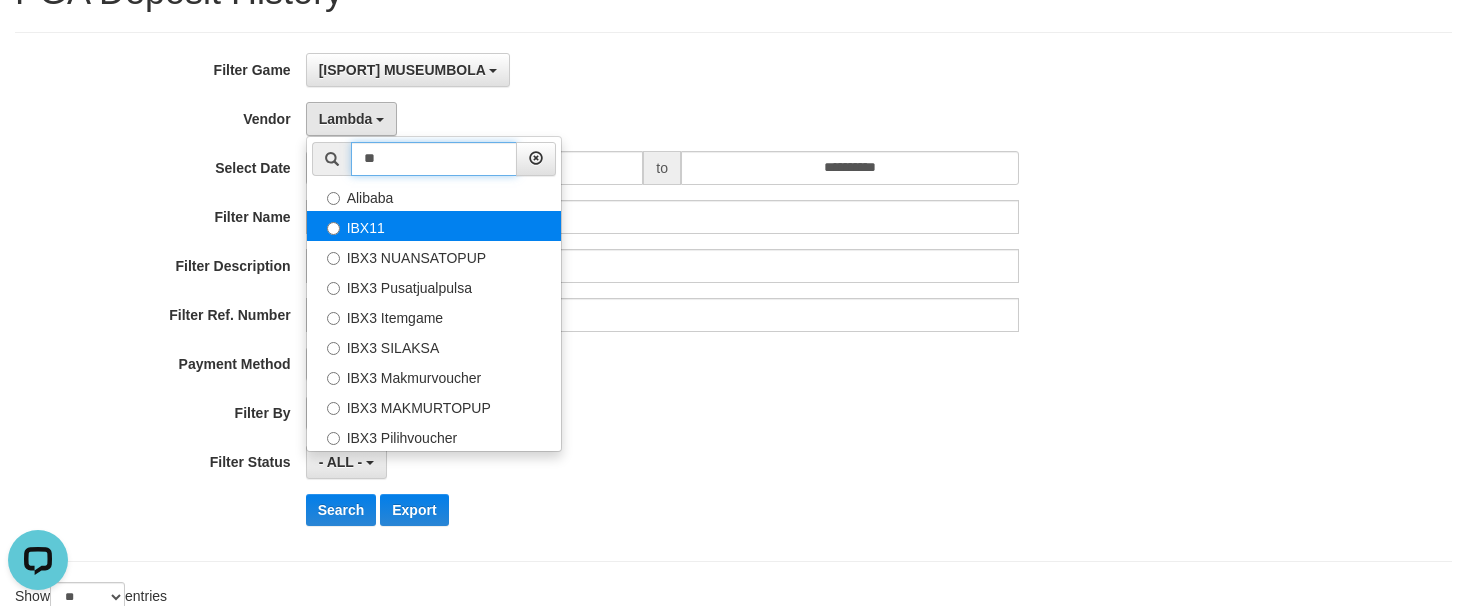 type on "**" 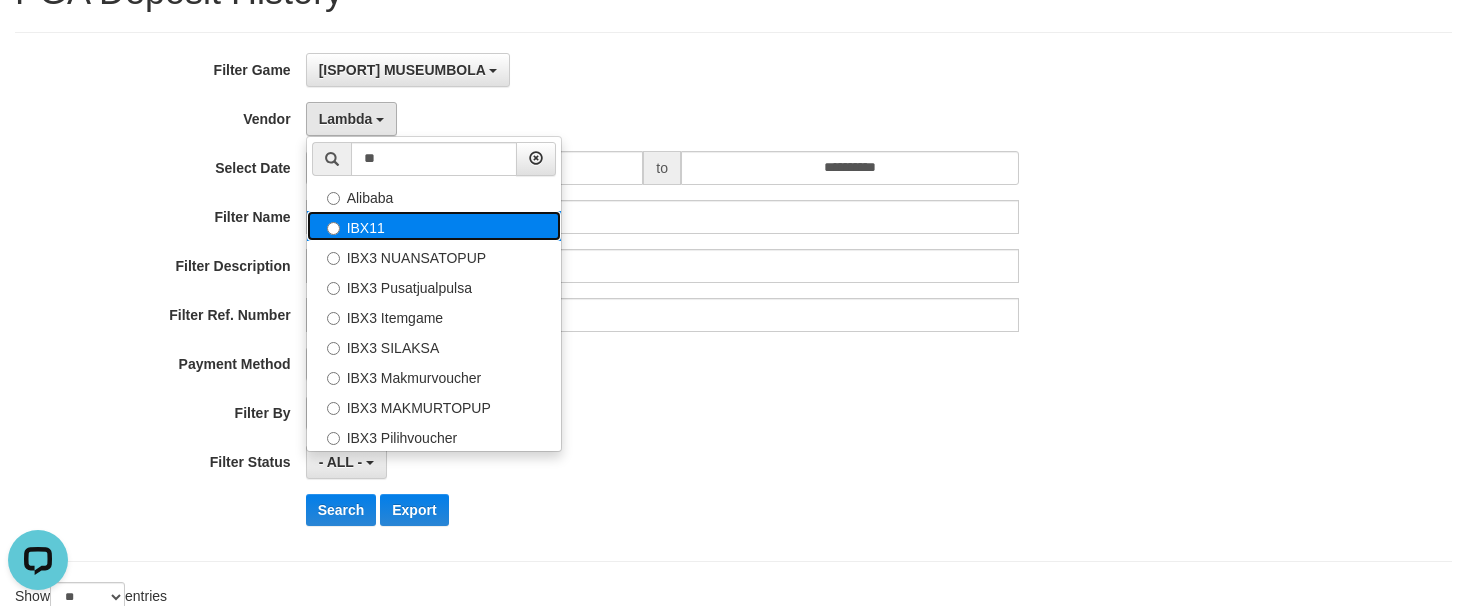 click on "IBX11" at bounding box center (434, 226) 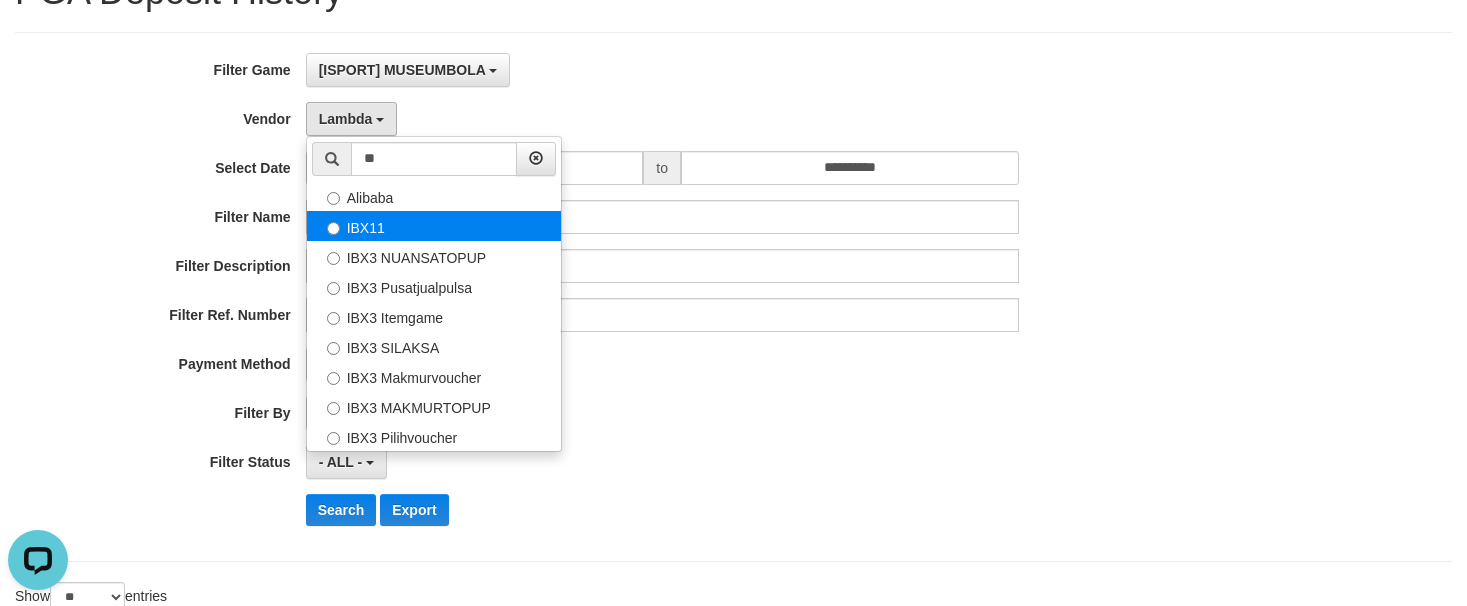 select on "**********" 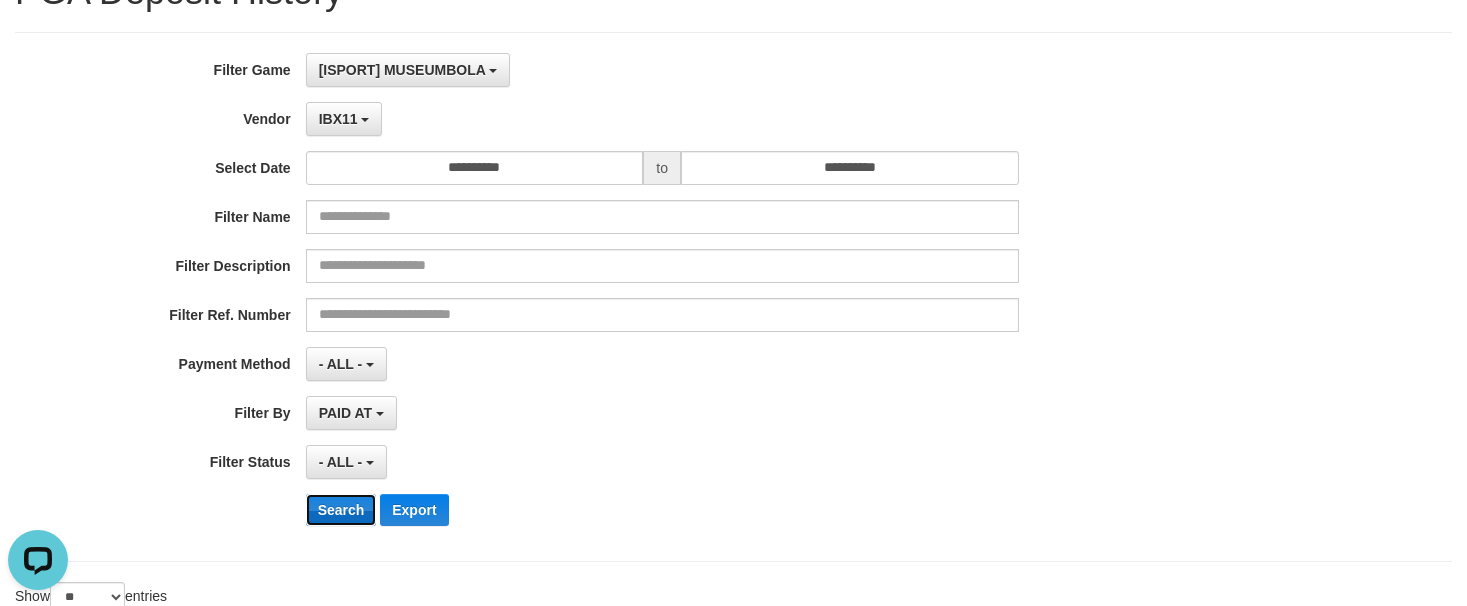 click on "Search" at bounding box center (341, 510) 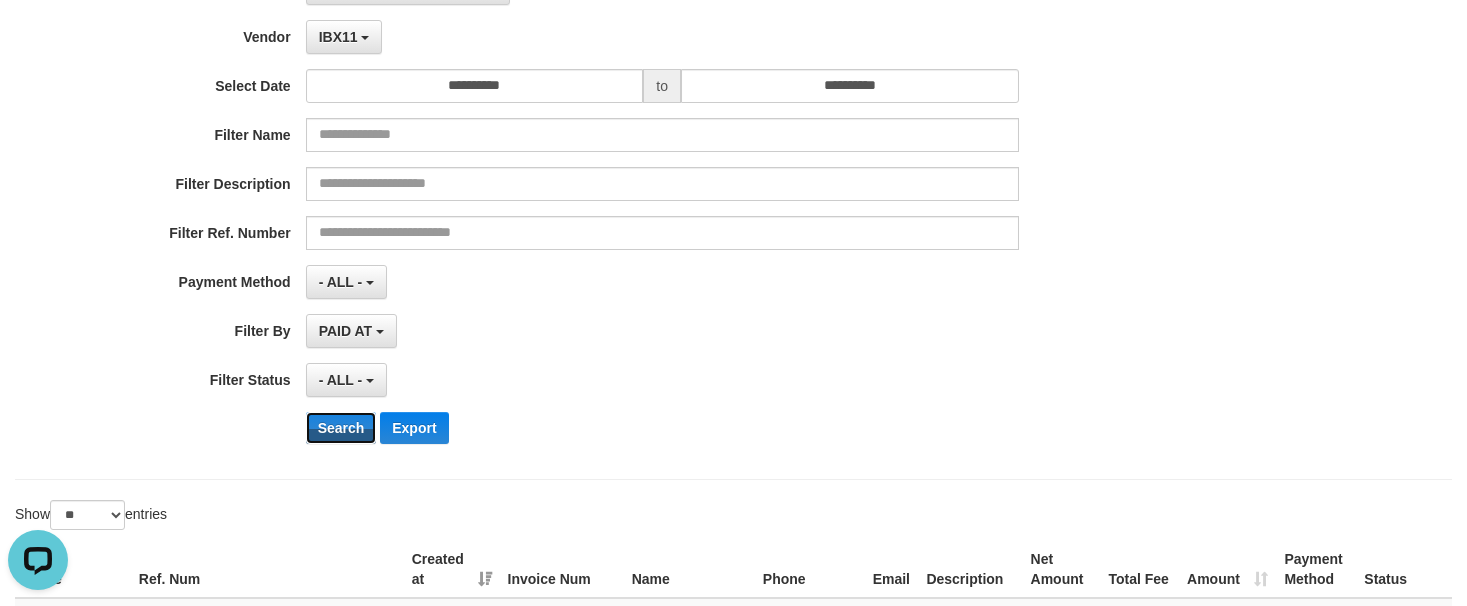 scroll, scrollTop: 300, scrollLeft: 0, axis: vertical 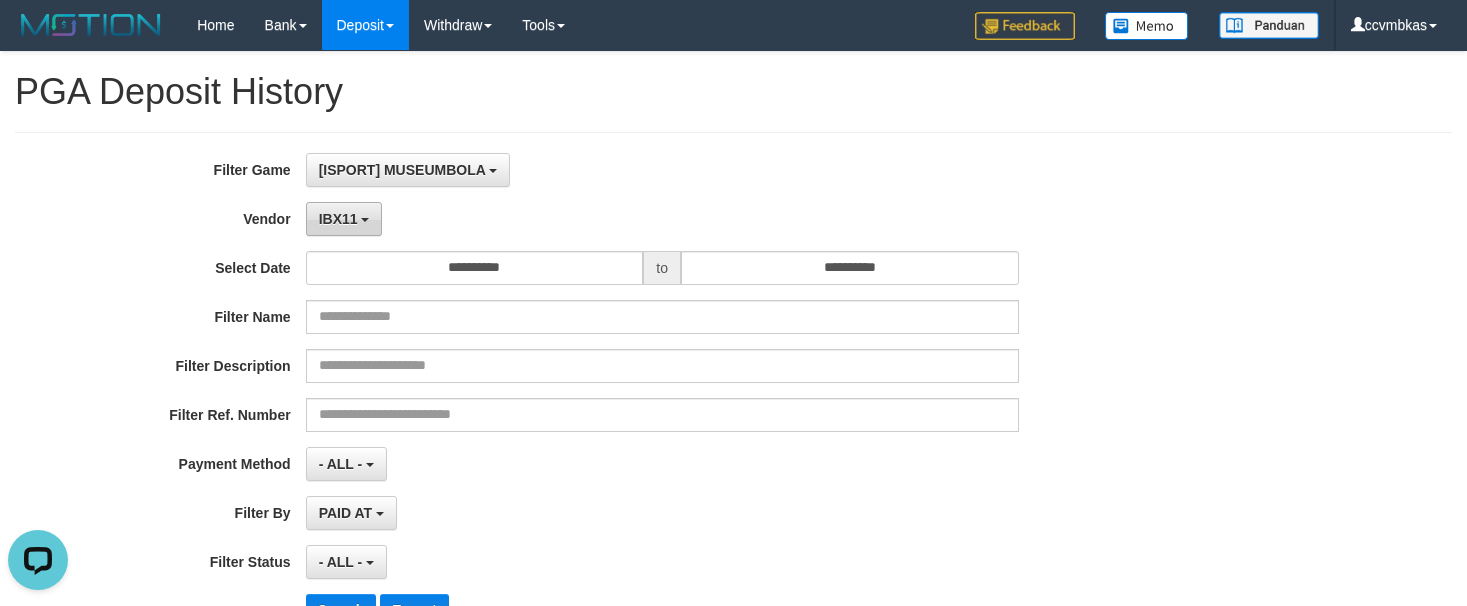 click on "IBX11" at bounding box center (344, 219) 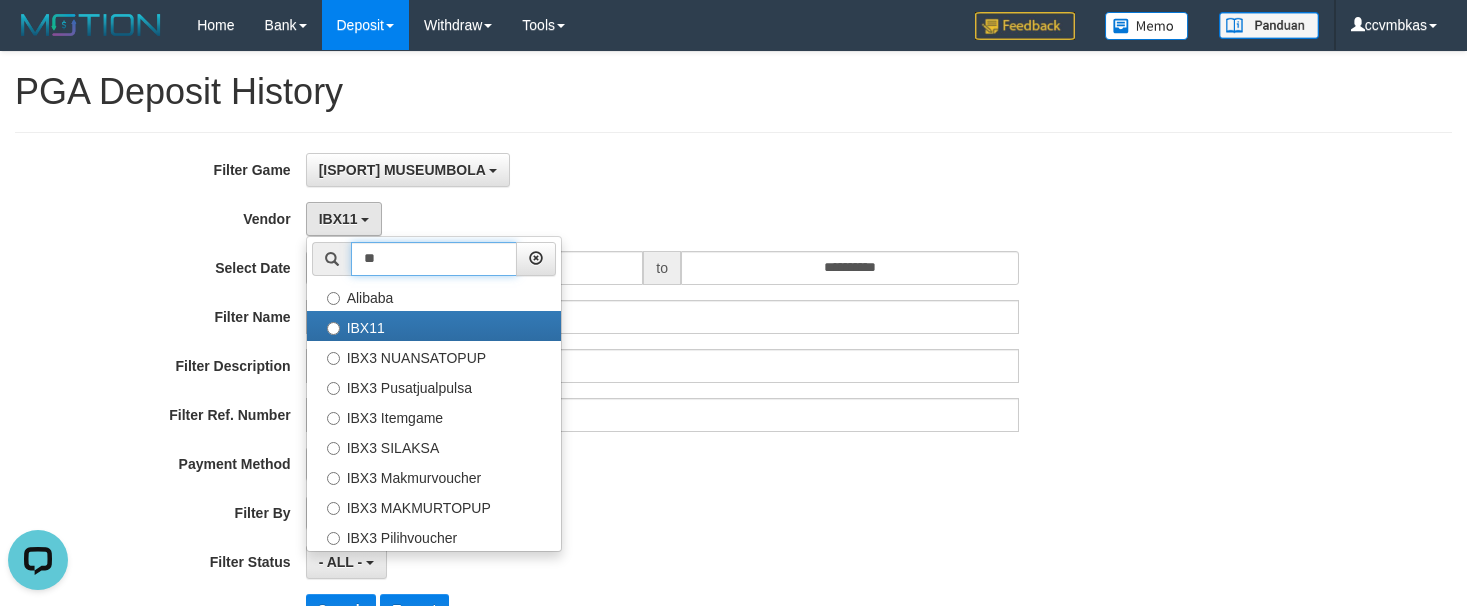 click on "**" at bounding box center [434, 259] 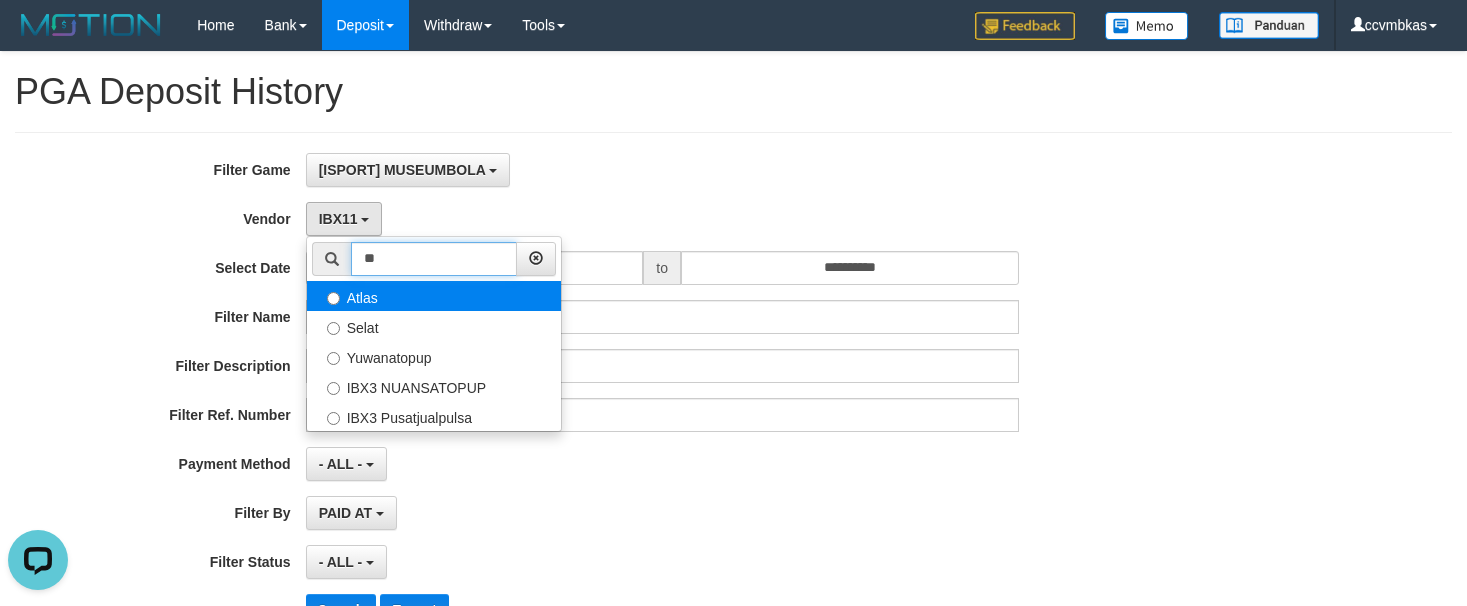 type on "**" 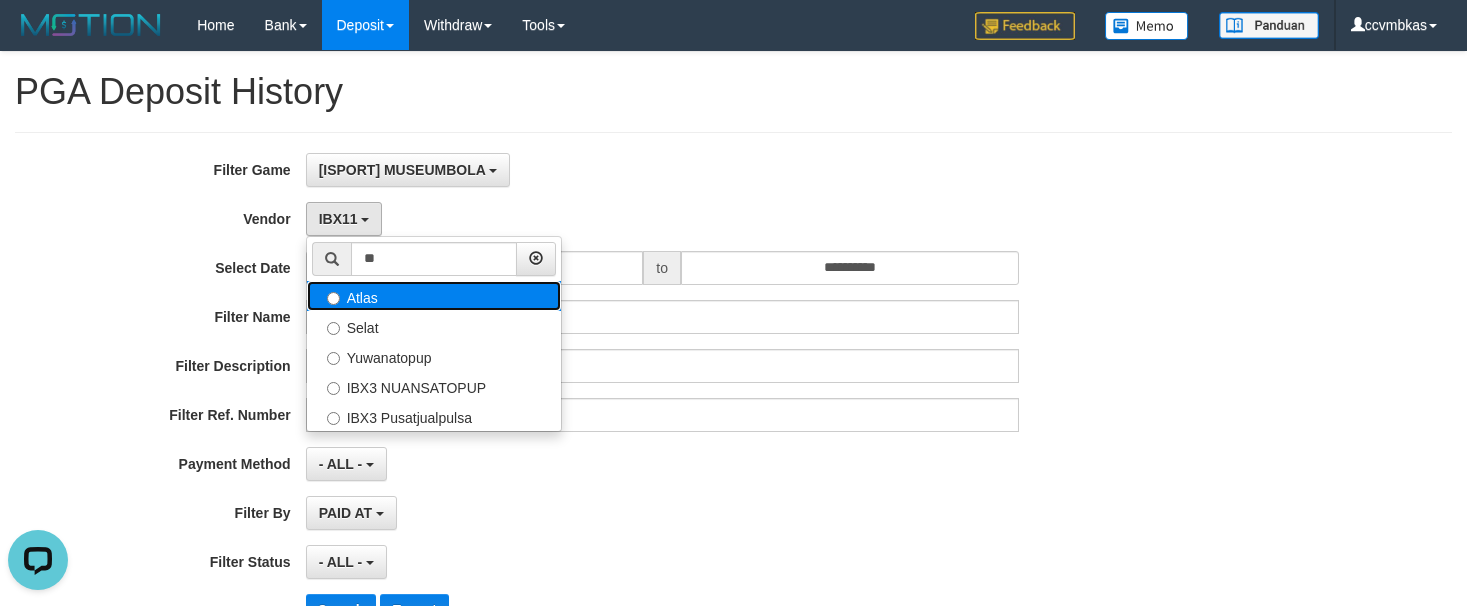 click on "Atlas" at bounding box center (434, 296) 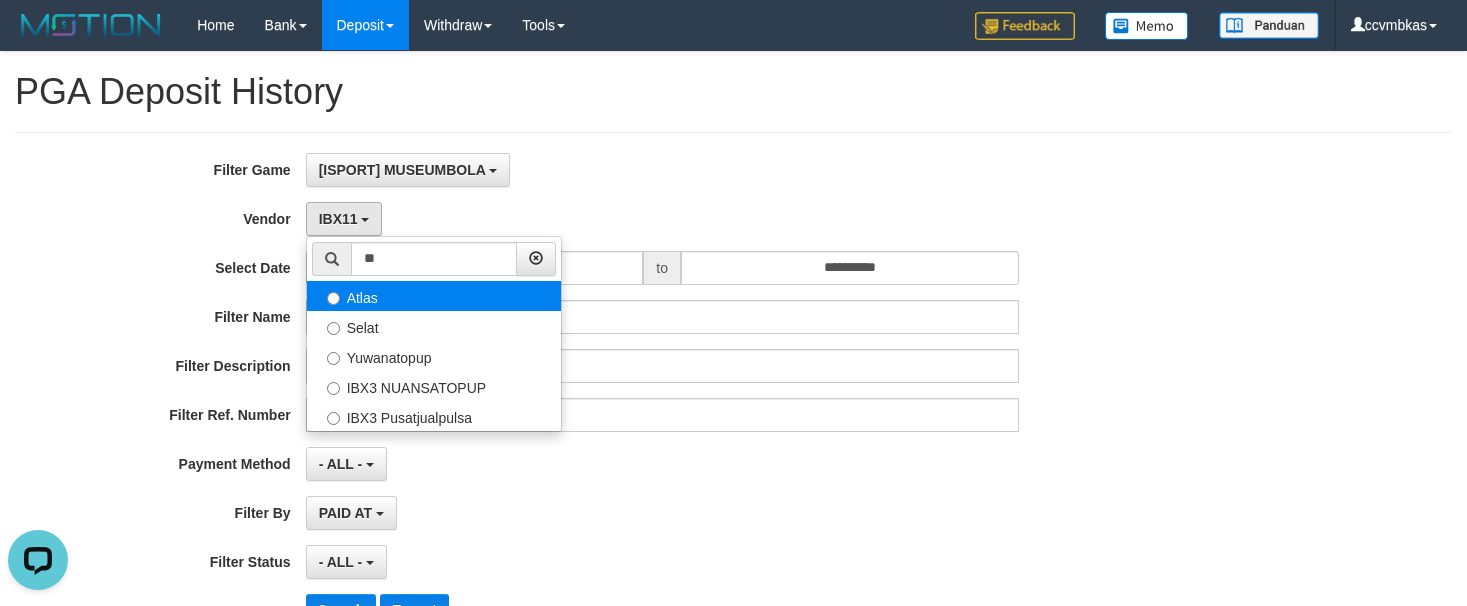 select on "**********" 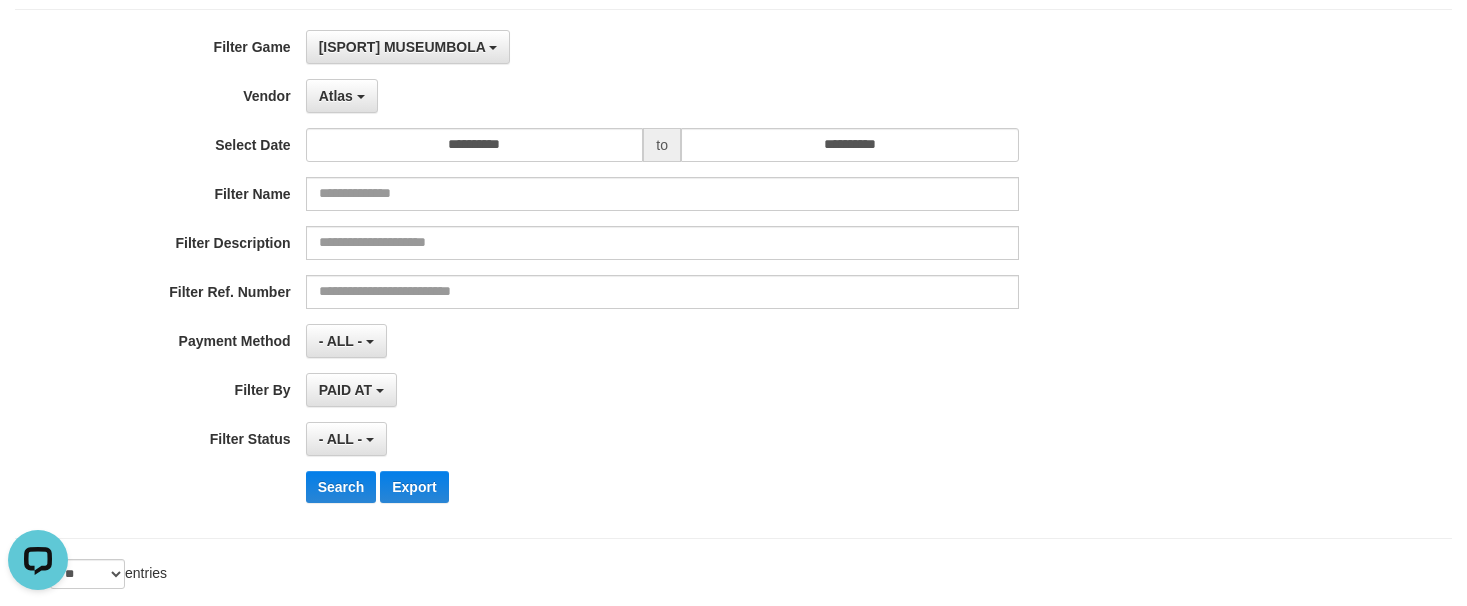 scroll, scrollTop: 300, scrollLeft: 0, axis: vertical 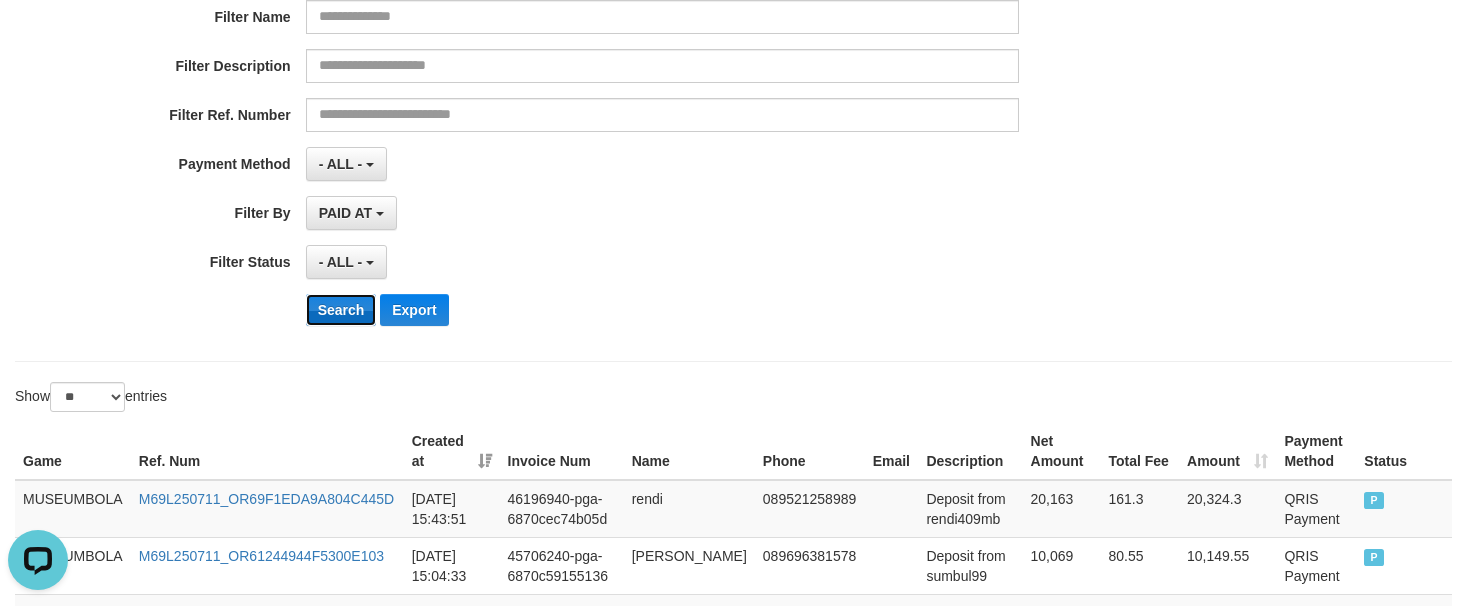 click on "Search" at bounding box center [341, 310] 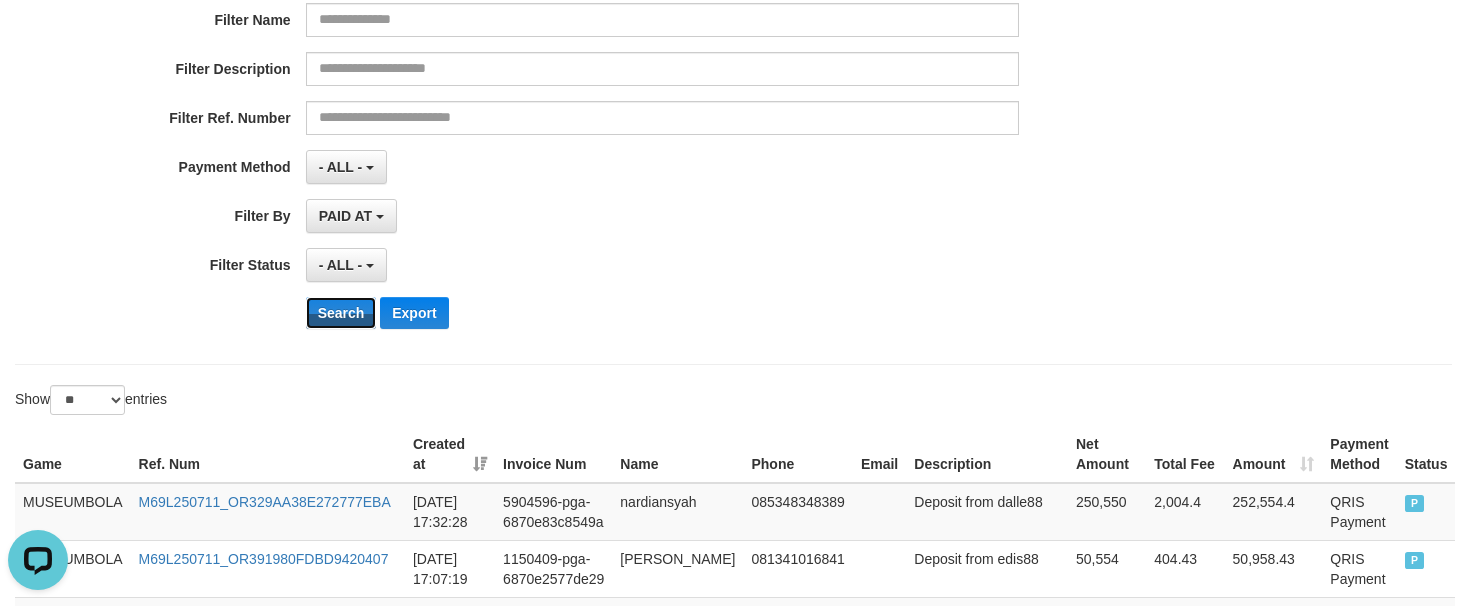 scroll, scrollTop: 300, scrollLeft: 0, axis: vertical 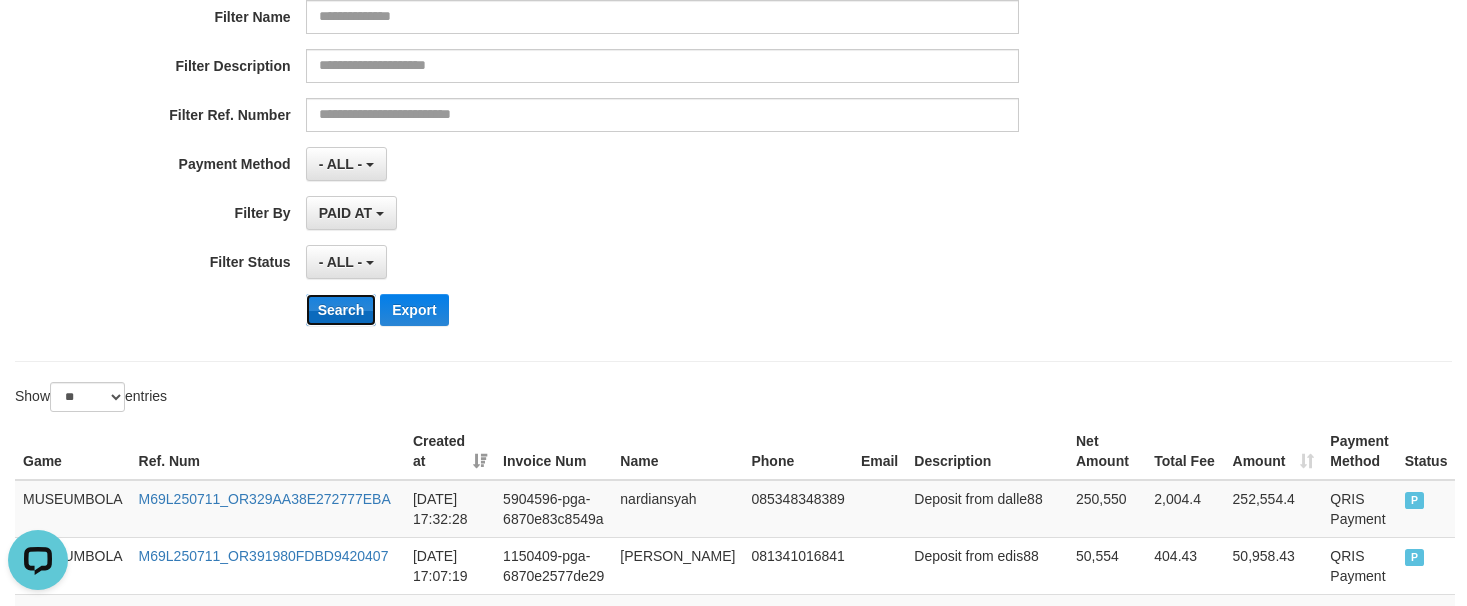click on "Search" at bounding box center (341, 310) 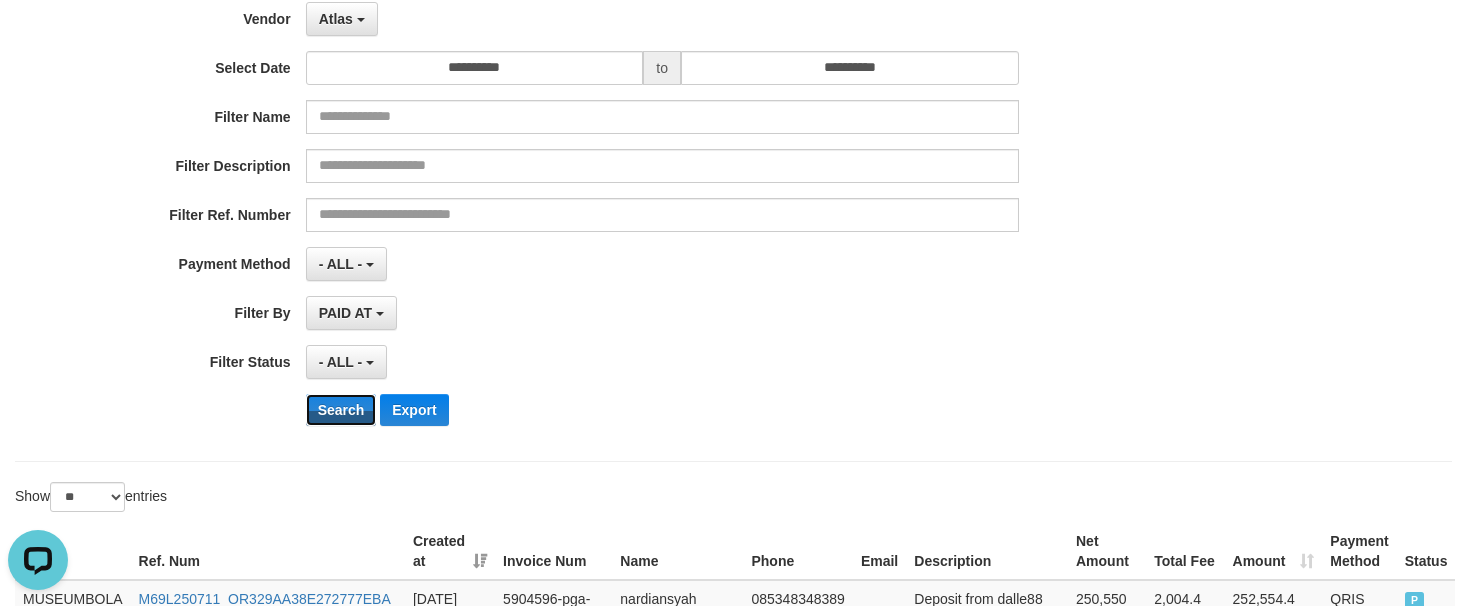 scroll, scrollTop: 0, scrollLeft: 0, axis: both 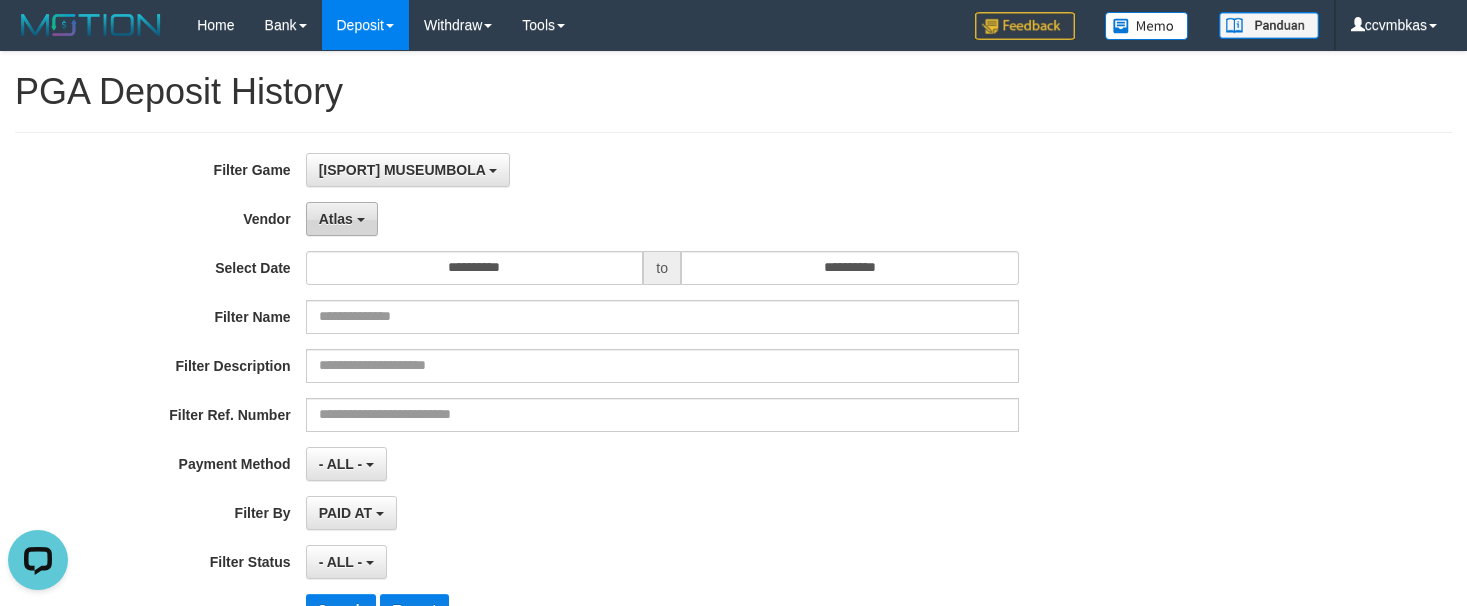 click on "Atlas" at bounding box center (342, 219) 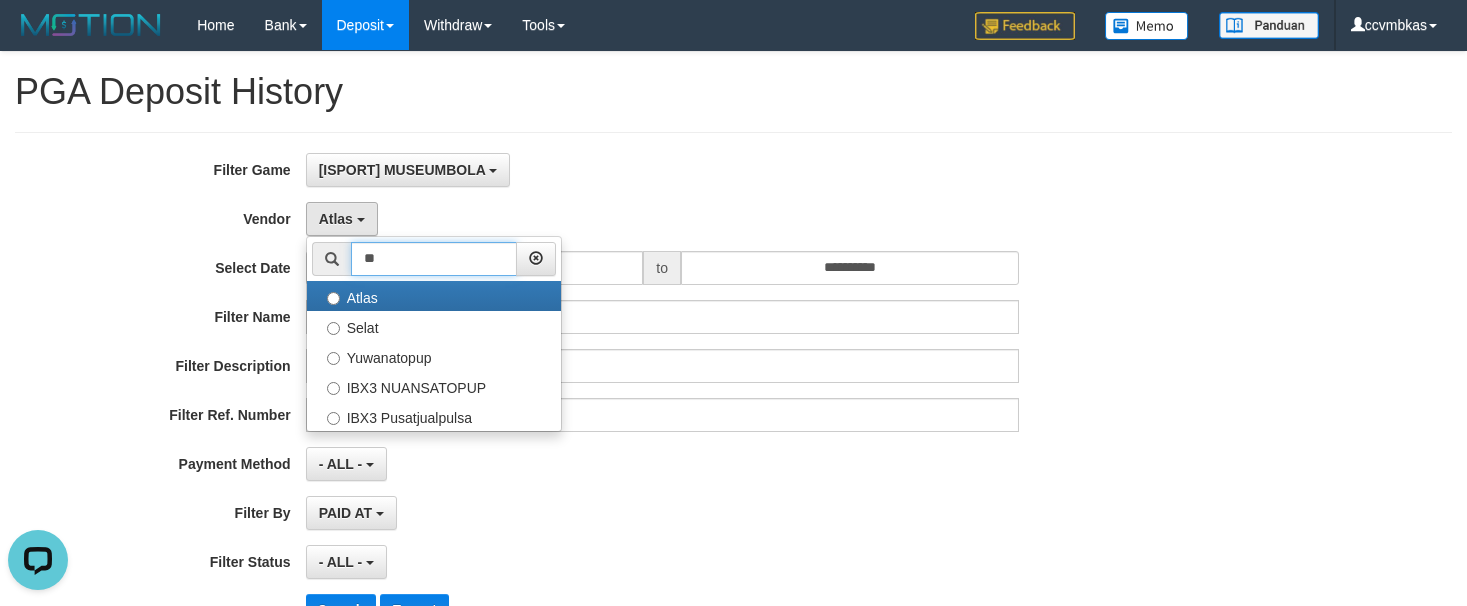 click on "**" at bounding box center [434, 259] 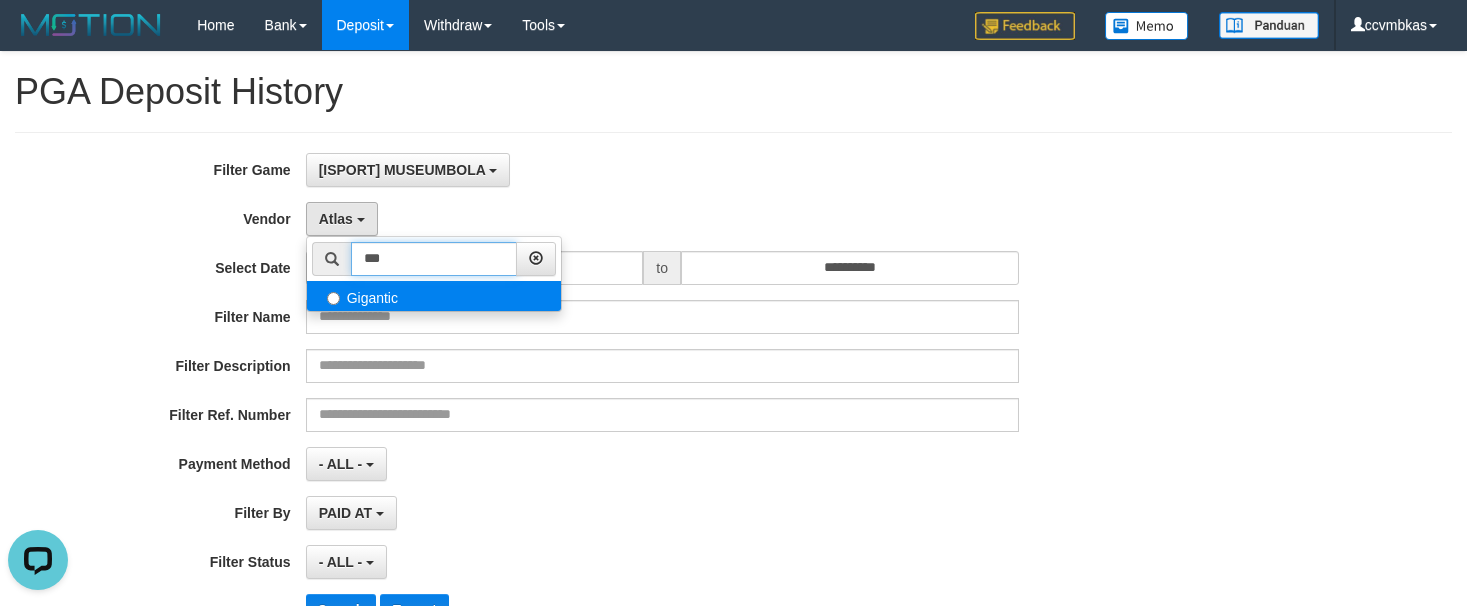 type on "***" 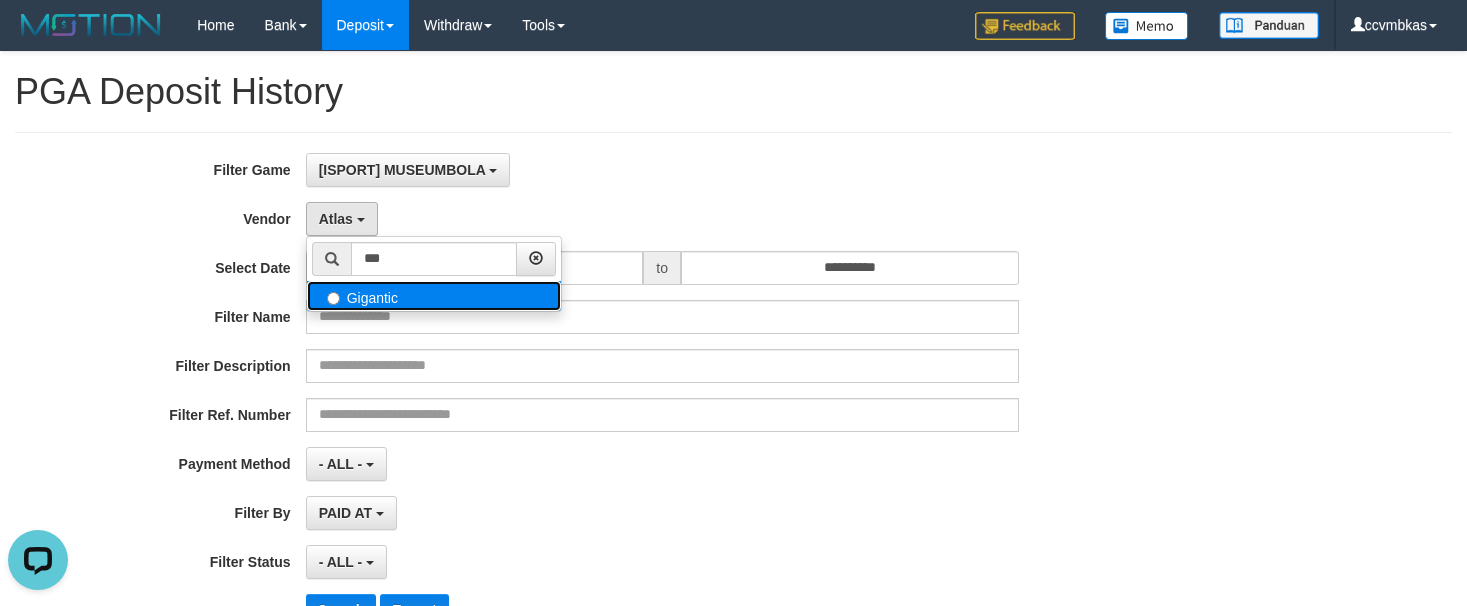 click on "Gigantic" at bounding box center (434, 296) 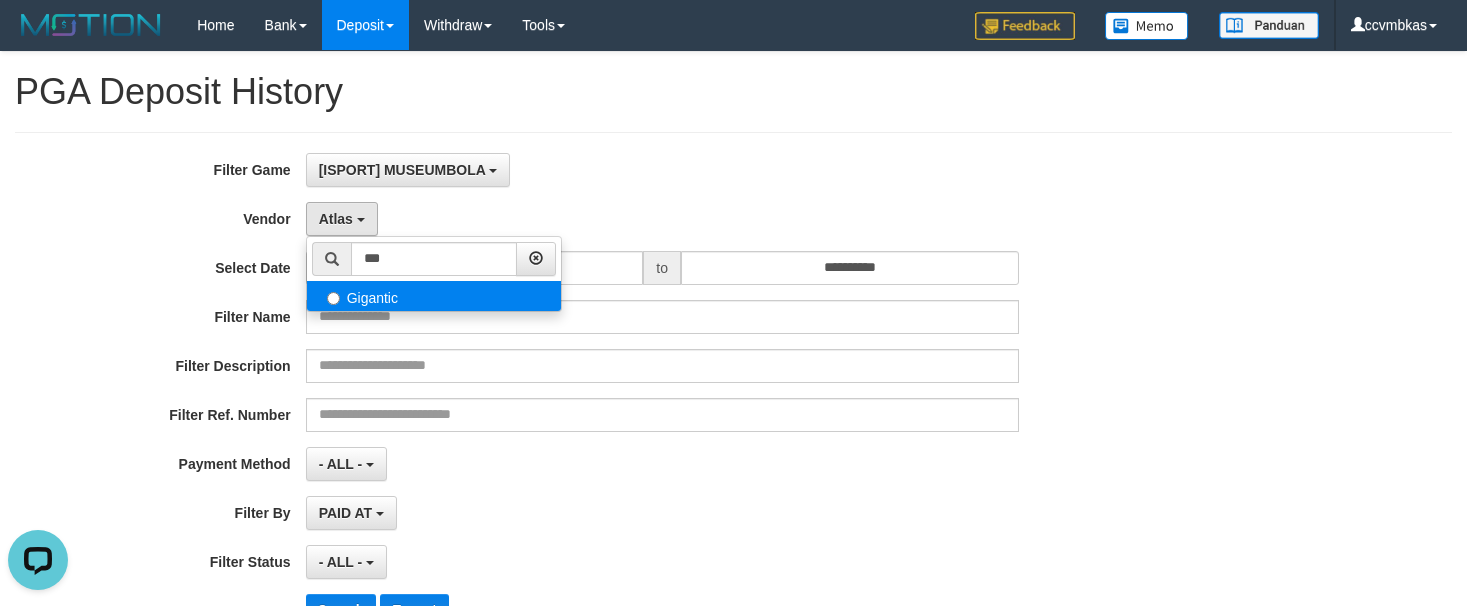 select on "**********" 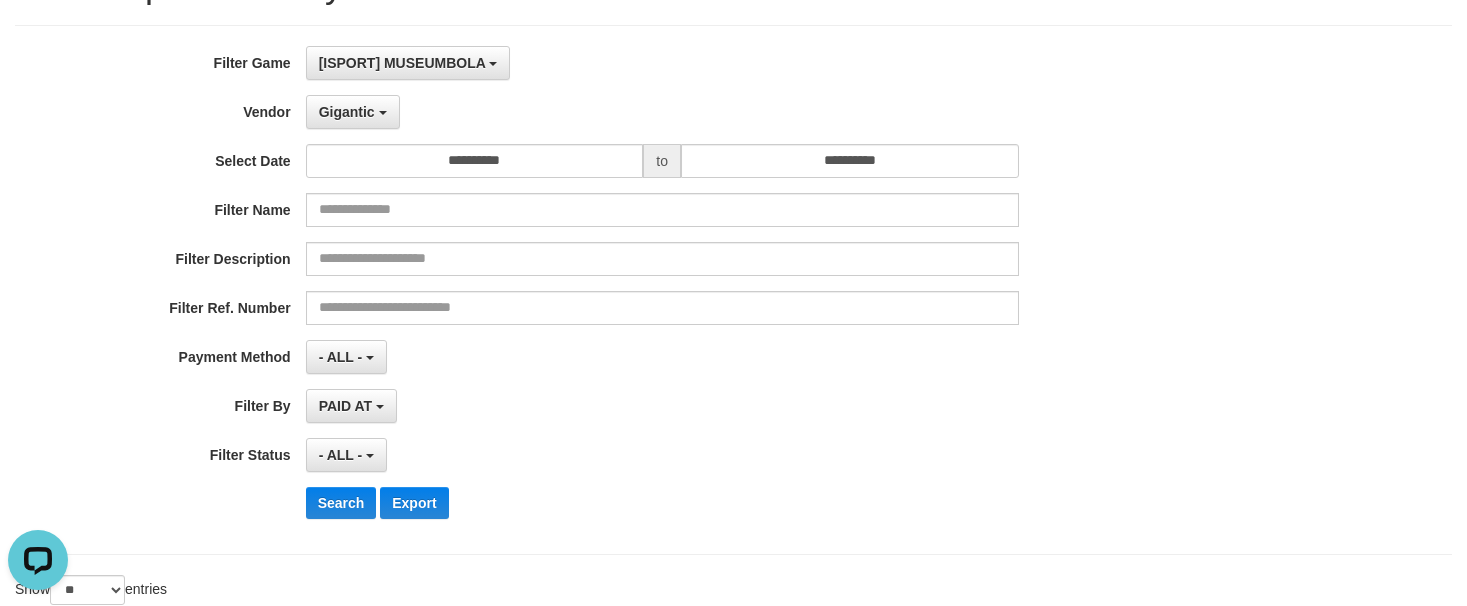 scroll, scrollTop: 300, scrollLeft: 0, axis: vertical 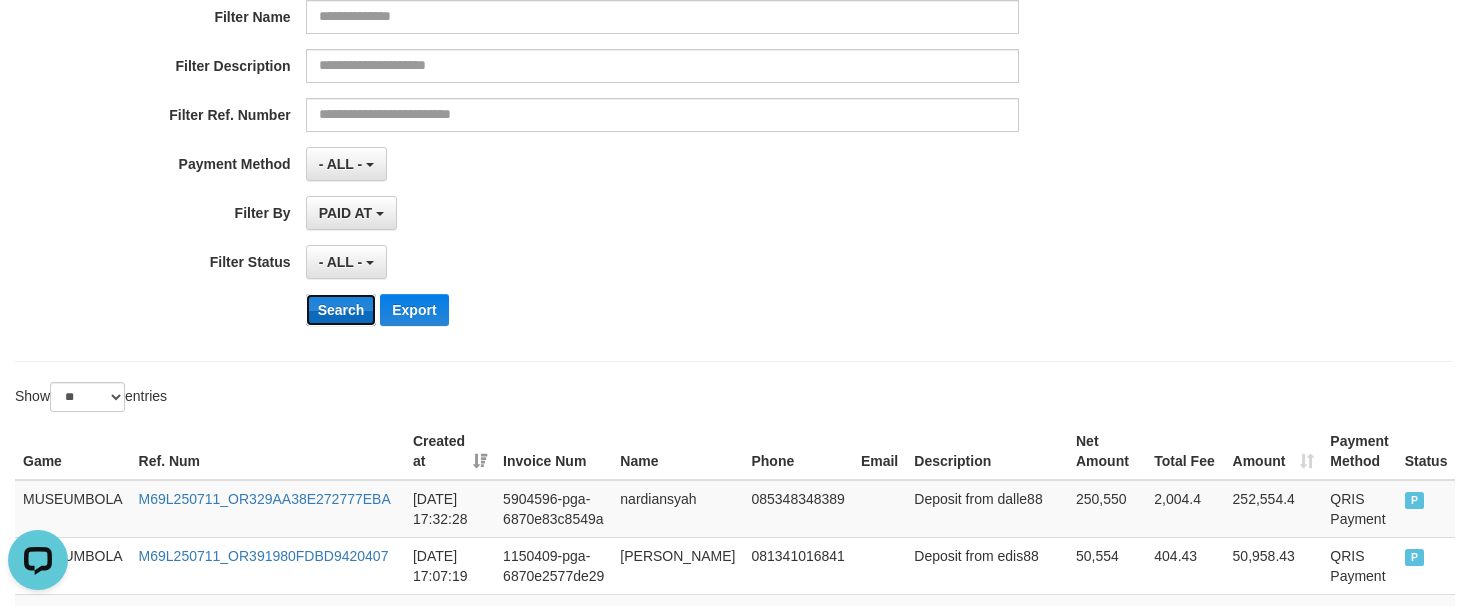 click on "Search" at bounding box center (341, 310) 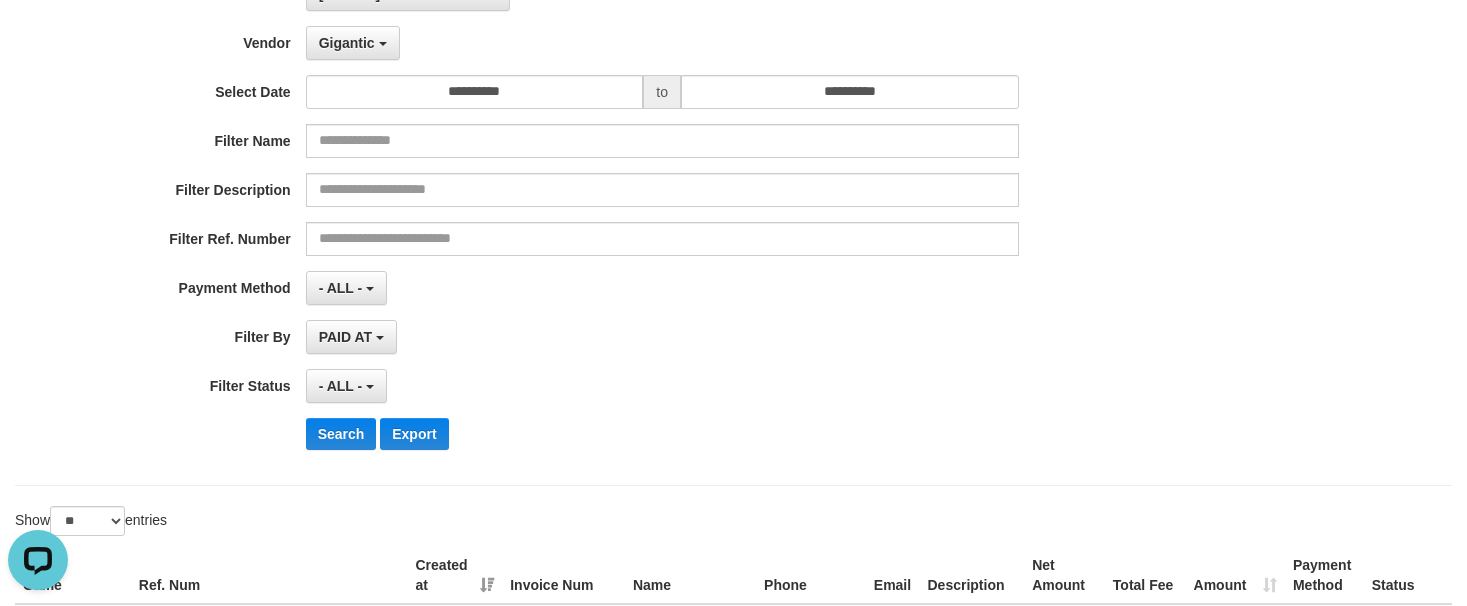 scroll, scrollTop: 0, scrollLeft: 0, axis: both 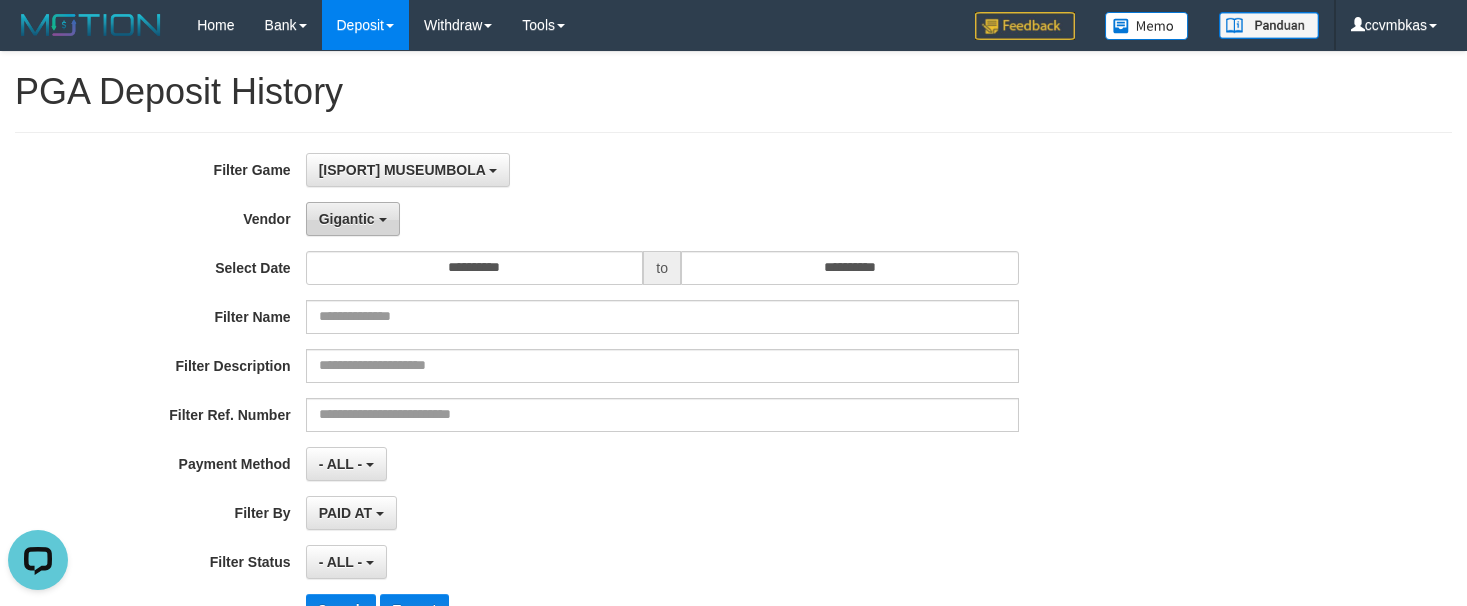 drag, startPoint x: 353, startPoint y: 221, endPoint x: 366, endPoint y: 222, distance: 13.038404 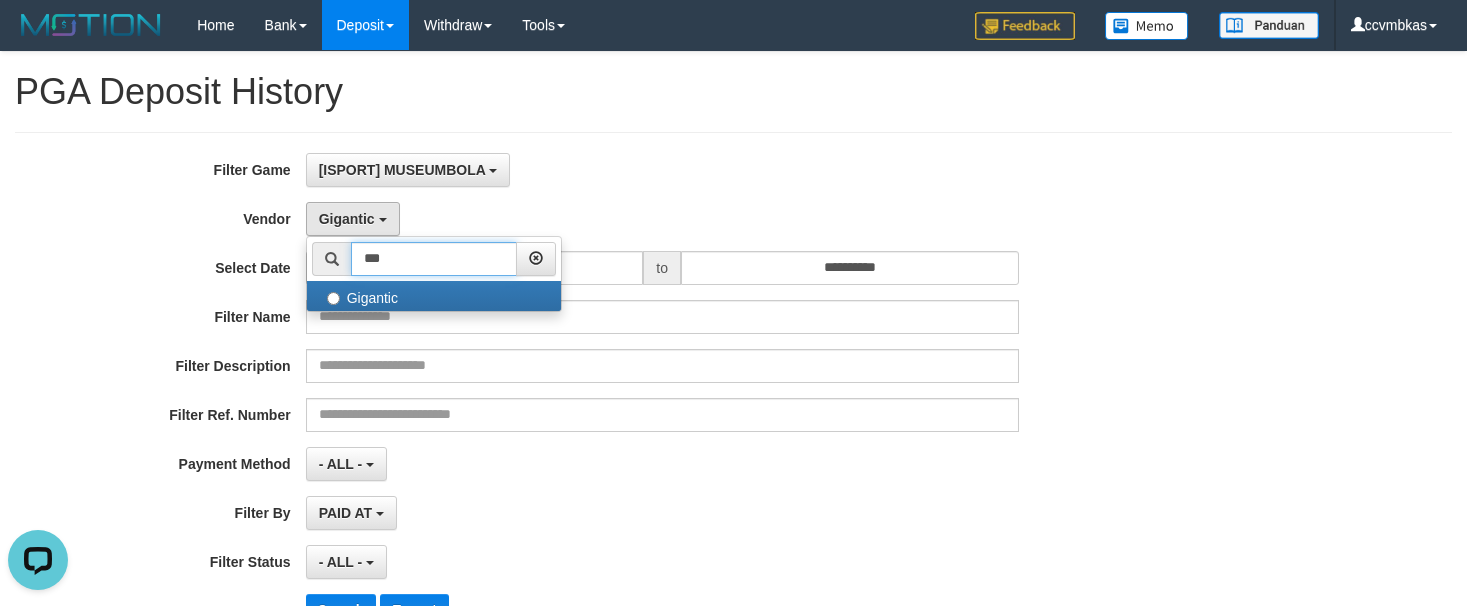 drag, startPoint x: 444, startPoint y: 252, endPoint x: 296, endPoint y: 262, distance: 148.33745 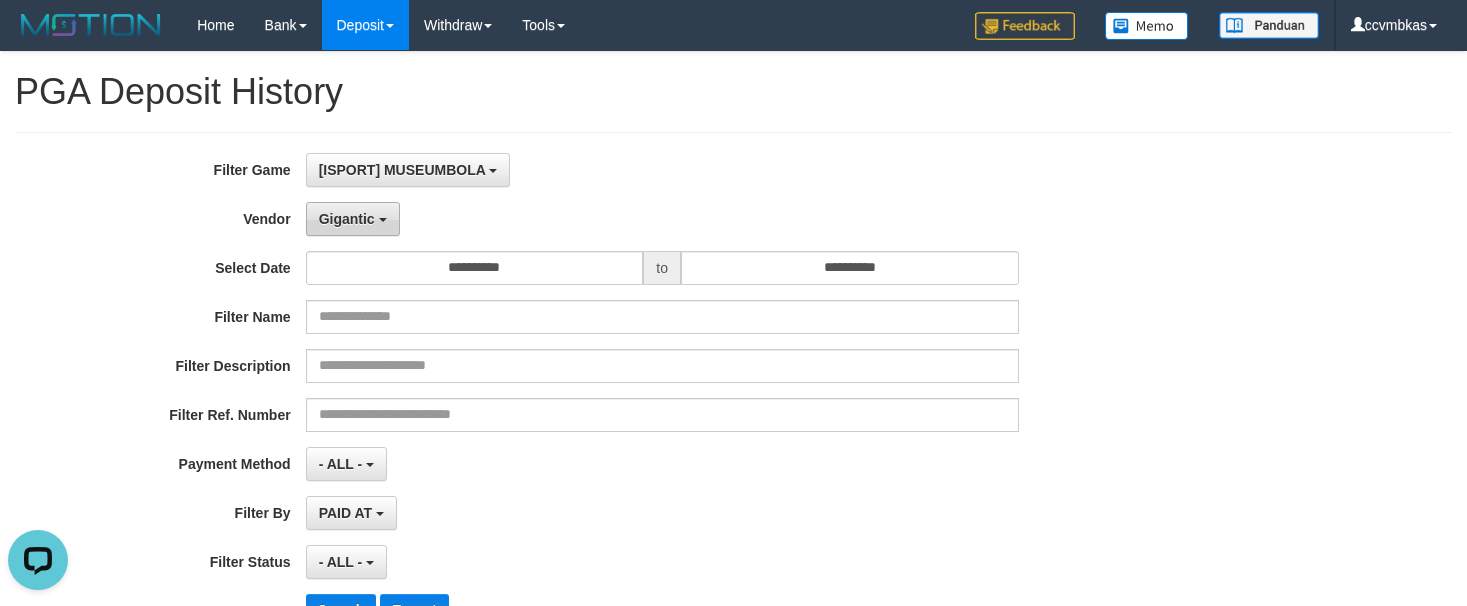 click on "Gigantic" at bounding box center (347, 219) 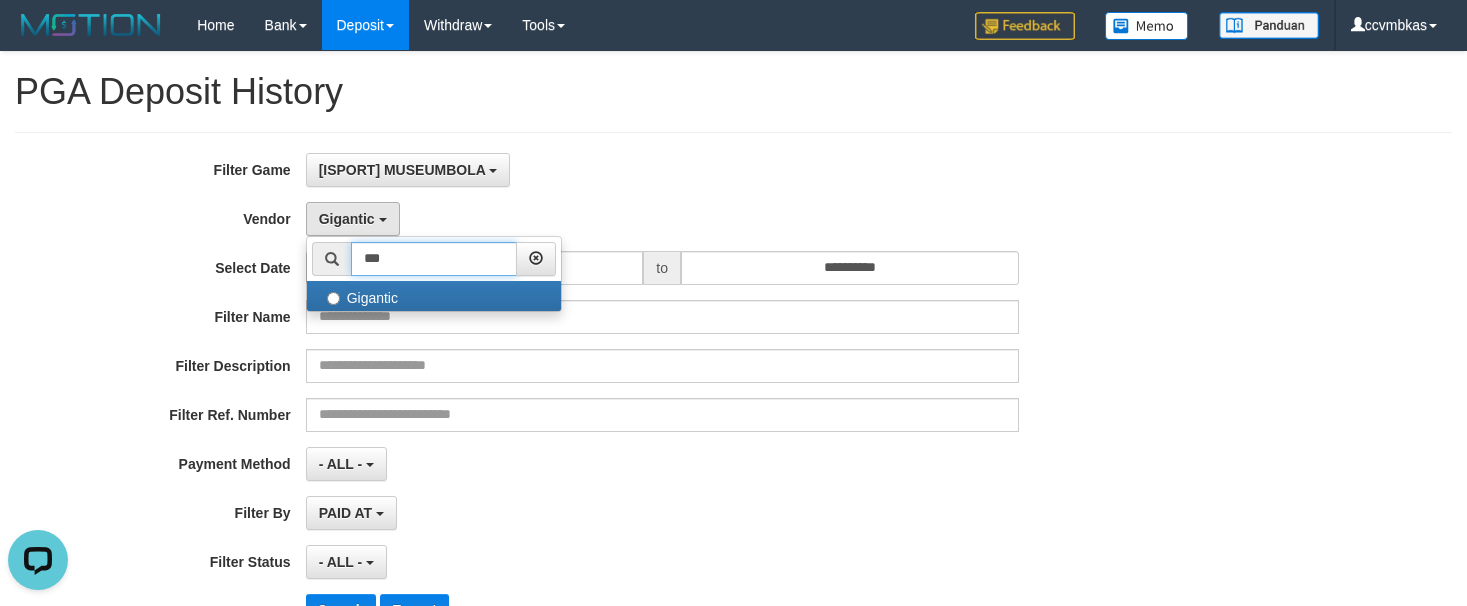 click on "***" at bounding box center [434, 259] 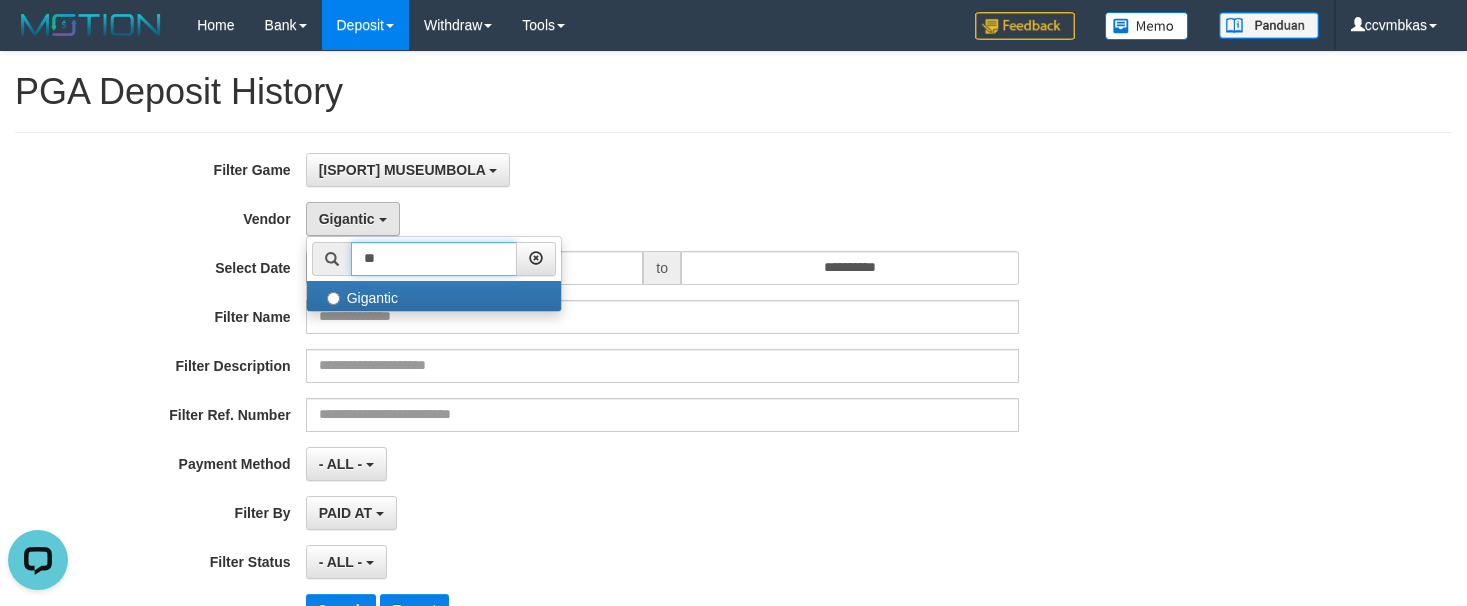 type on "*" 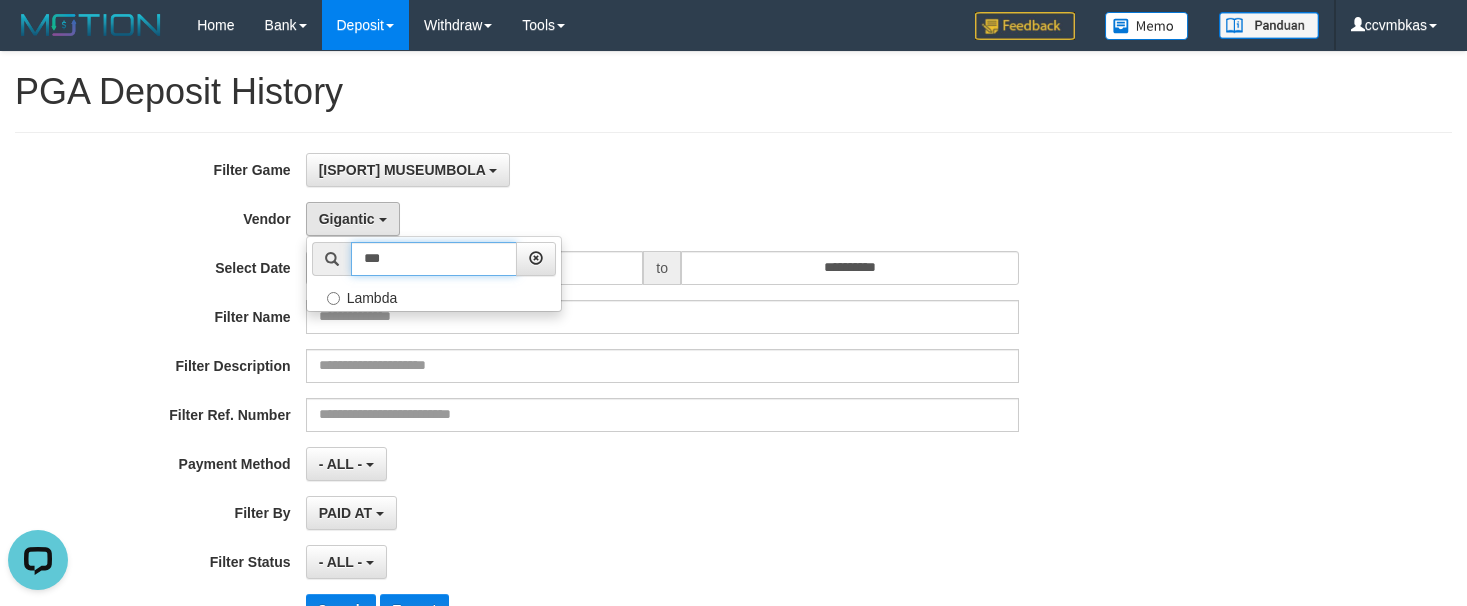 type on "***" 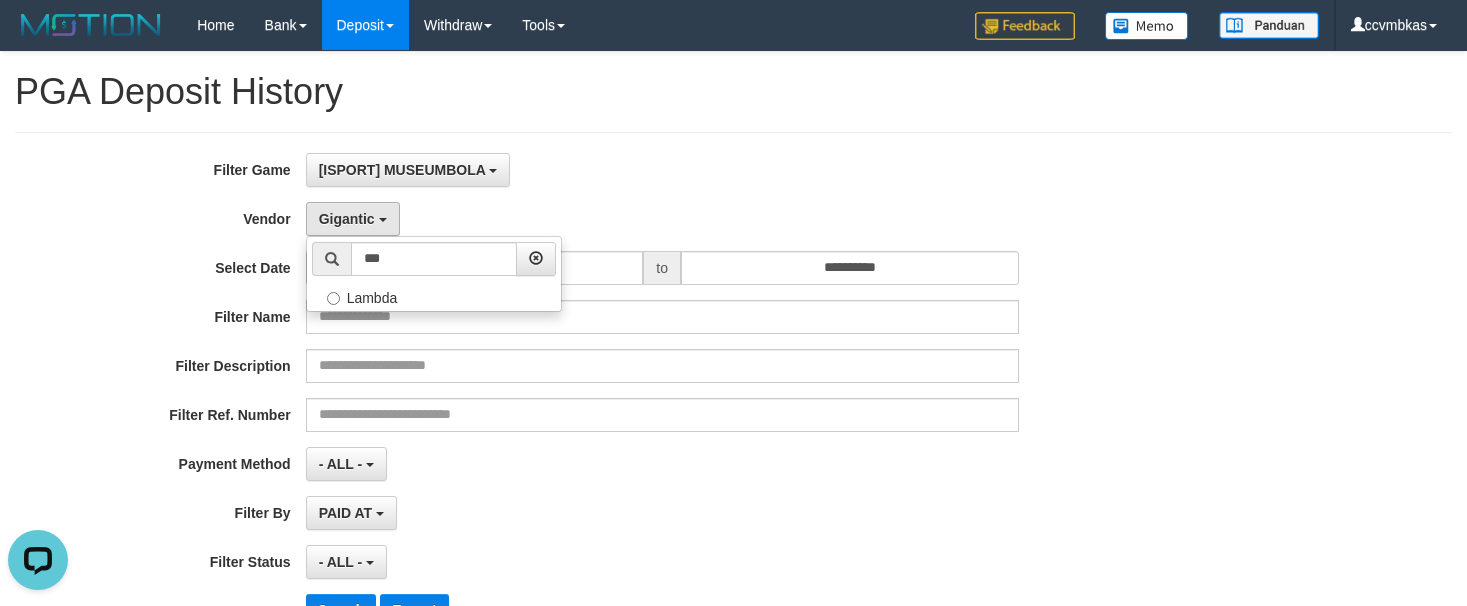 click on "***  - Default Vendor -  [PERSON_NAME]  Atlas  WD LB  Java  Purple  Green  Gigantic  Aladin  Dubai  Alibaba  Grape  Gameboy  Bigon  Allstar  Xtr  Gama  IBX11  Selat  Borde  Indahjualpulsa  Lemavo  Gogogoy  Itudo  Yuwanatopup  Sidikgame  Voucher100  Awalpulsa  Lambda  Combo  IBX3 NUANSATOPUP  IBX3 Pusatjualpulsa  IBX3 Itemgame  IBX3 SILAKSA  IBX3 Makmurvoucher  IBX3 MAKMURTOPUP  IBX3 Pilihvoucher" at bounding box center (434, 274) 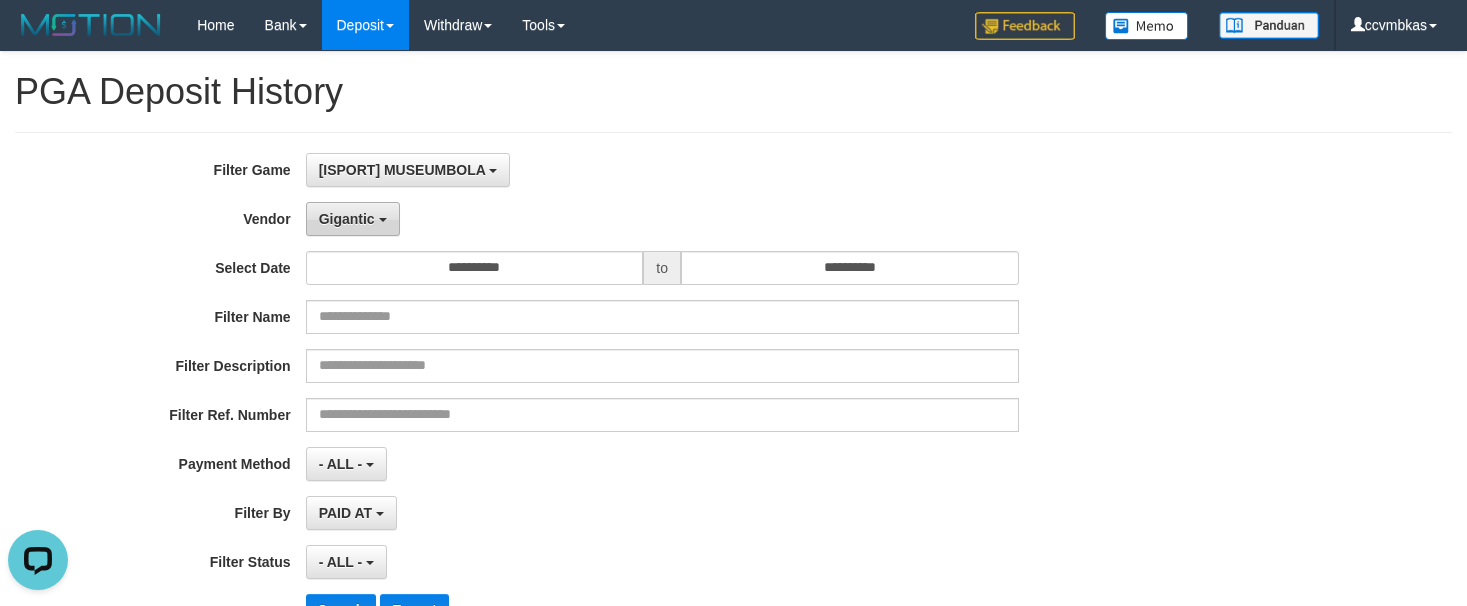 click on "Gigantic" at bounding box center [353, 219] 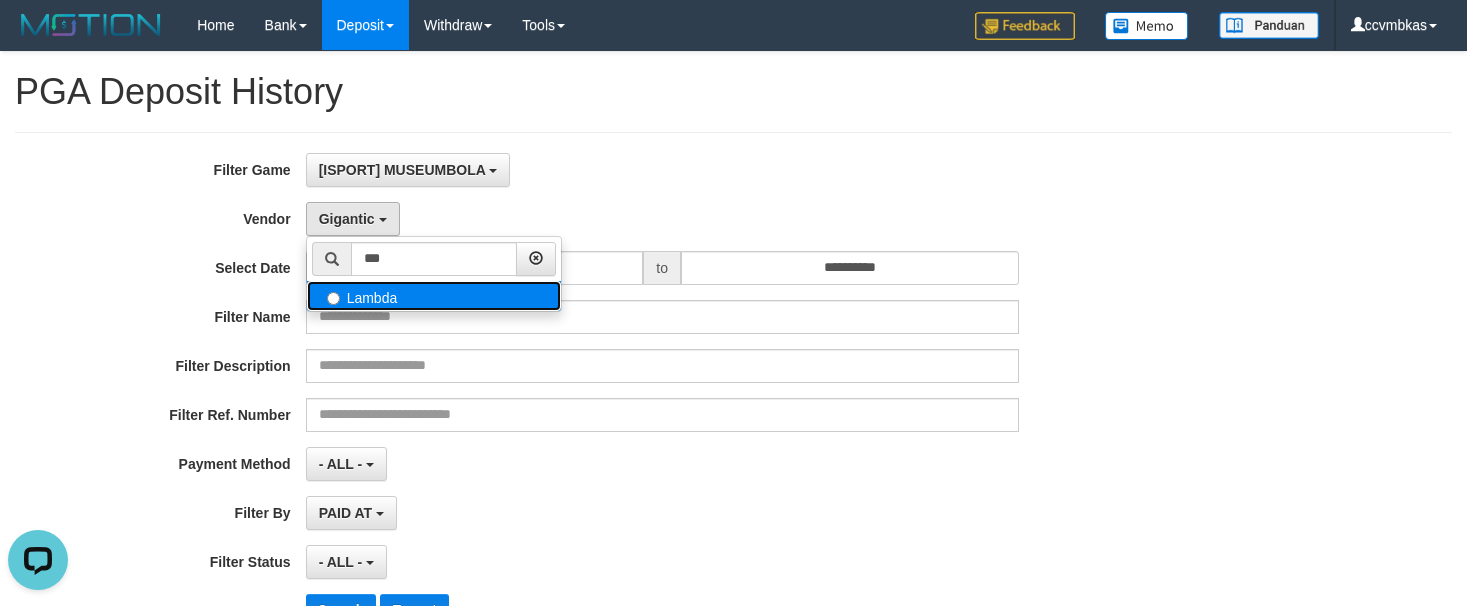click on "Lambda" at bounding box center [434, 296] 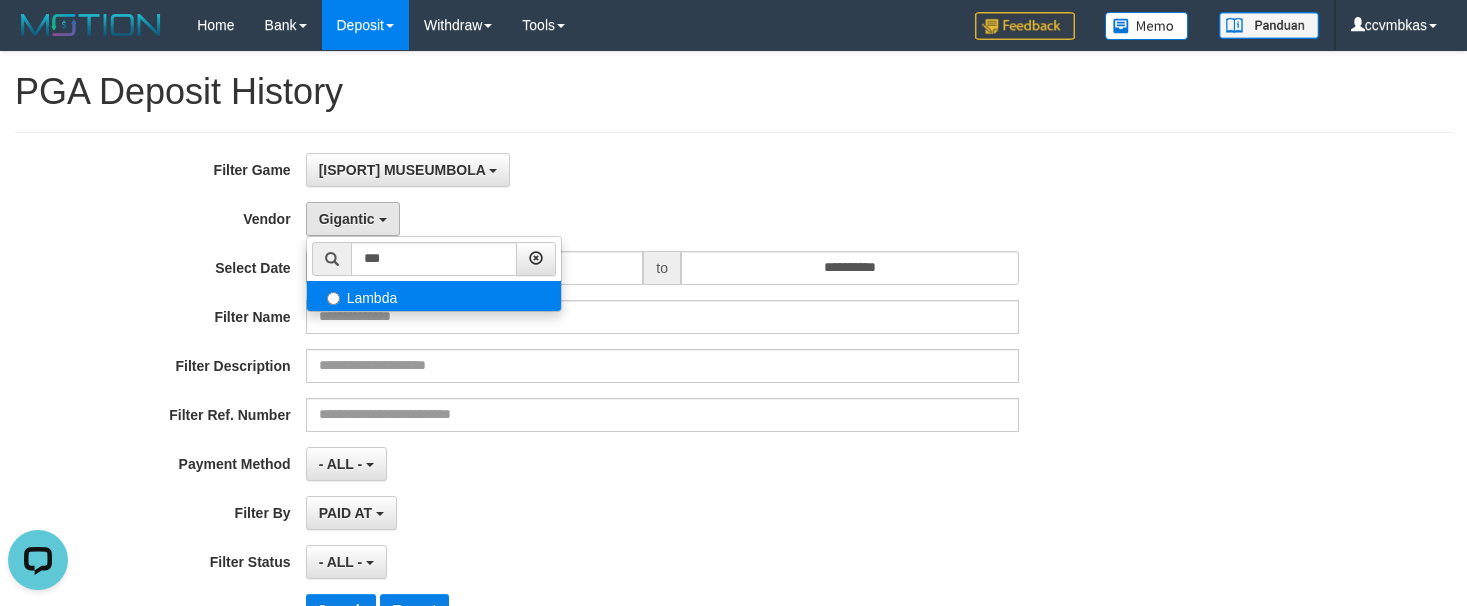 select on "**********" 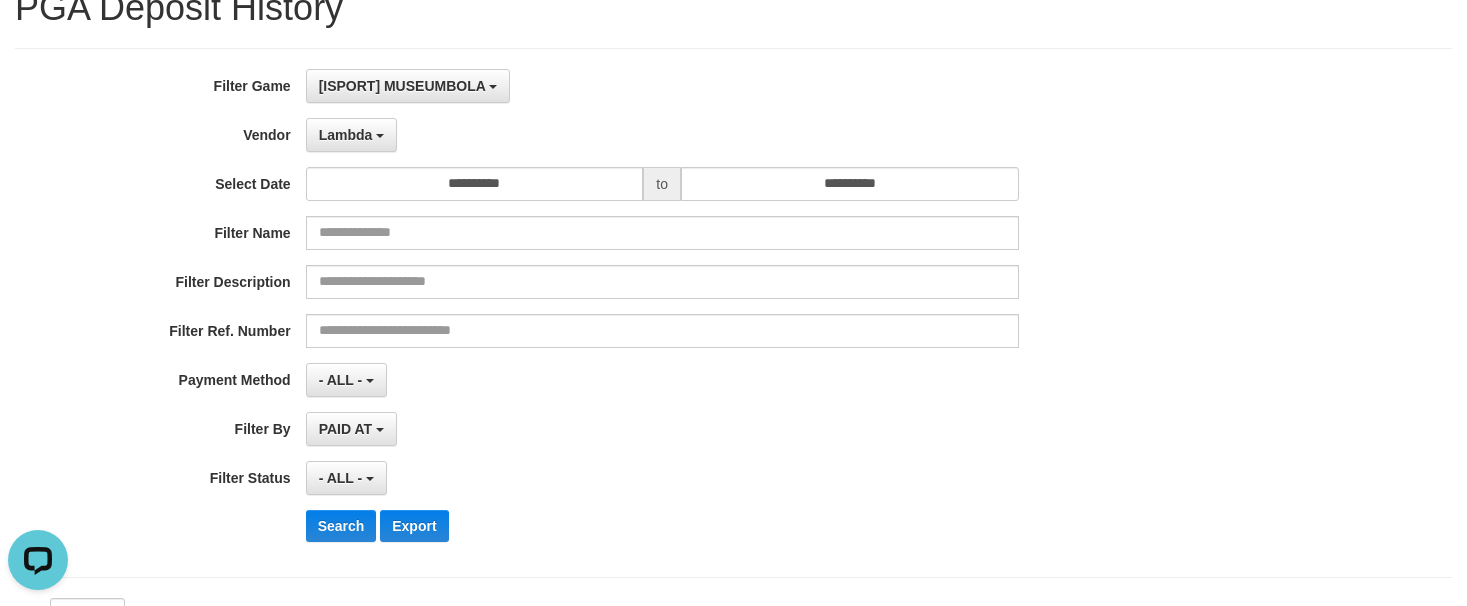 scroll, scrollTop: 200, scrollLeft: 0, axis: vertical 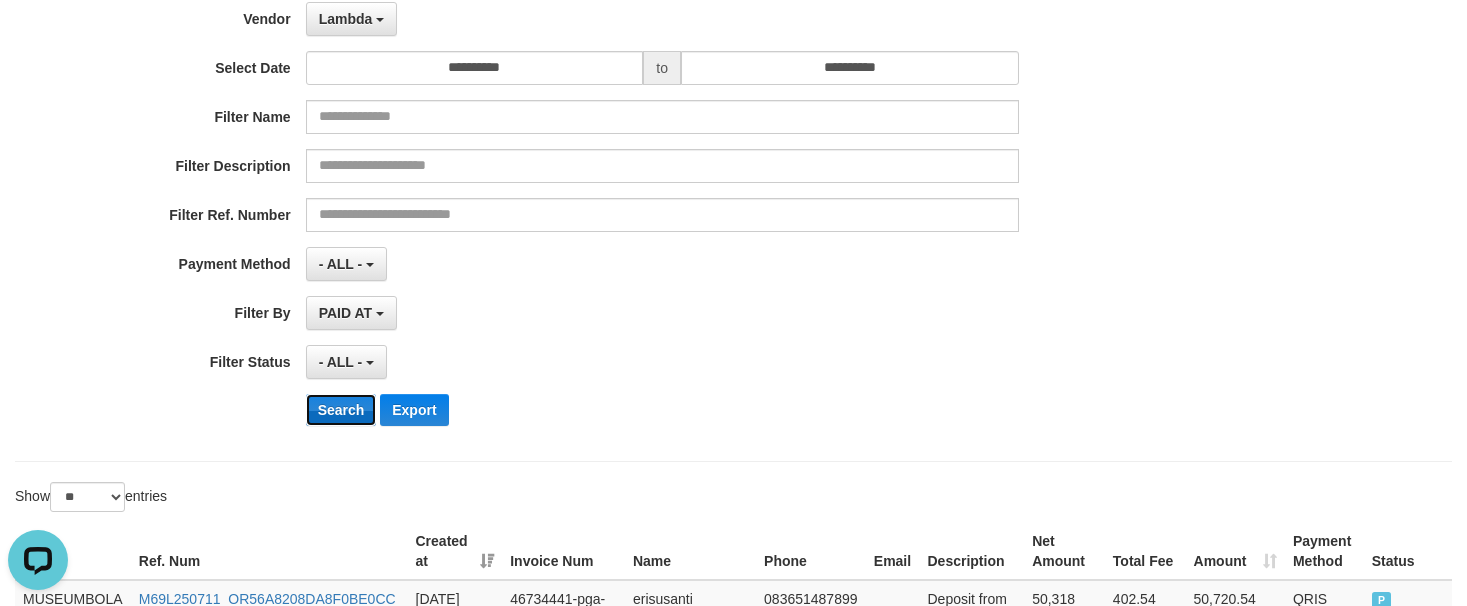 click on "Search" at bounding box center (341, 410) 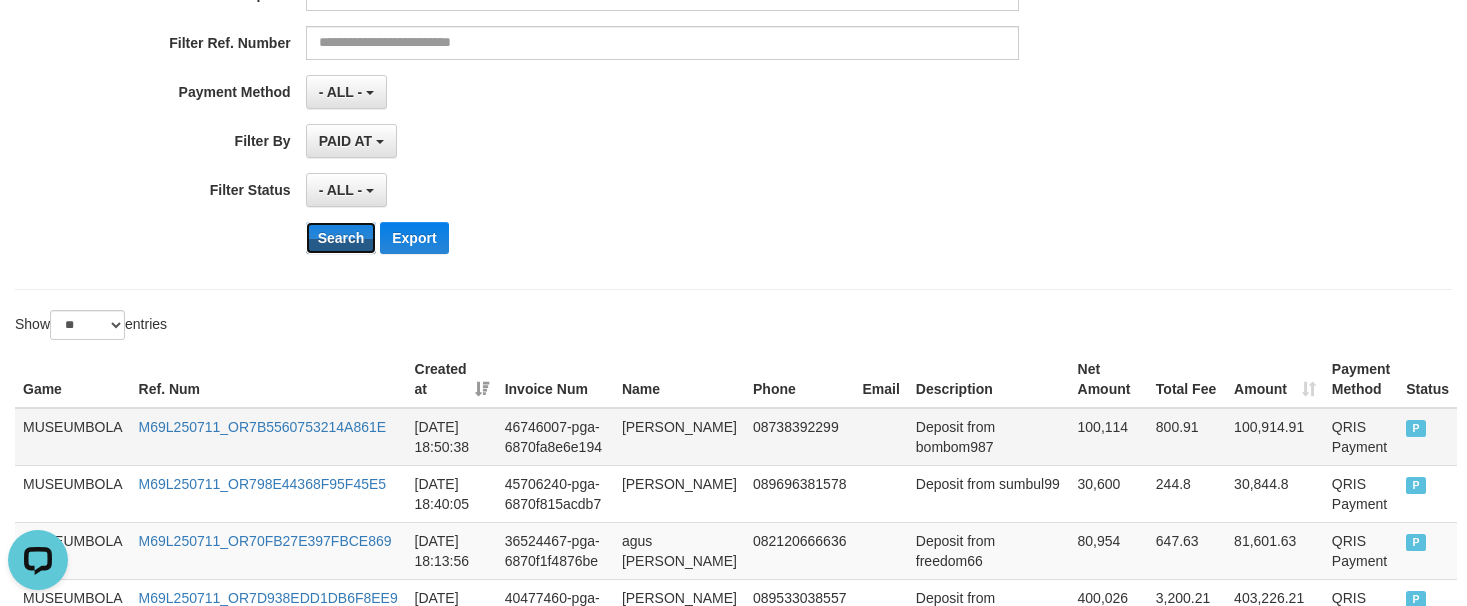 scroll, scrollTop: 400, scrollLeft: 0, axis: vertical 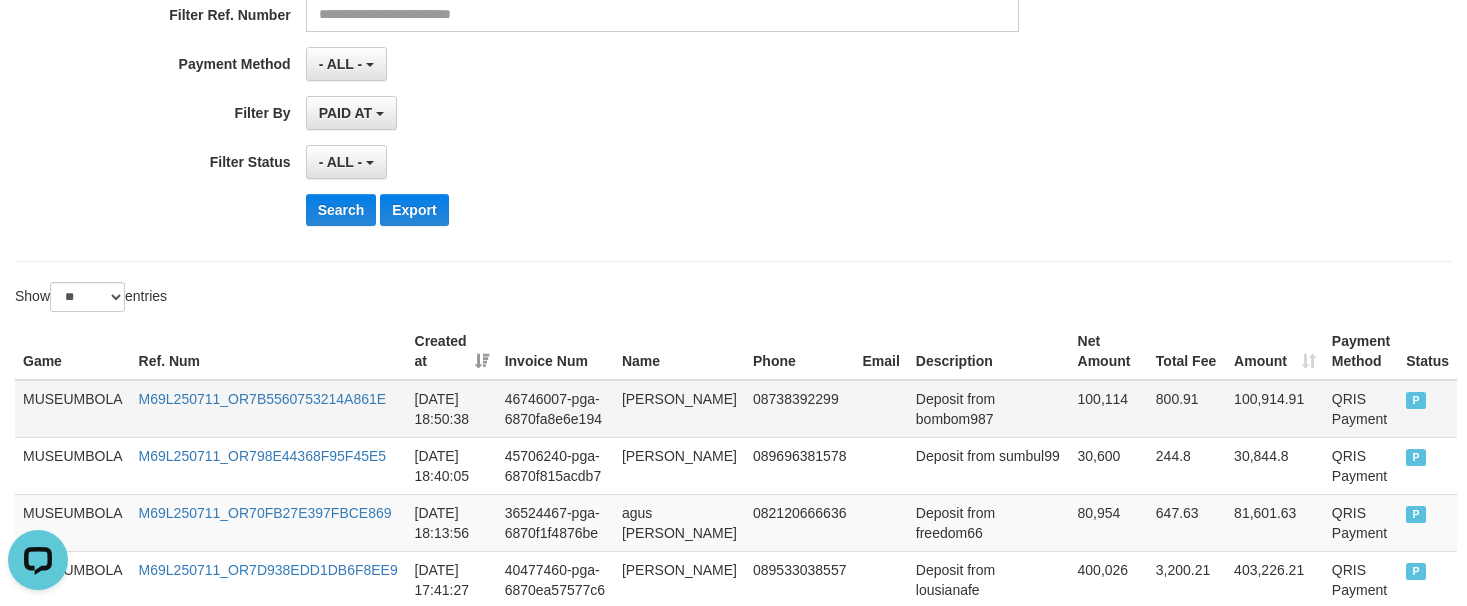 click on "[PERSON_NAME]" at bounding box center (679, 409) 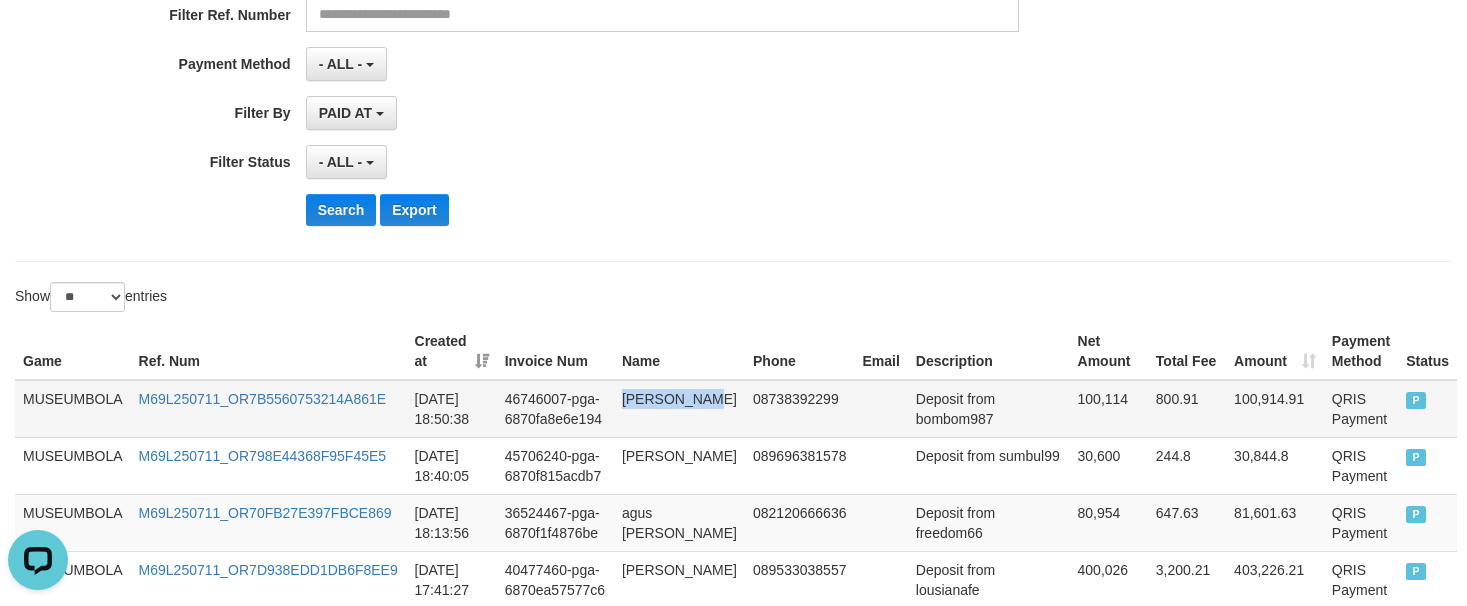 drag, startPoint x: 653, startPoint y: 397, endPoint x: 689, endPoint y: 398, distance: 36.013885 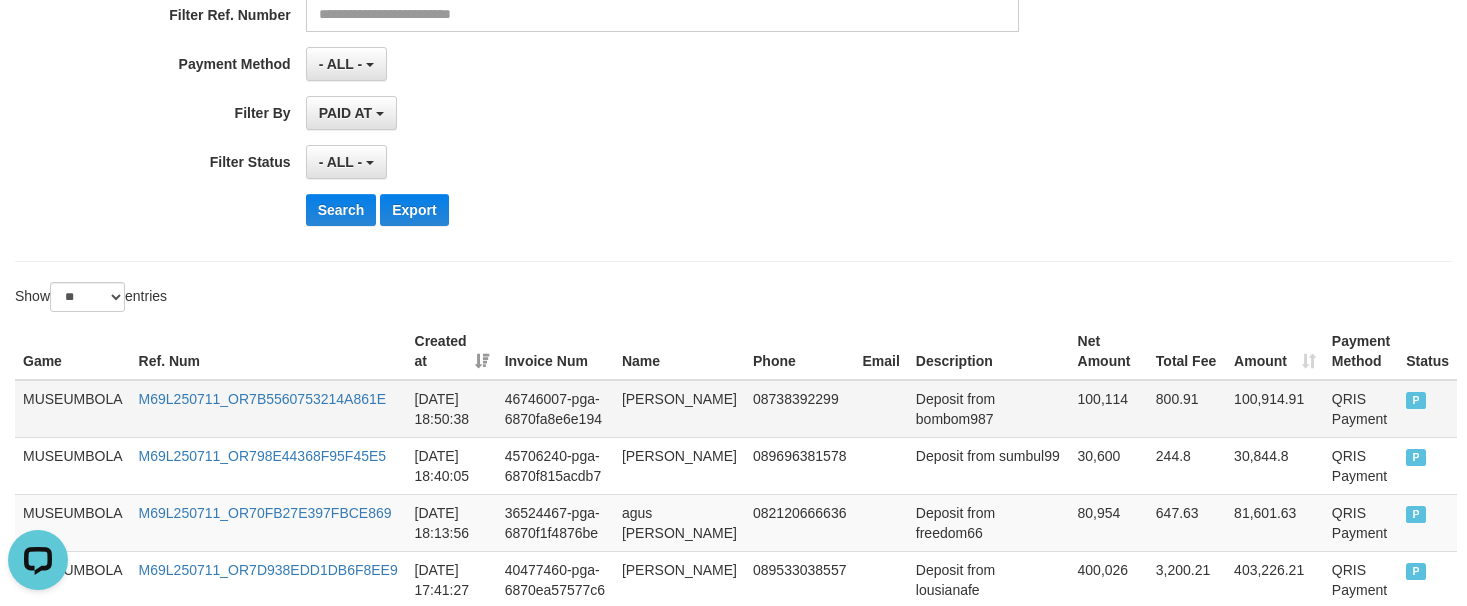 click on "Deposit from bombom987" at bounding box center [989, 409] 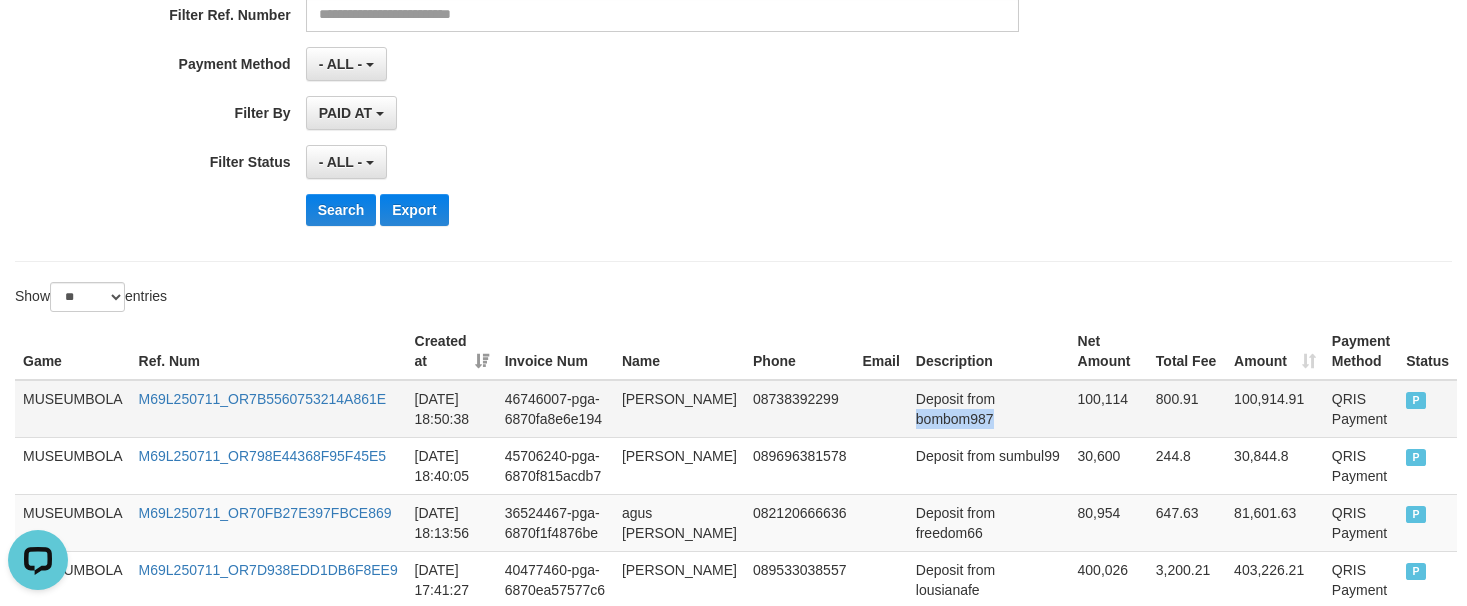 click on "Deposit from bombom987" at bounding box center (989, 409) 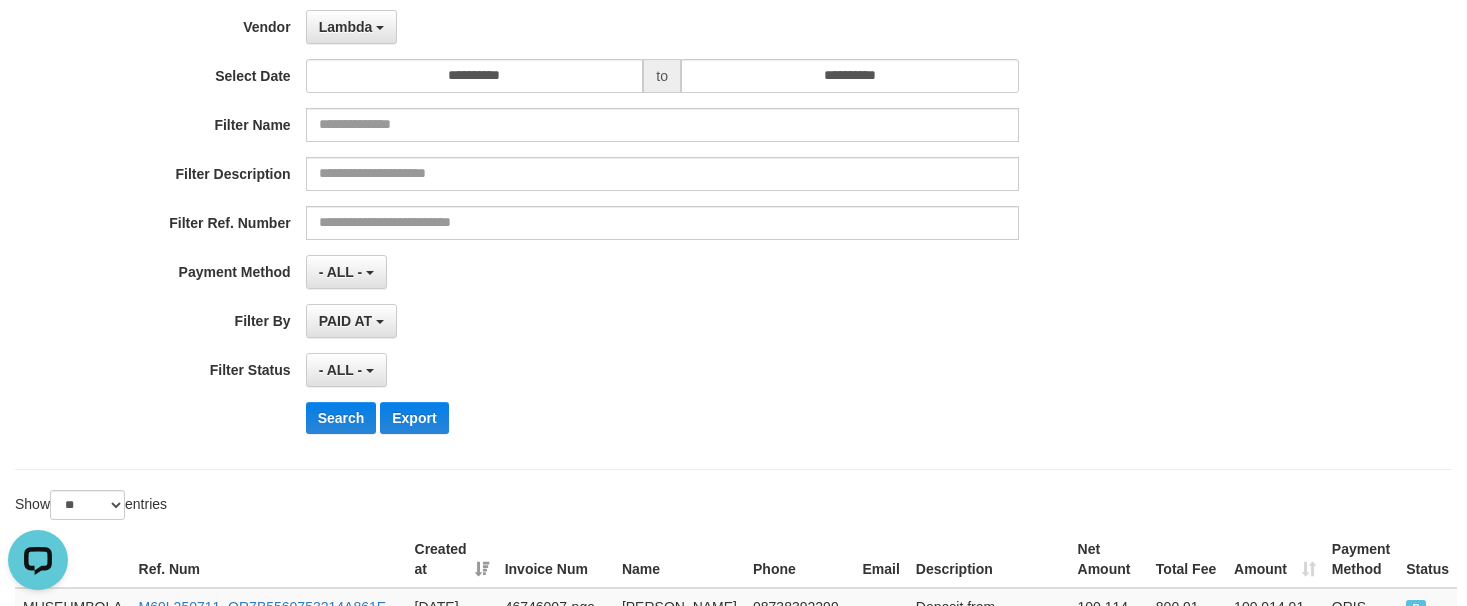 scroll, scrollTop: 0, scrollLeft: 0, axis: both 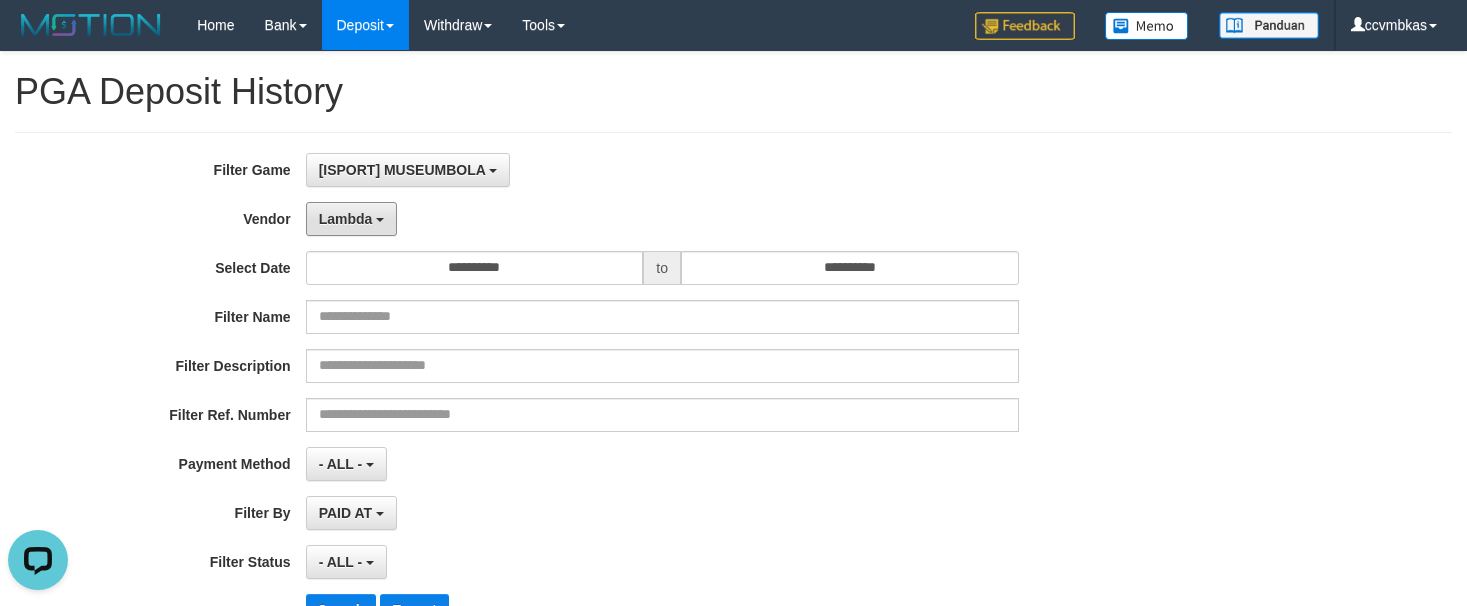 drag, startPoint x: 366, startPoint y: 220, endPoint x: 395, endPoint y: 238, distance: 34.132095 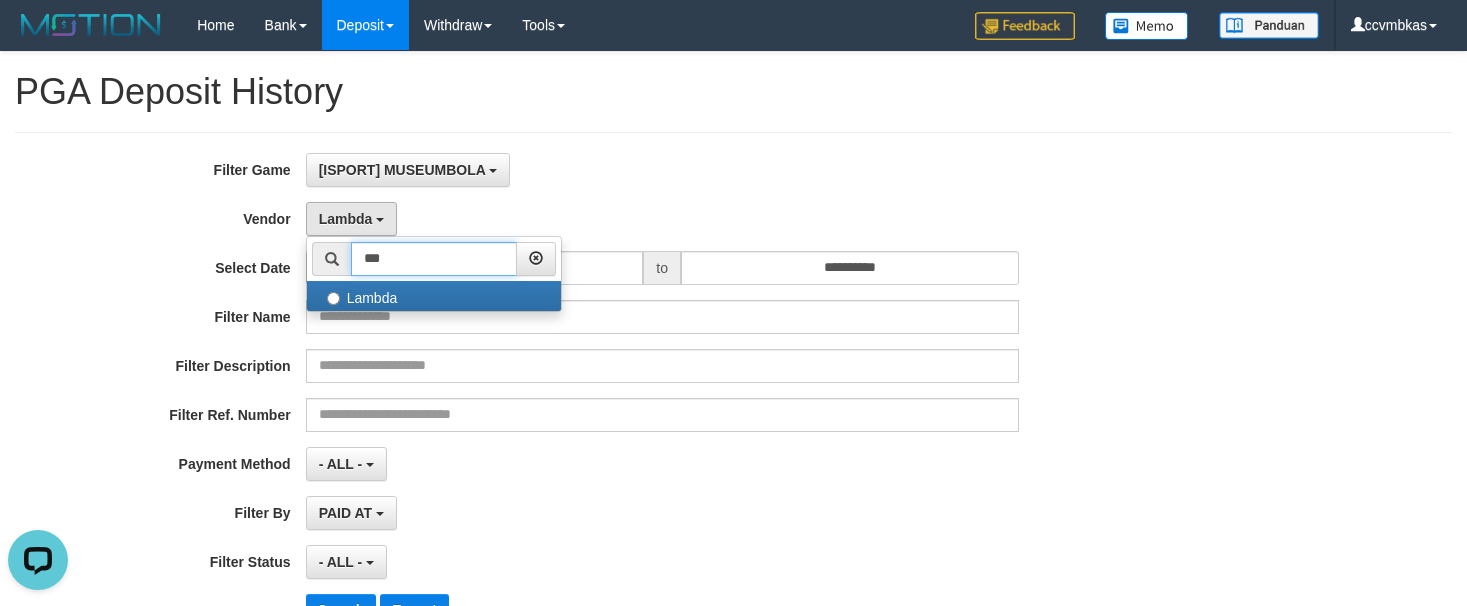 click on "***" at bounding box center (434, 259) 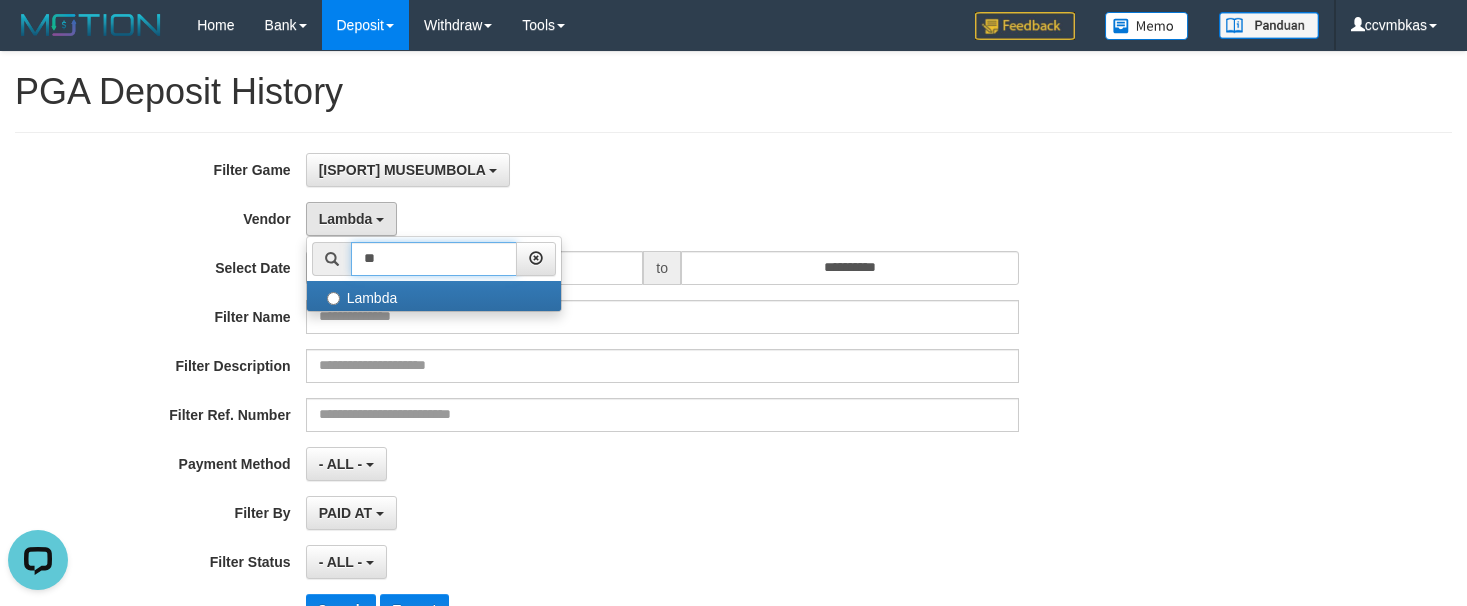 type on "*" 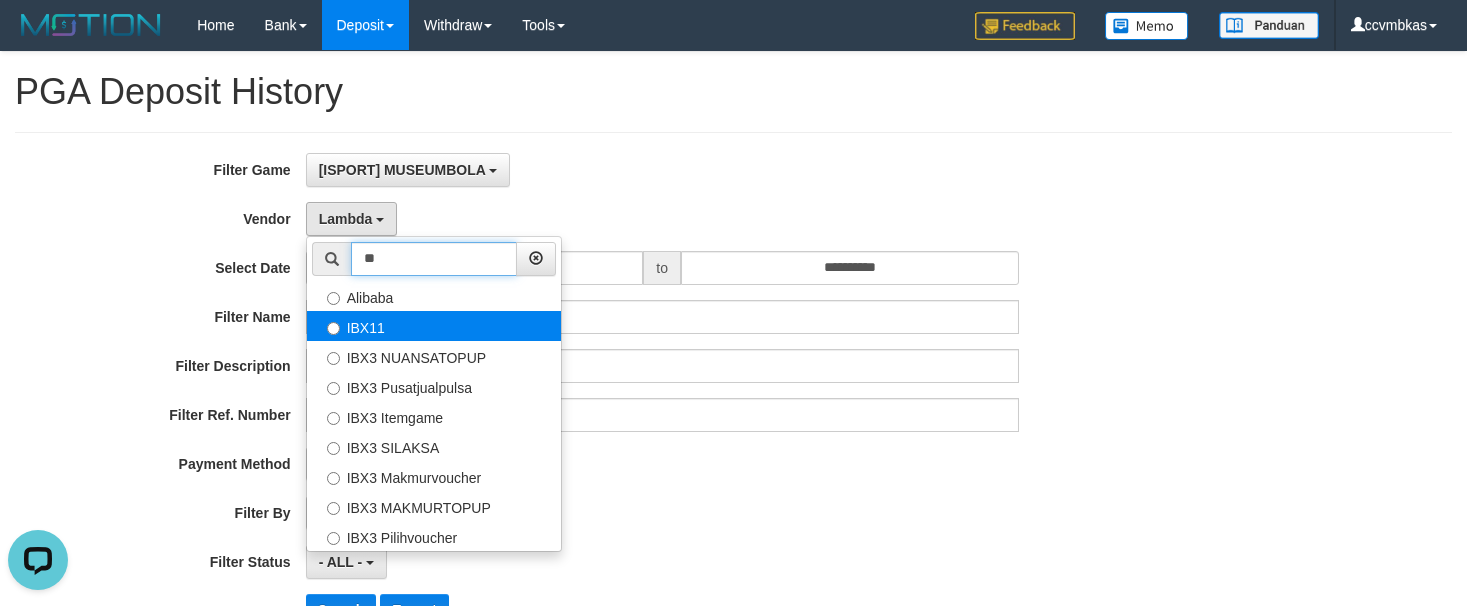 type on "**" 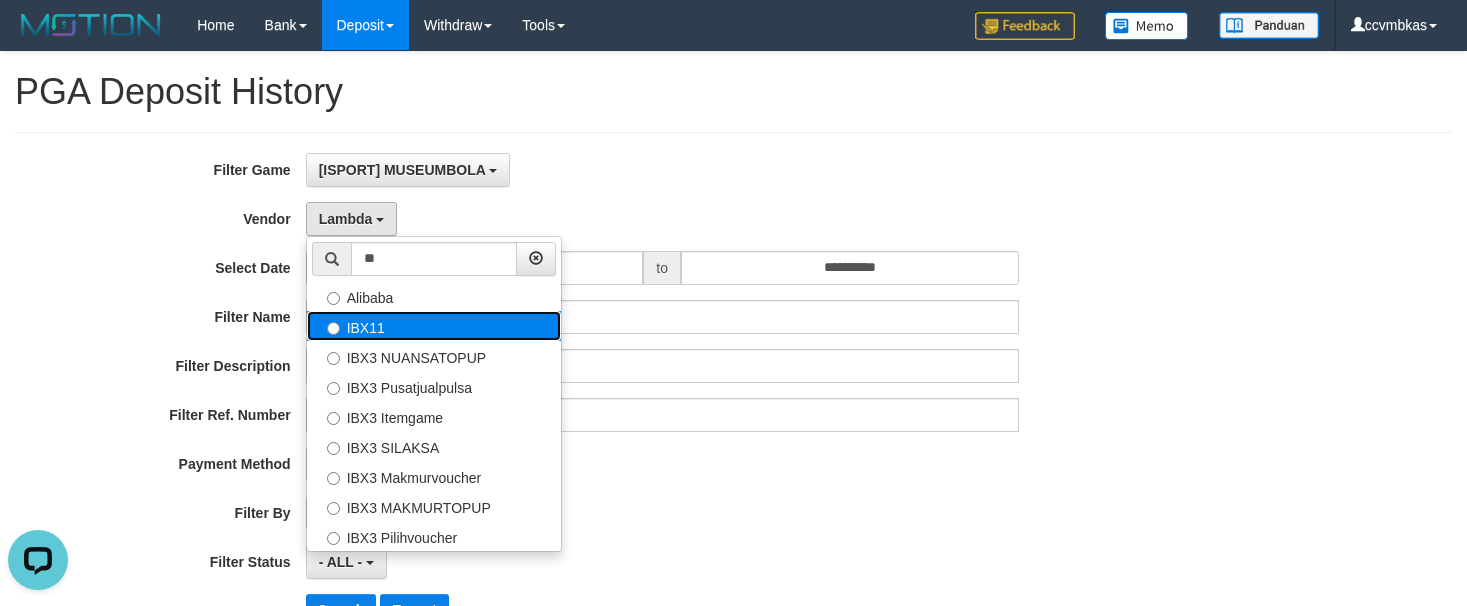 click on "IBX11" at bounding box center [434, 326] 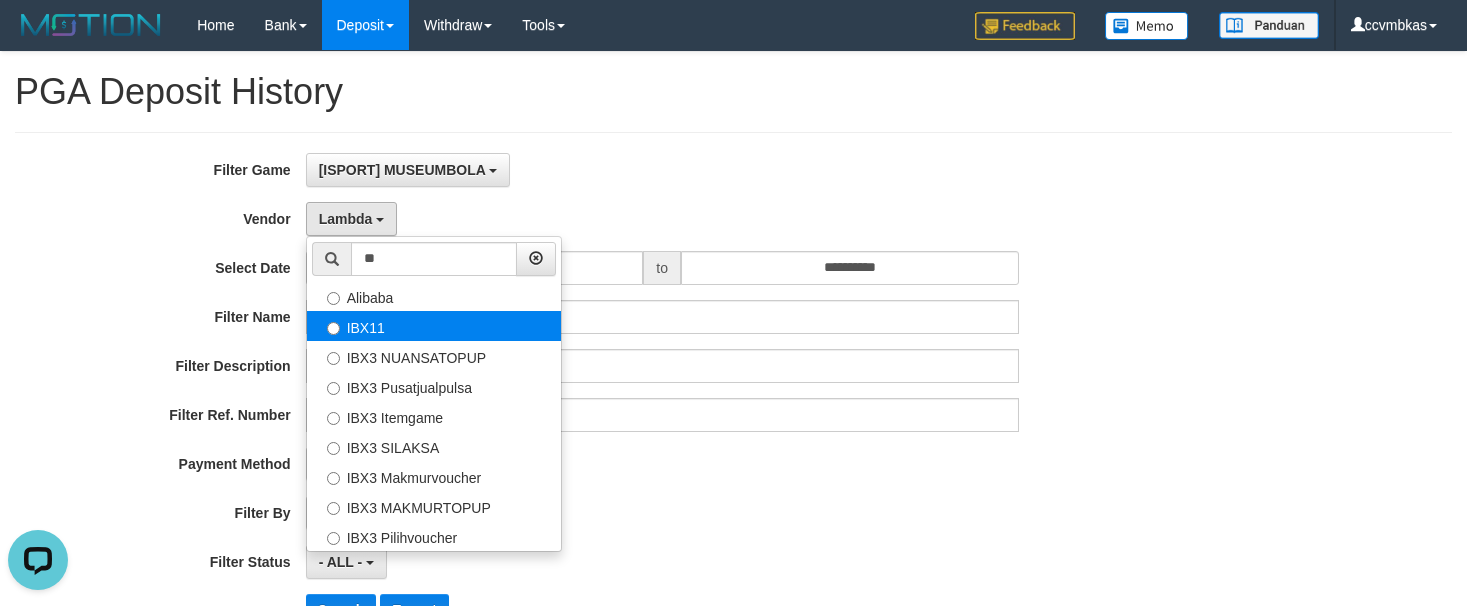 select on "**********" 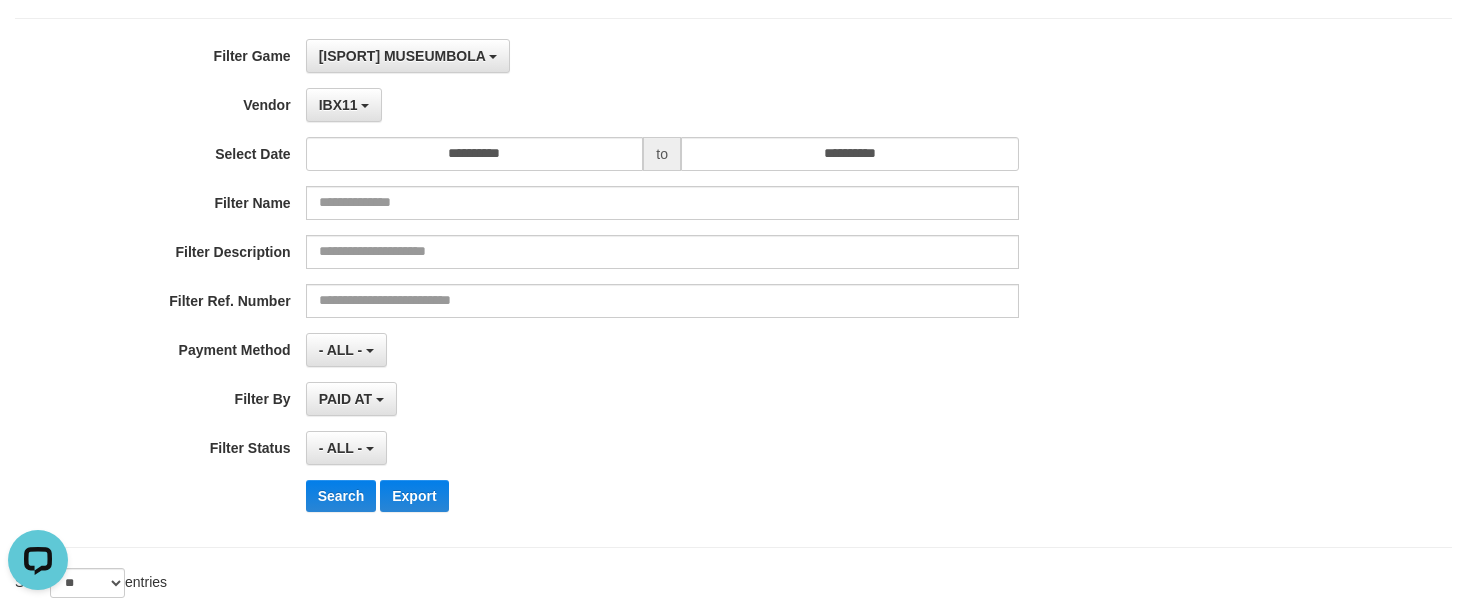 scroll, scrollTop: 300, scrollLeft: 0, axis: vertical 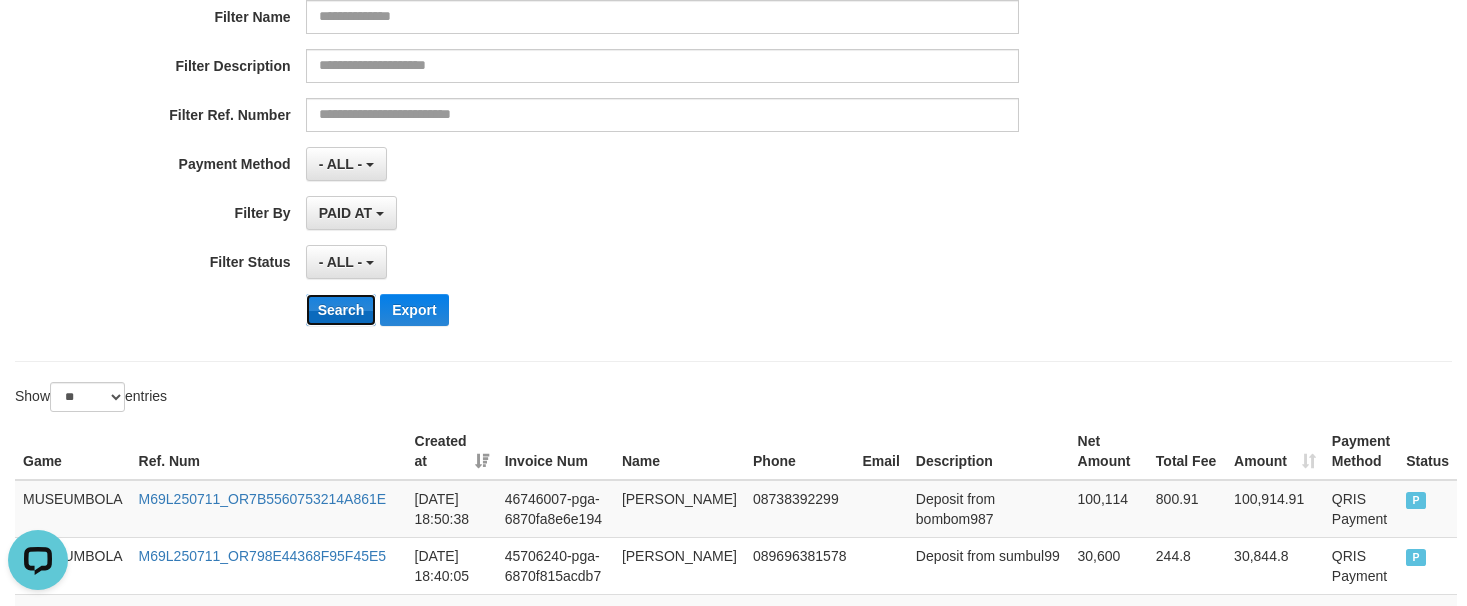 click on "Search" at bounding box center (341, 310) 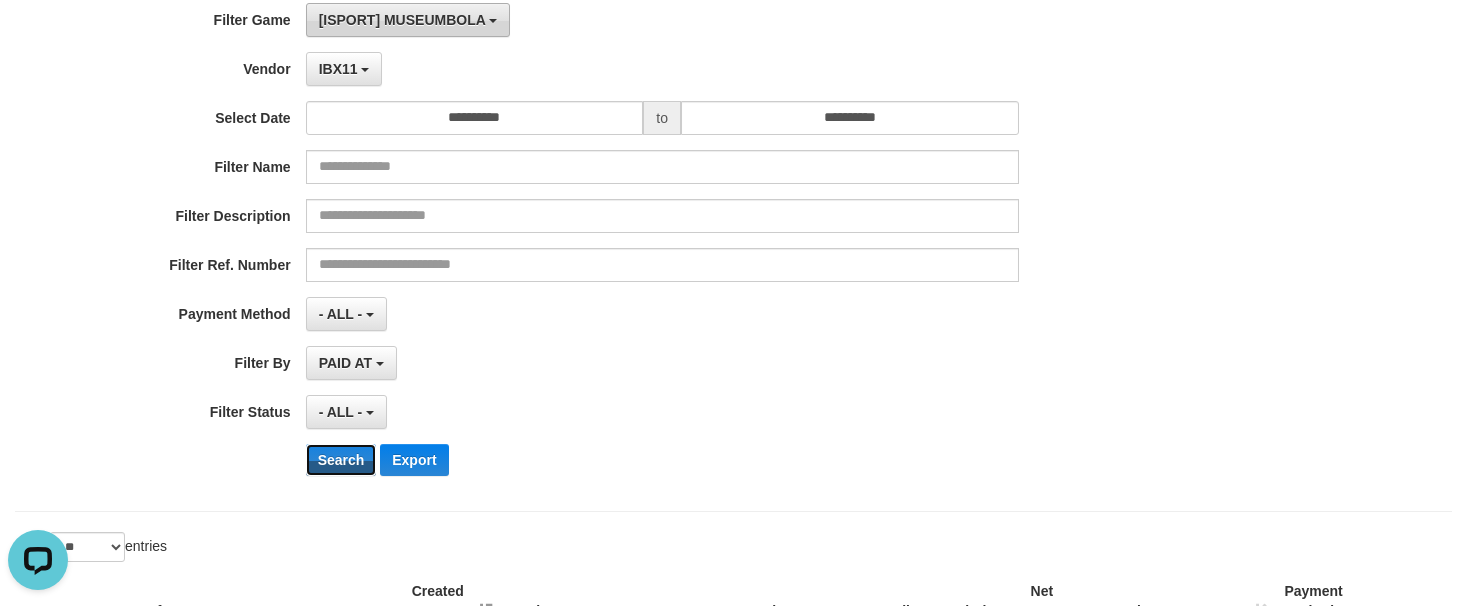 scroll, scrollTop: 0, scrollLeft: 0, axis: both 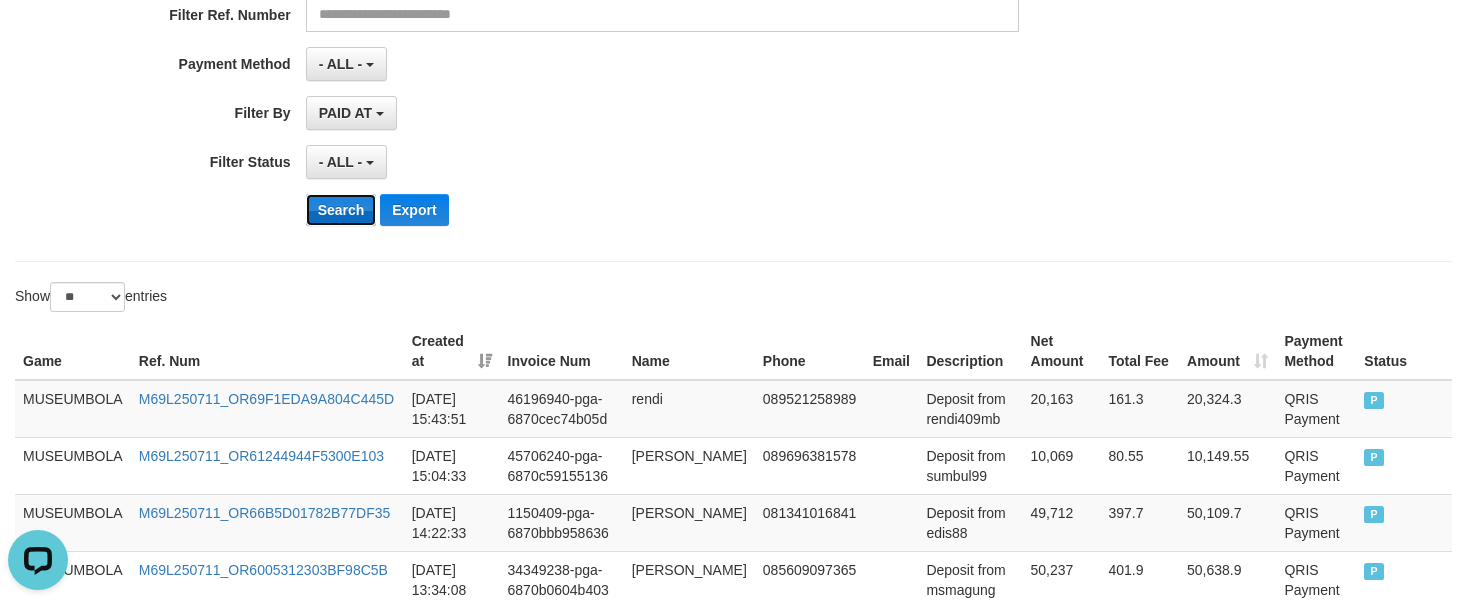 click on "Search" at bounding box center [341, 210] 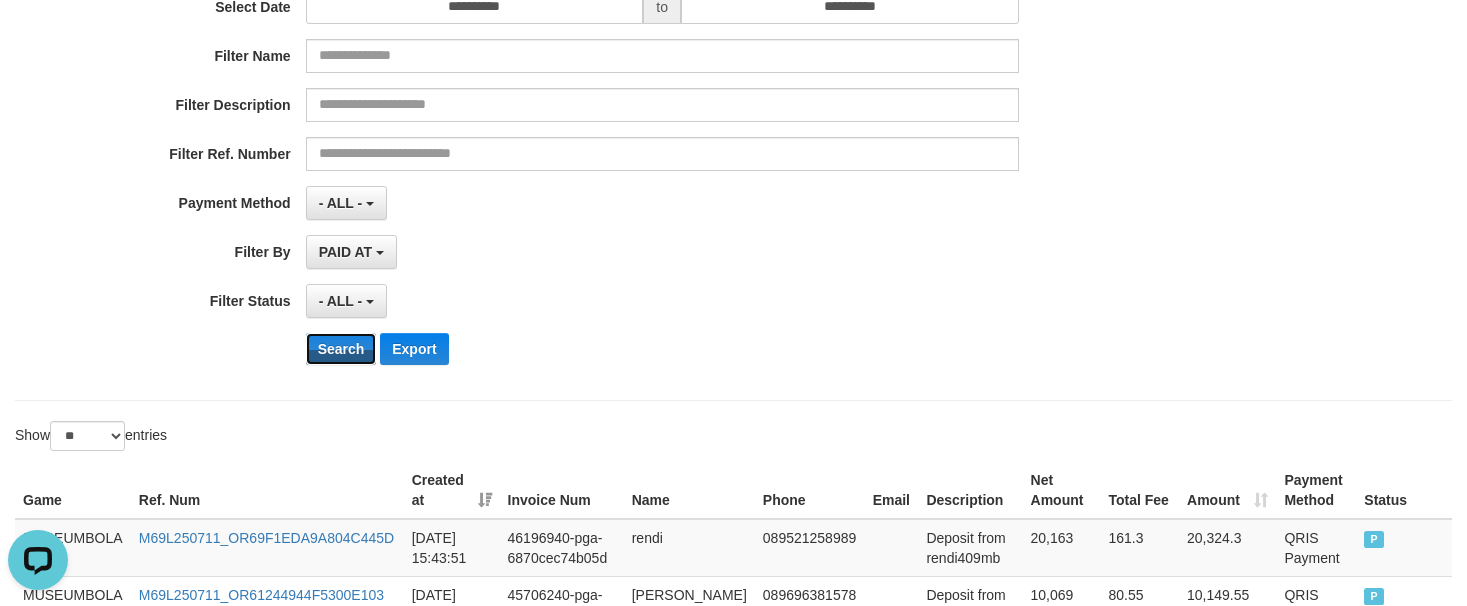 scroll, scrollTop: 100, scrollLeft: 0, axis: vertical 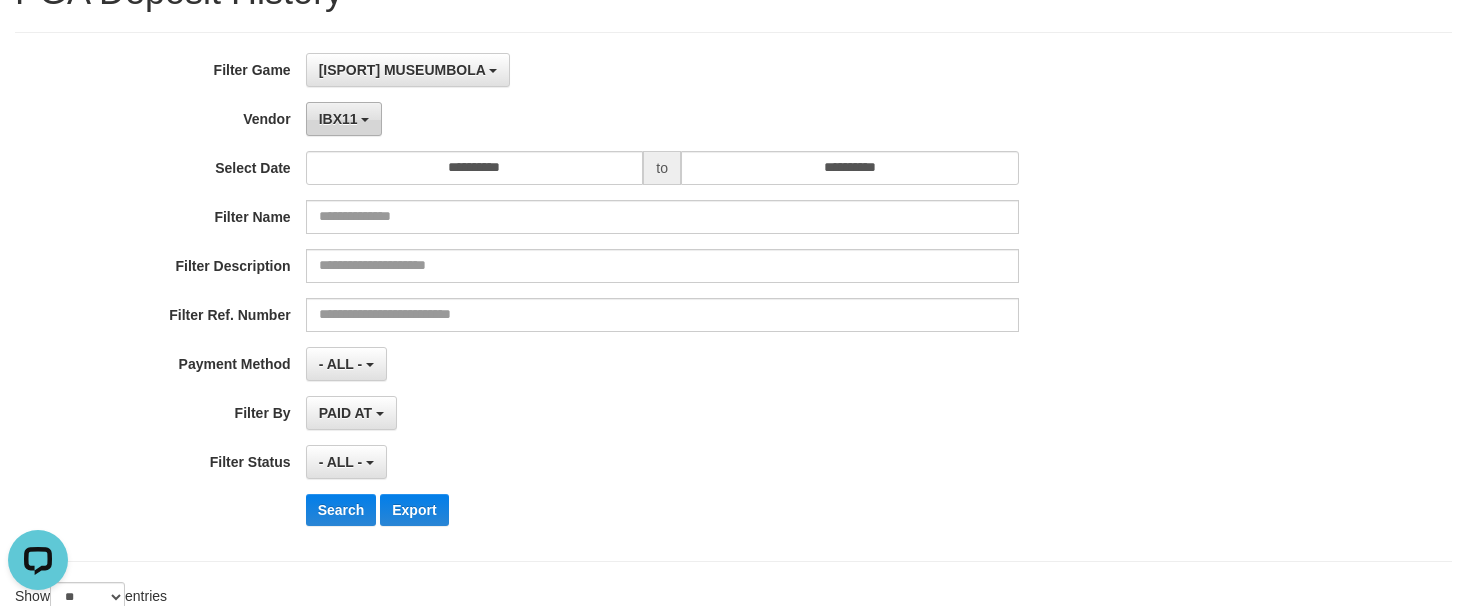 click on "IBX11" at bounding box center [338, 119] 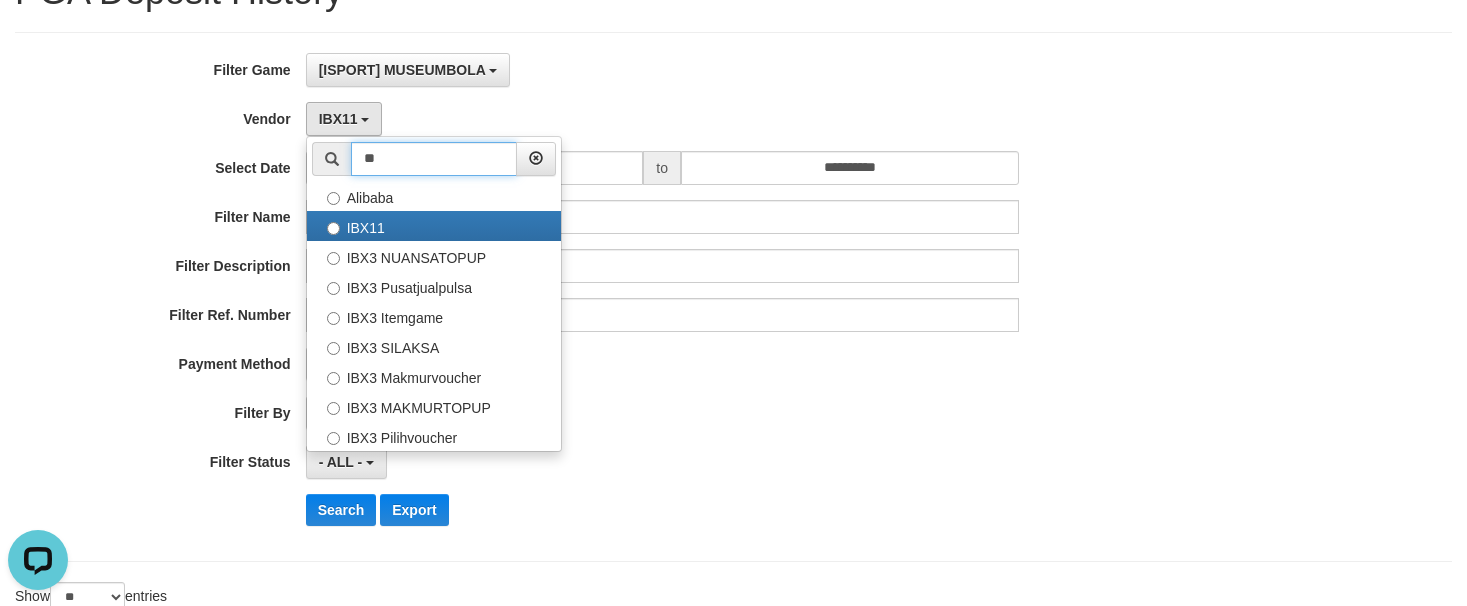 click on "**" at bounding box center [434, 159] 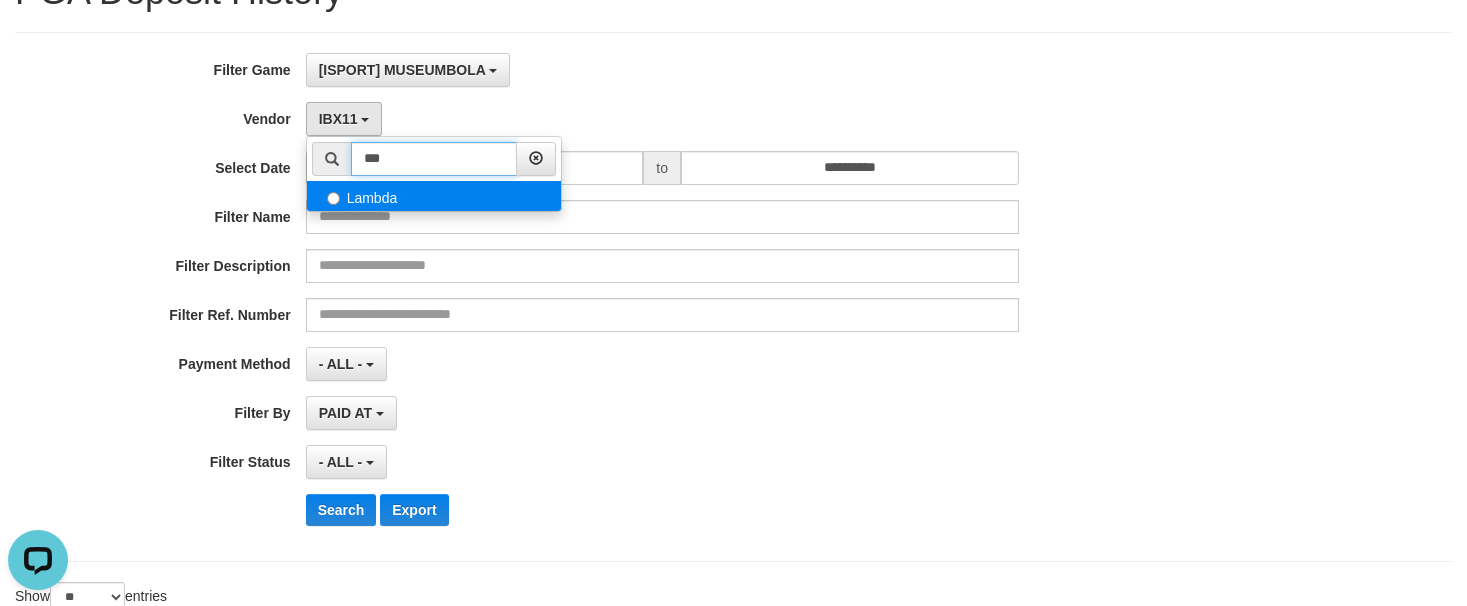 type on "***" 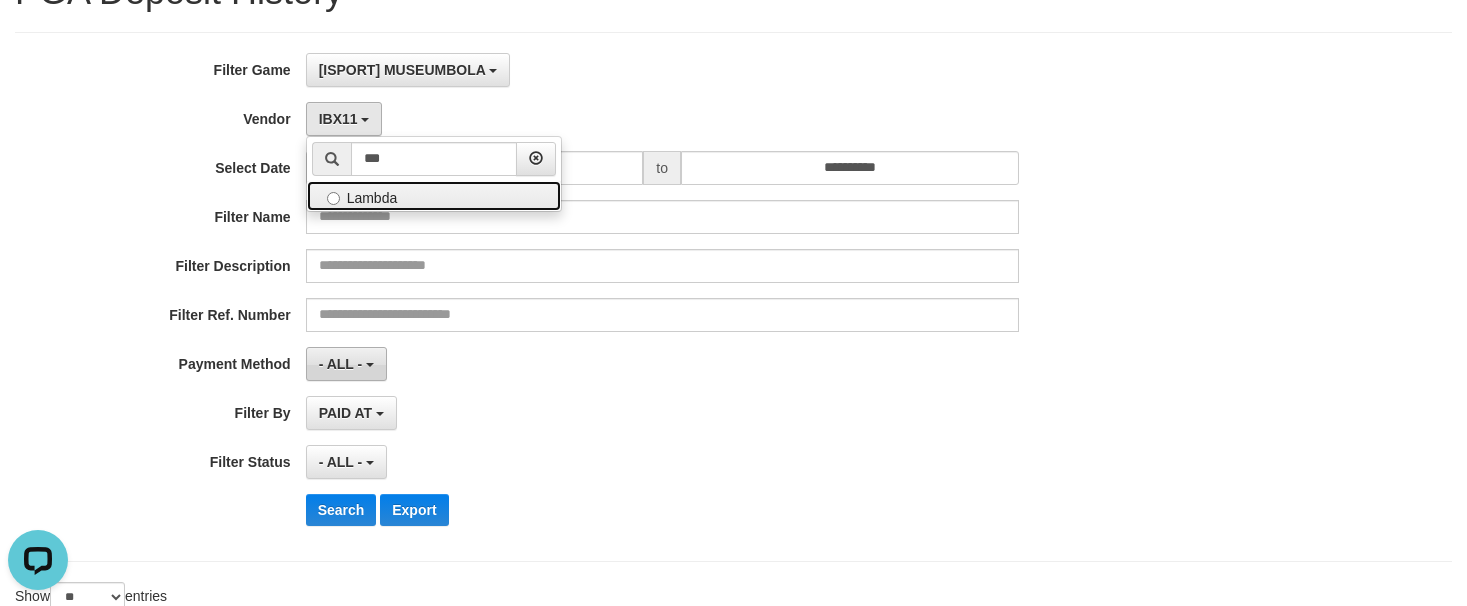 drag, startPoint x: 380, startPoint y: 198, endPoint x: 364, endPoint y: 351, distance: 153.83432 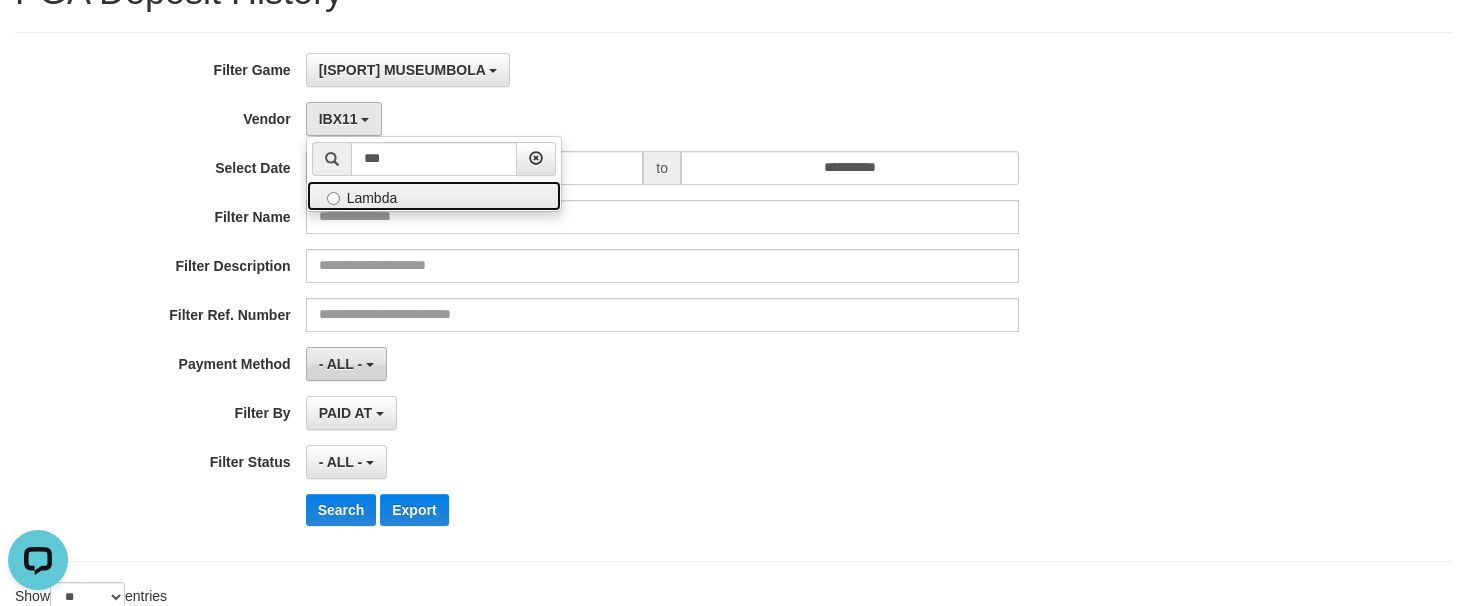 click on "Lambda" at bounding box center (434, 196) 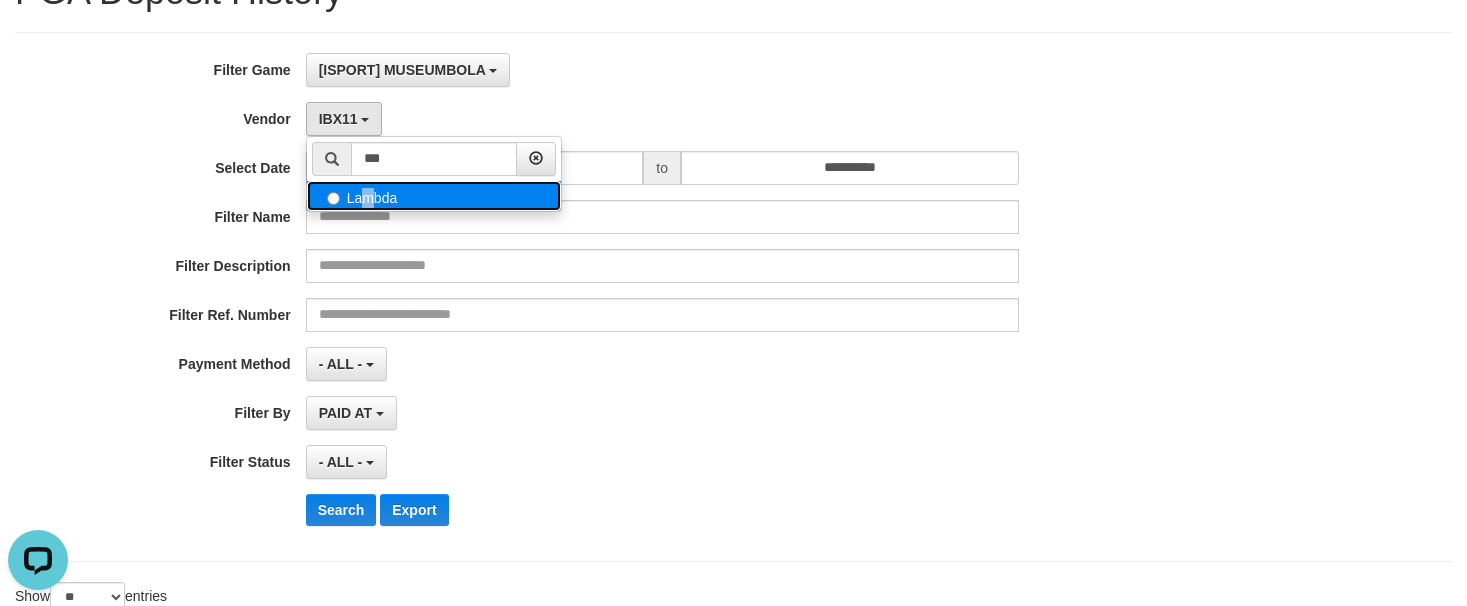 click on "Lambda" at bounding box center (434, 196) 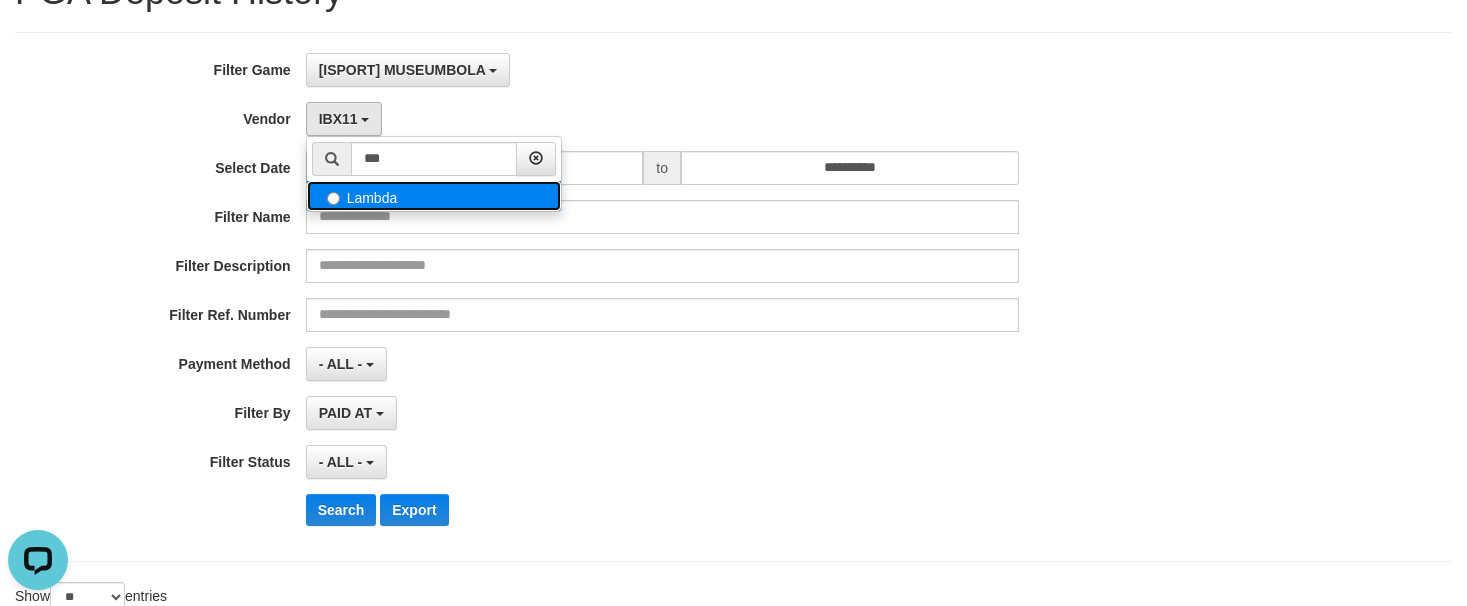 click on "Lambda" at bounding box center (434, 196) 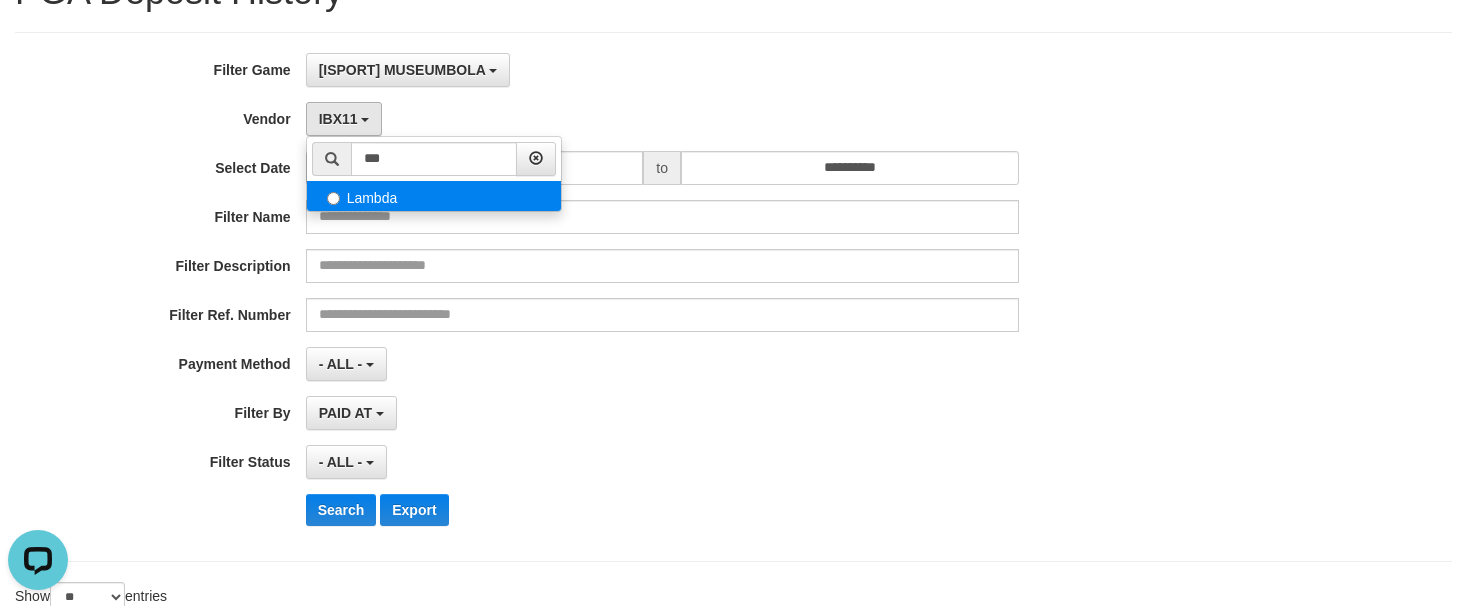 select on "**********" 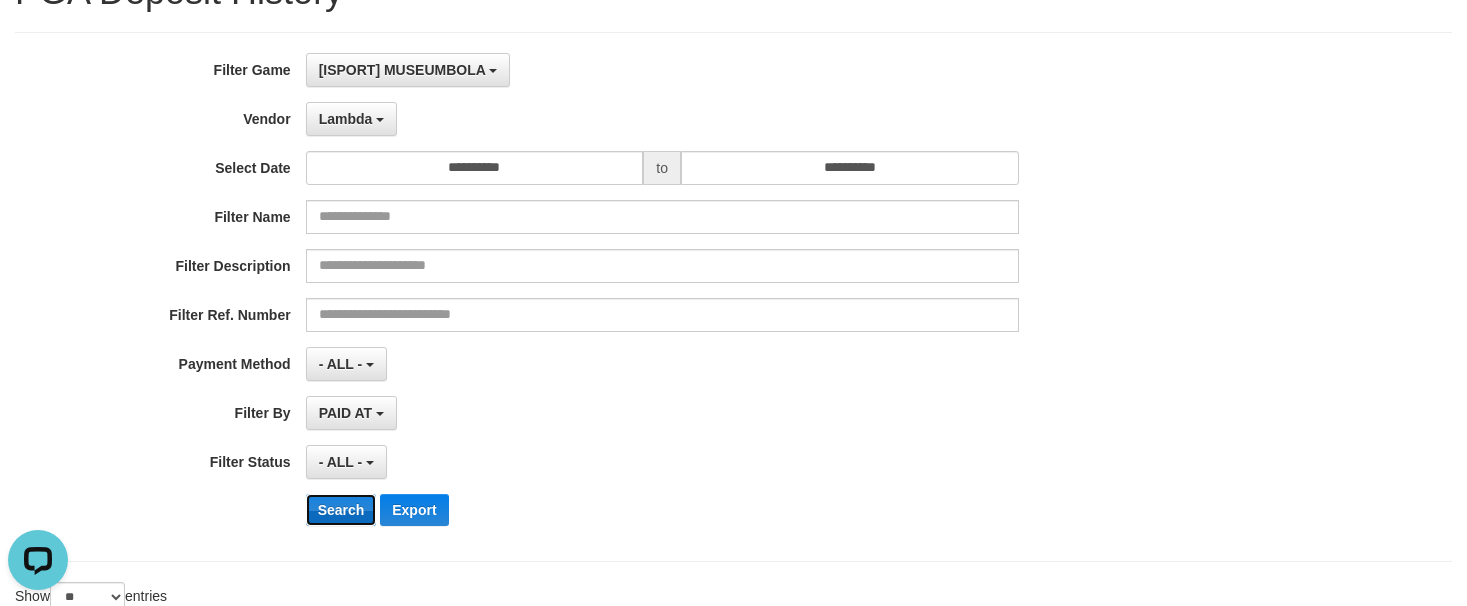 click on "Search" at bounding box center (341, 510) 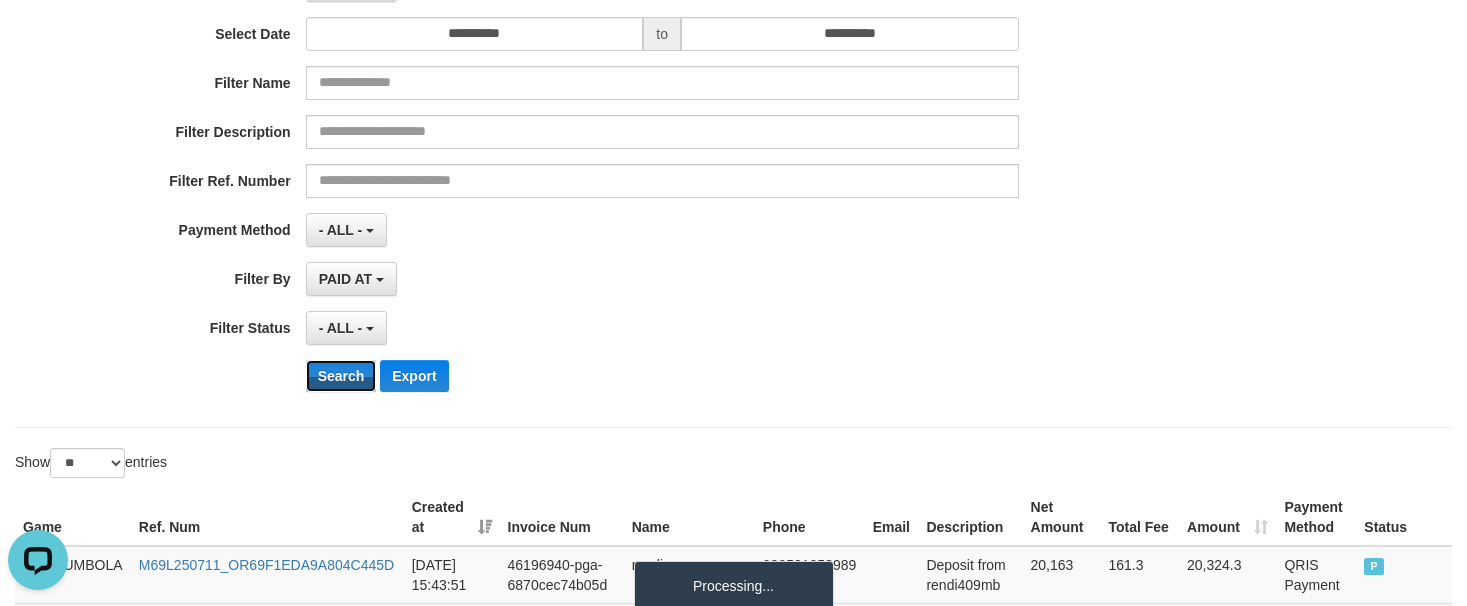 scroll, scrollTop: 500, scrollLeft: 0, axis: vertical 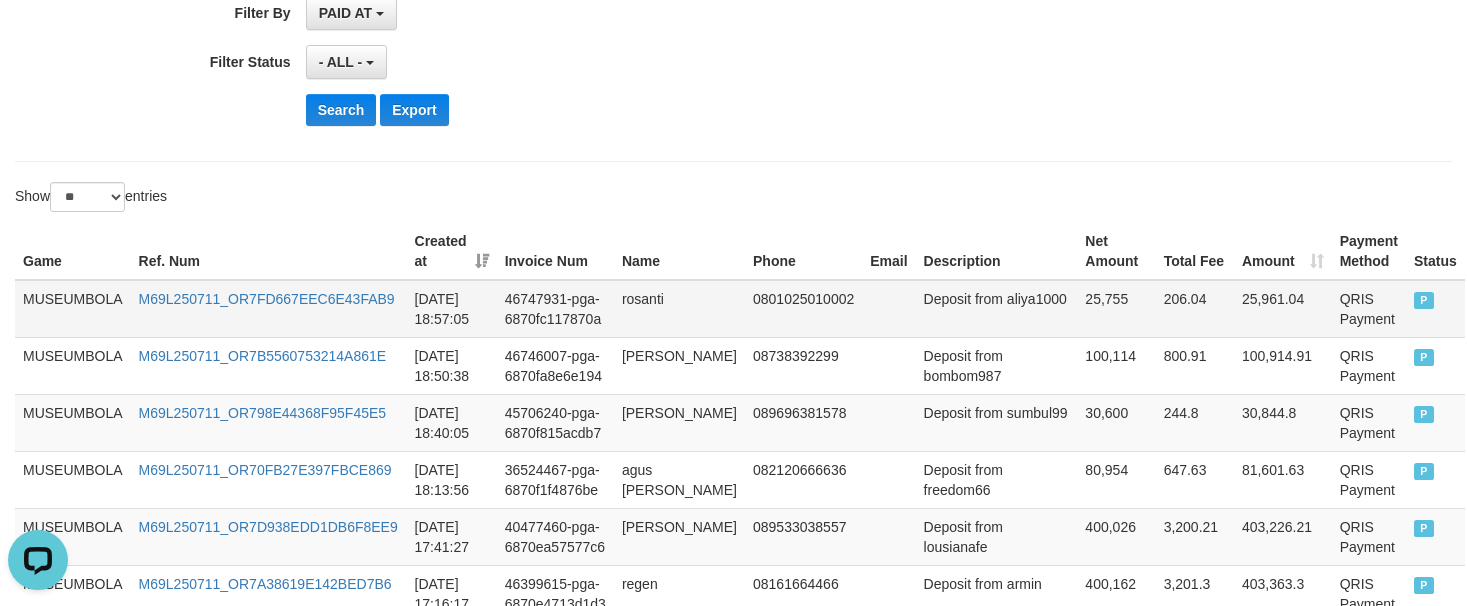 click on "rosanti" at bounding box center [679, 309] 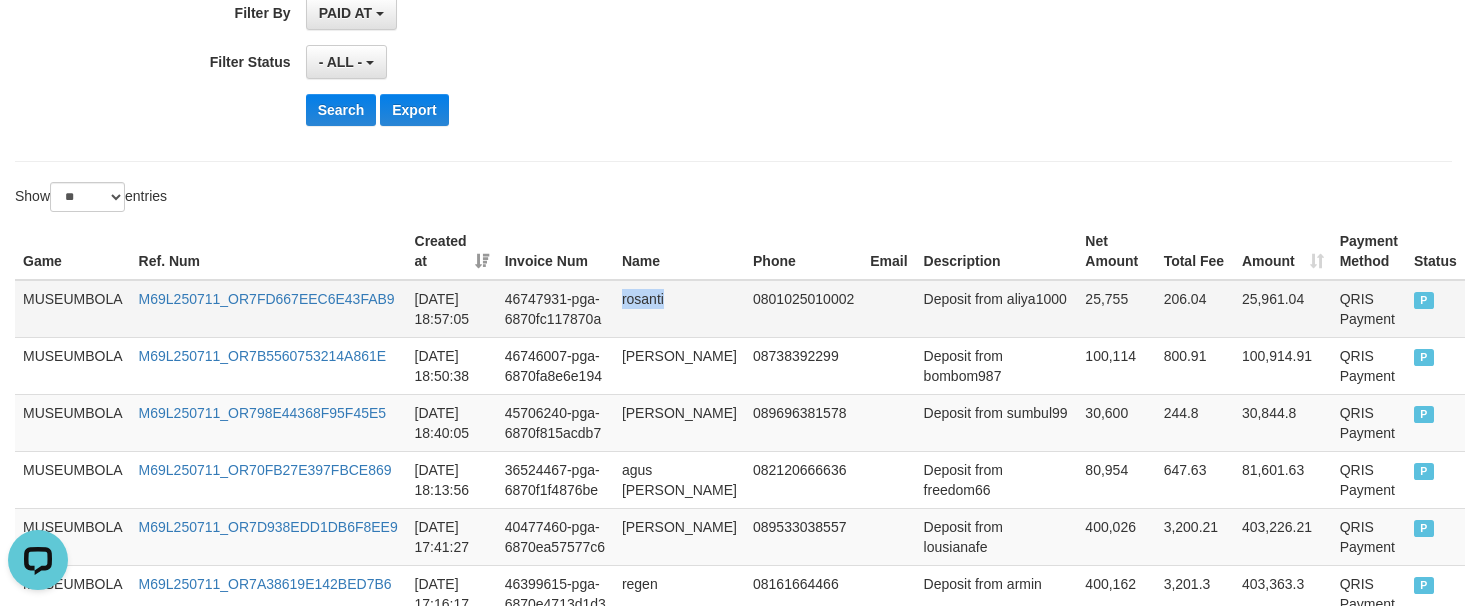 click on "rosanti" at bounding box center [679, 309] 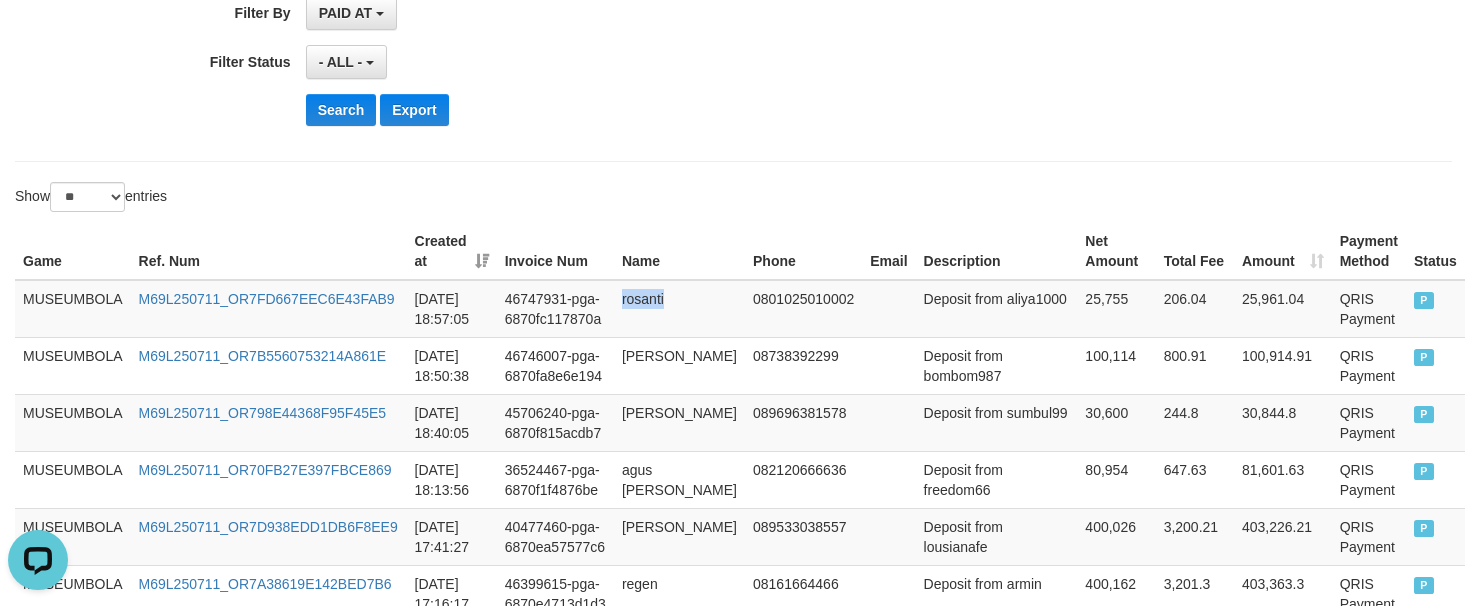 copy on "rosanti" 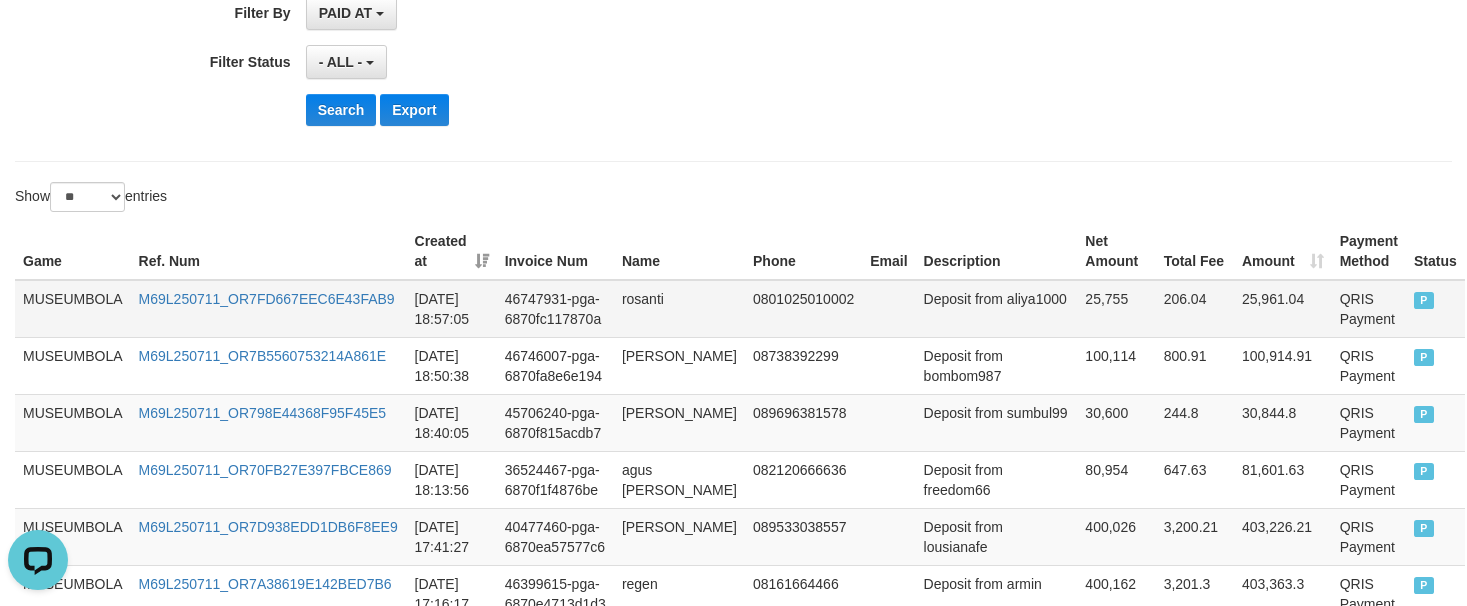 click on "Deposit from aliya1000" at bounding box center [997, 309] 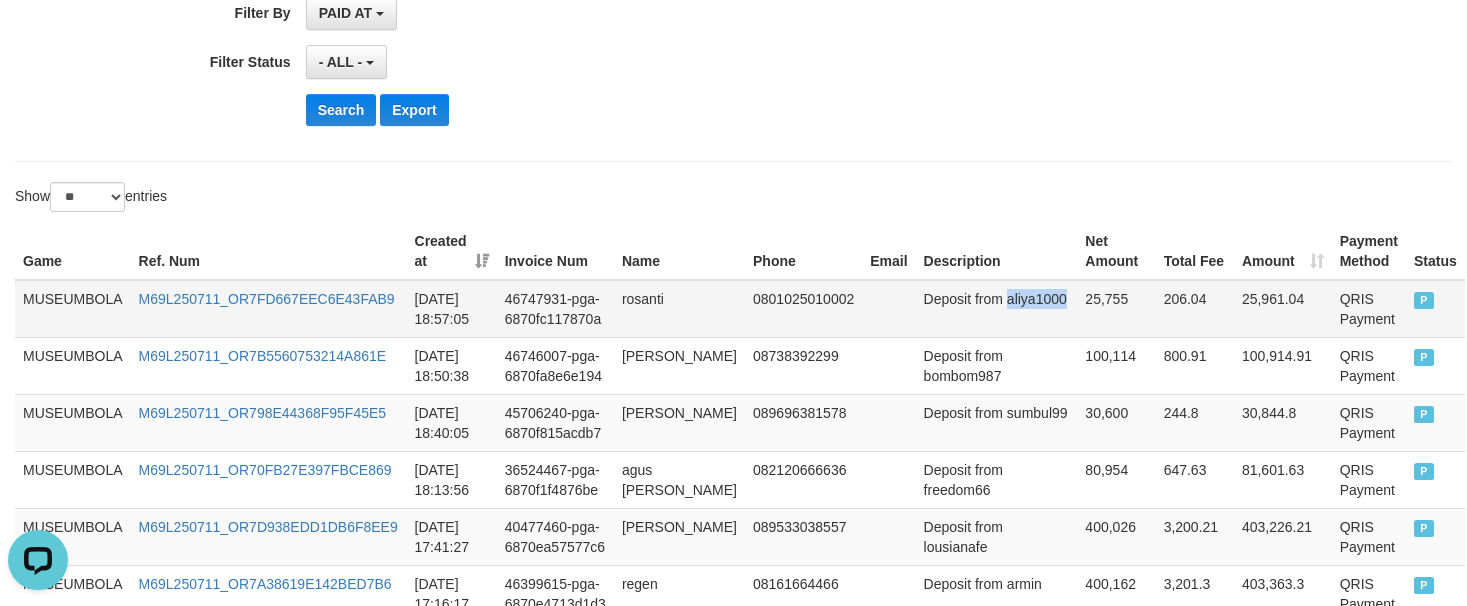 click on "Deposit from aliya1000" at bounding box center [997, 309] 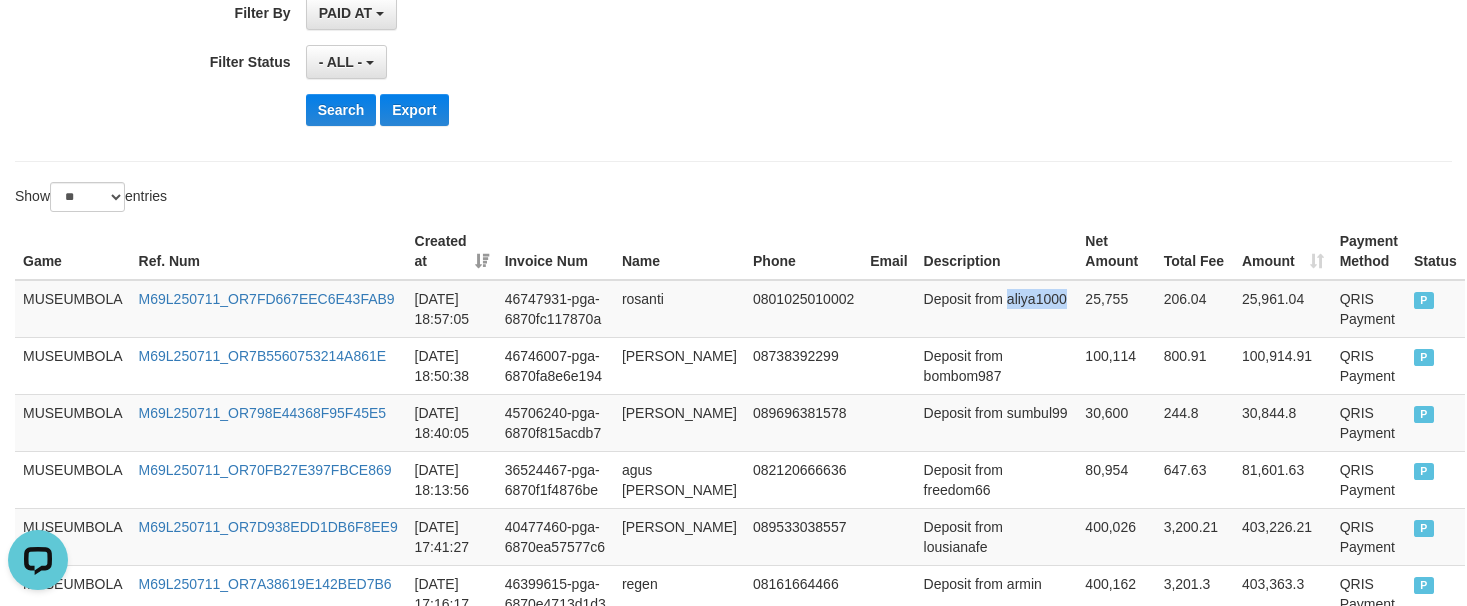 copy on "aliya1000" 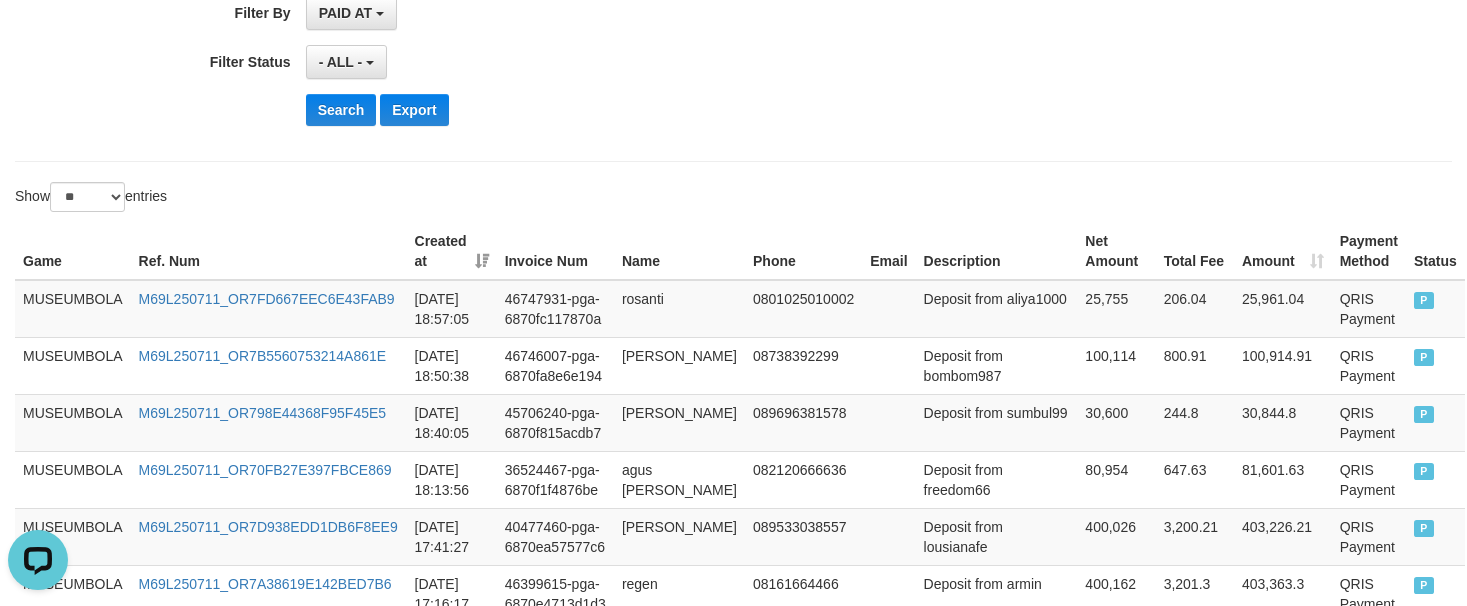 click on "- ALL -    SELECT ALL  - ALL -  SELECT STATUS
PENDING/UNPAID
PAID
CANCELED
EXPIRED" at bounding box center [662, 62] 